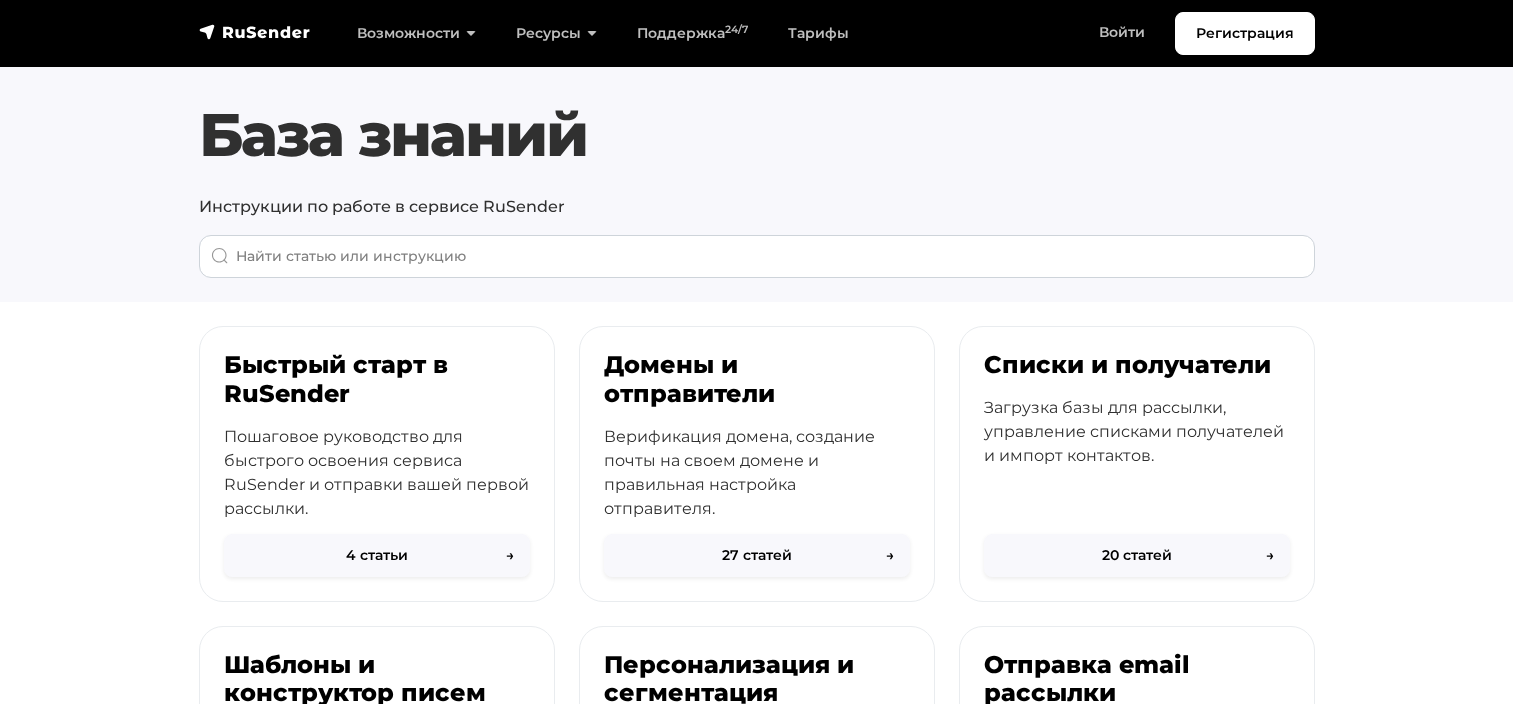 scroll, scrollTop: 0, scrollLeft: 0, axis: both 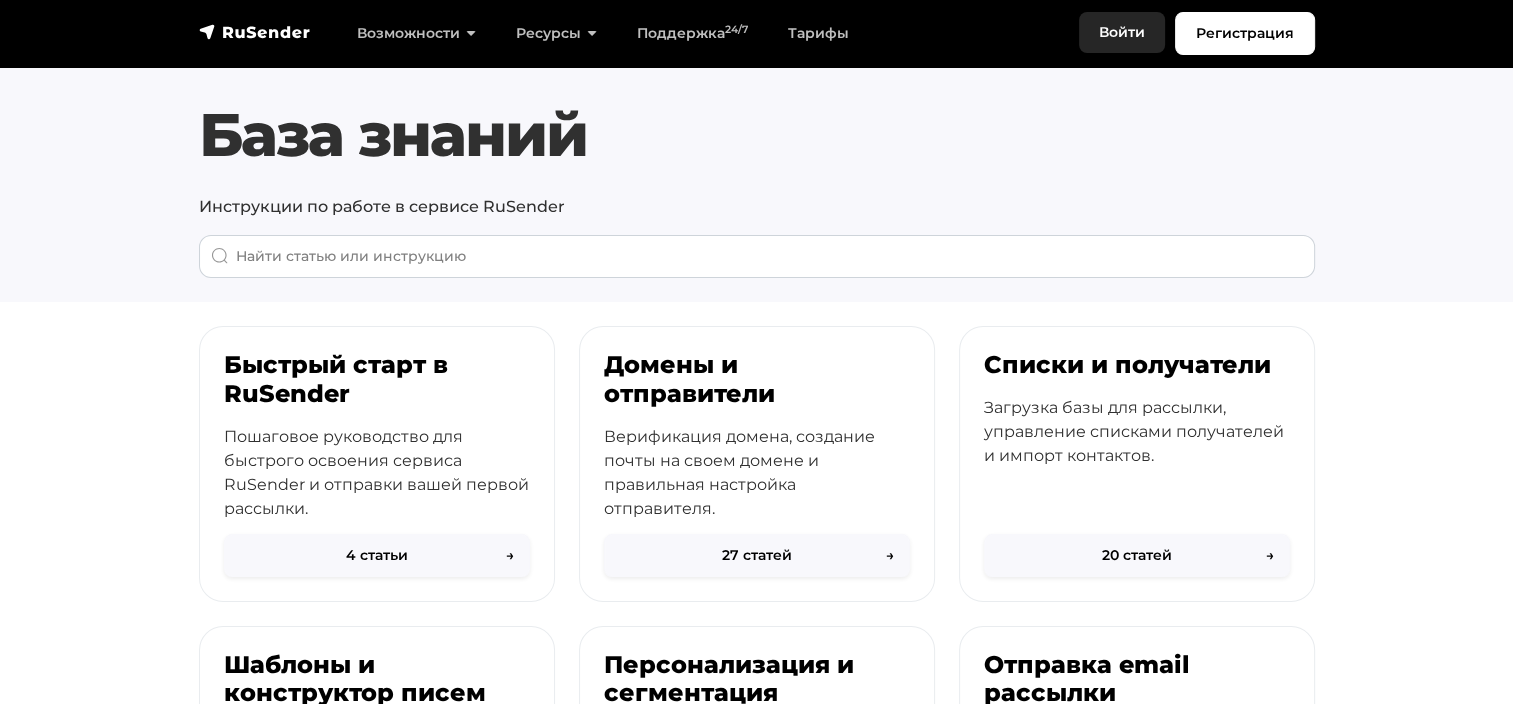 click on "Войти" at bounding box center [1122, 32] 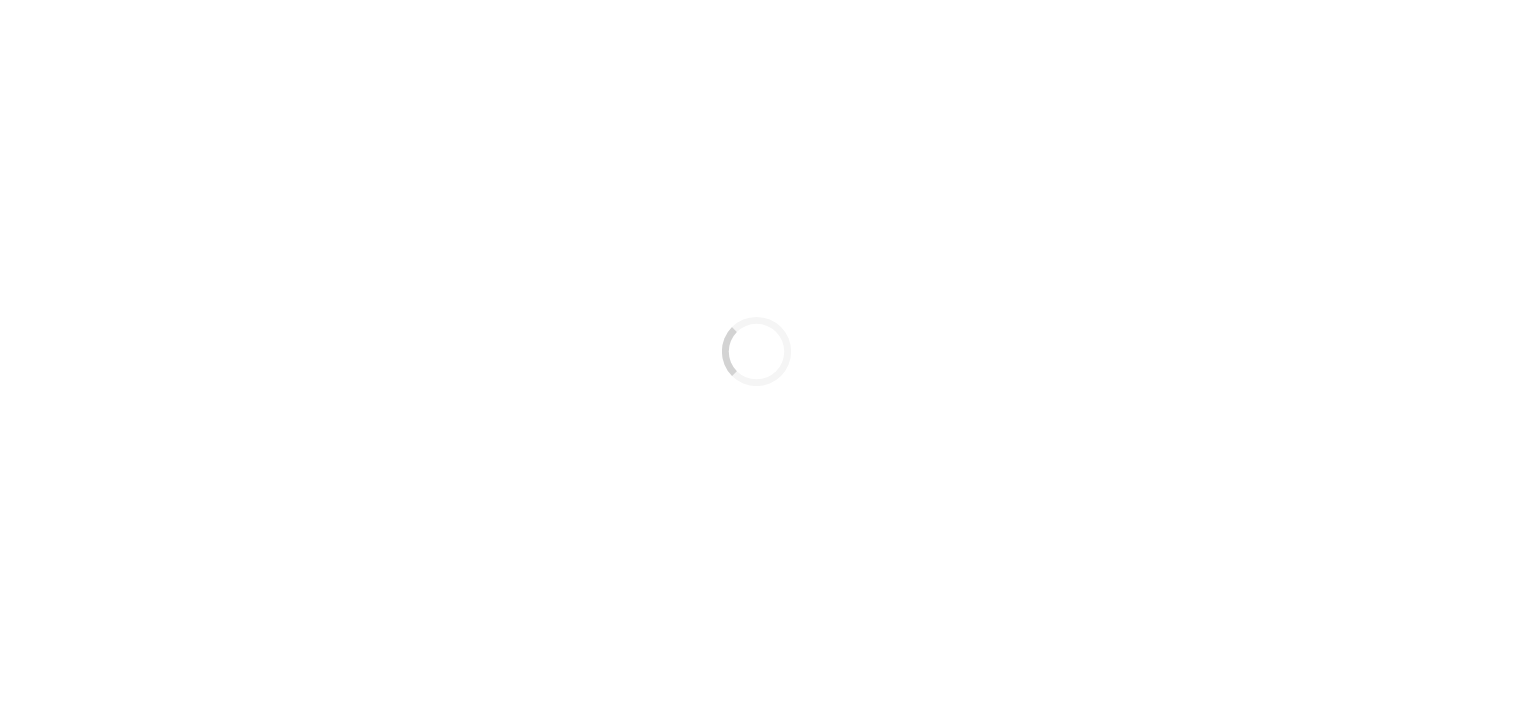 scroll, scrollTop: 0, scrollLeft: 0, axis: both 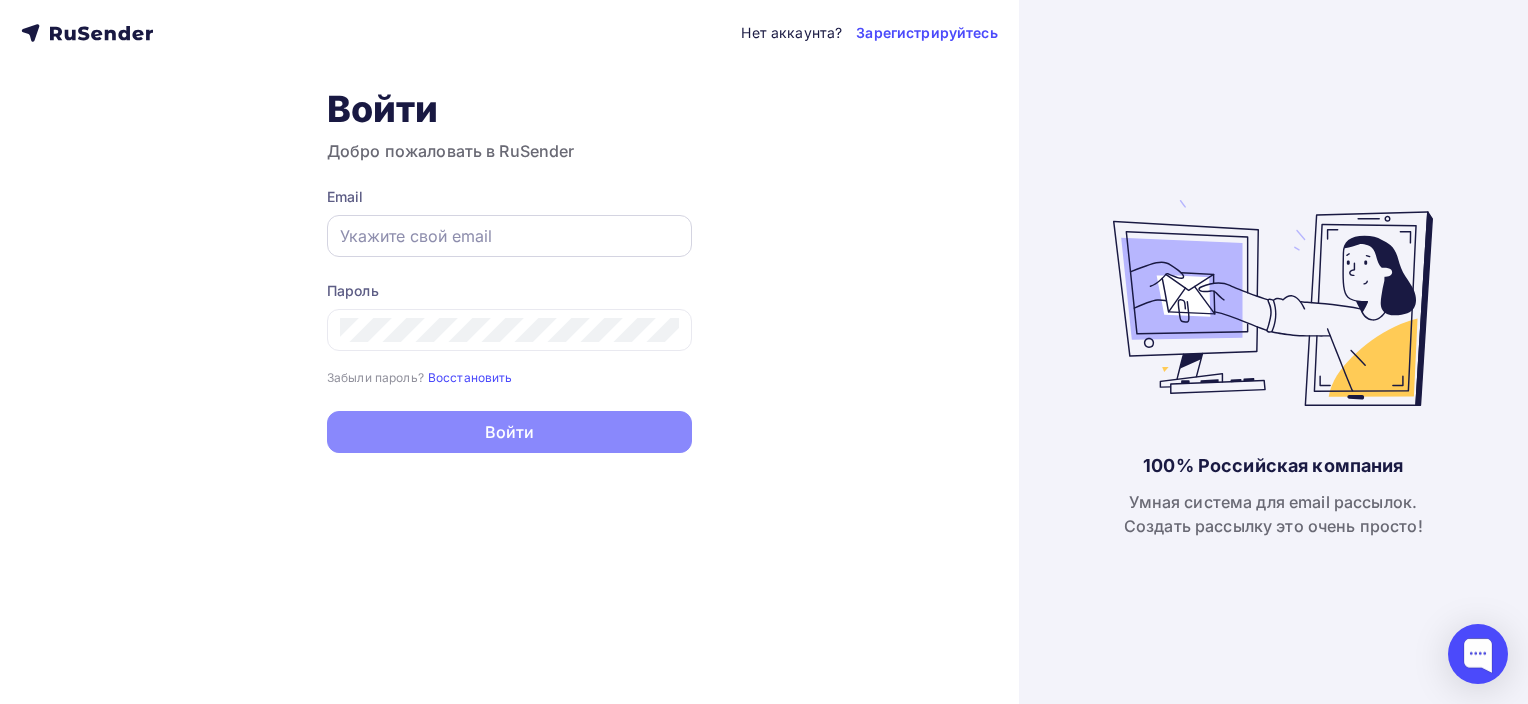click at bounding box center (509, 236) 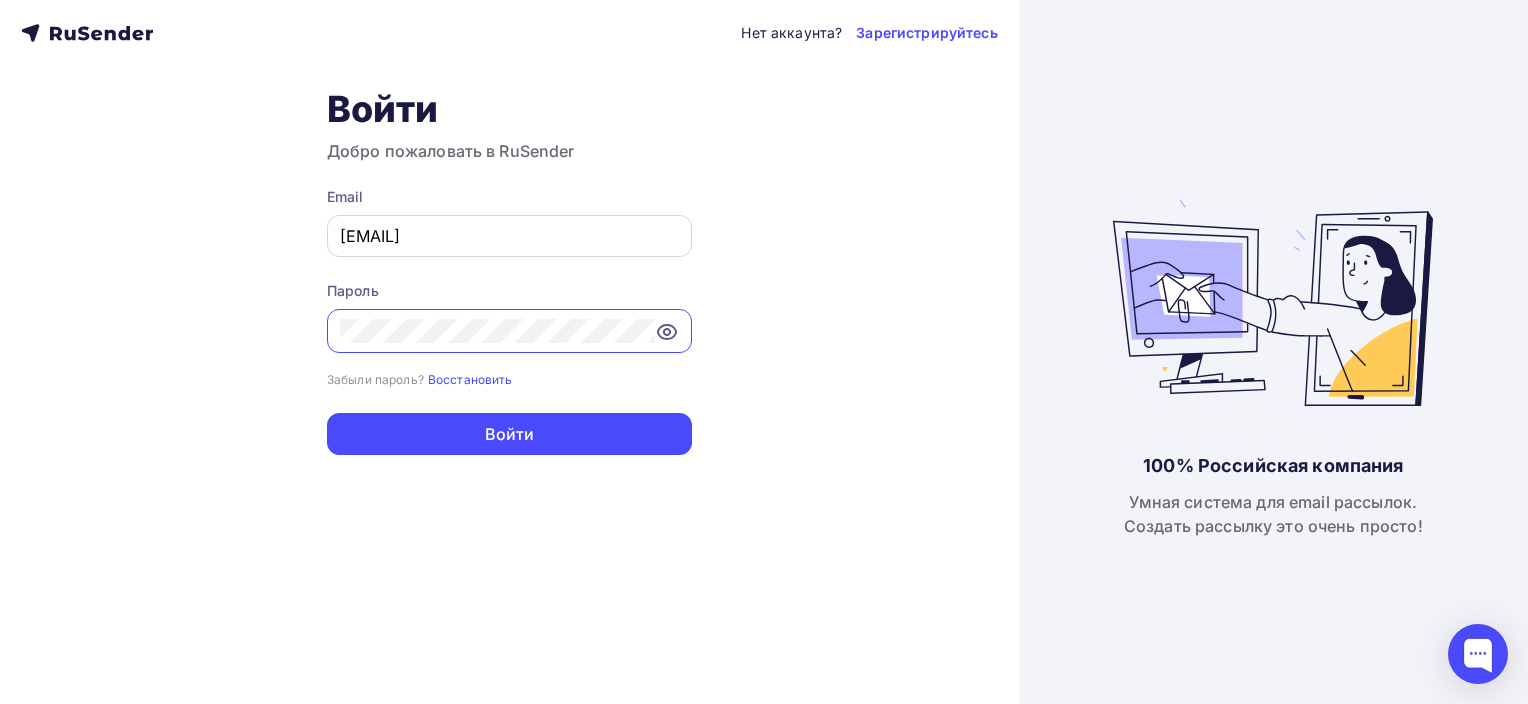 click on "Войти" at bounding box center (509, 434) 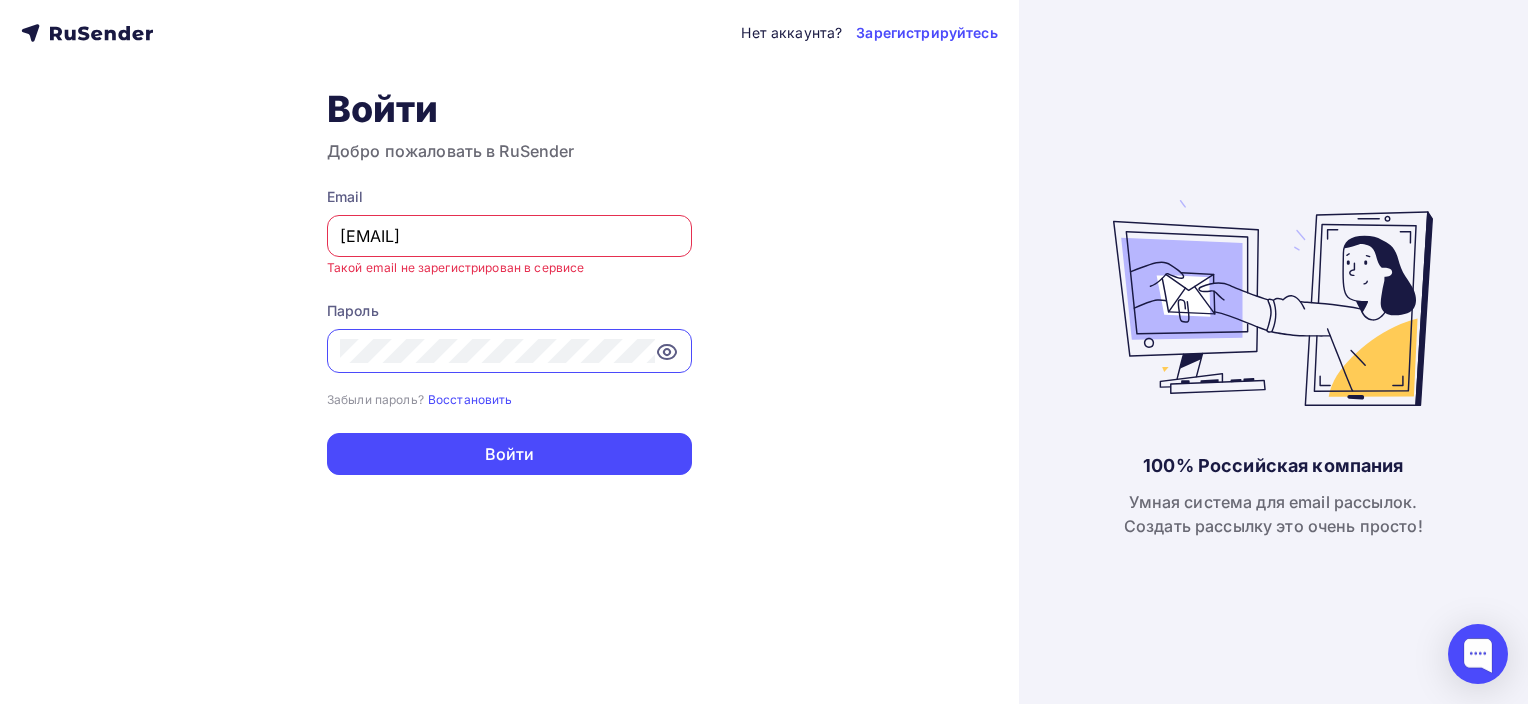 click at bounding box center (509, 351) 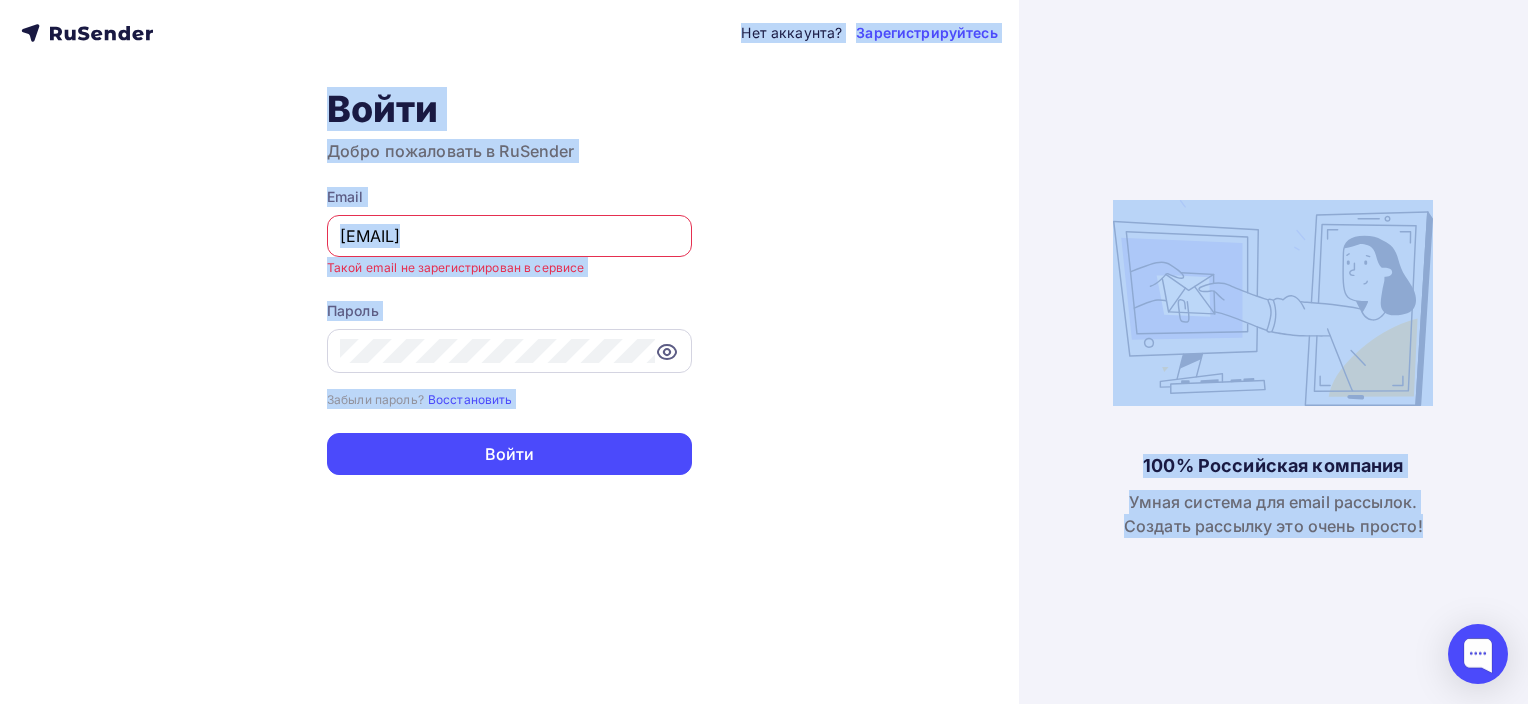 click at bounding box center [509, 351] 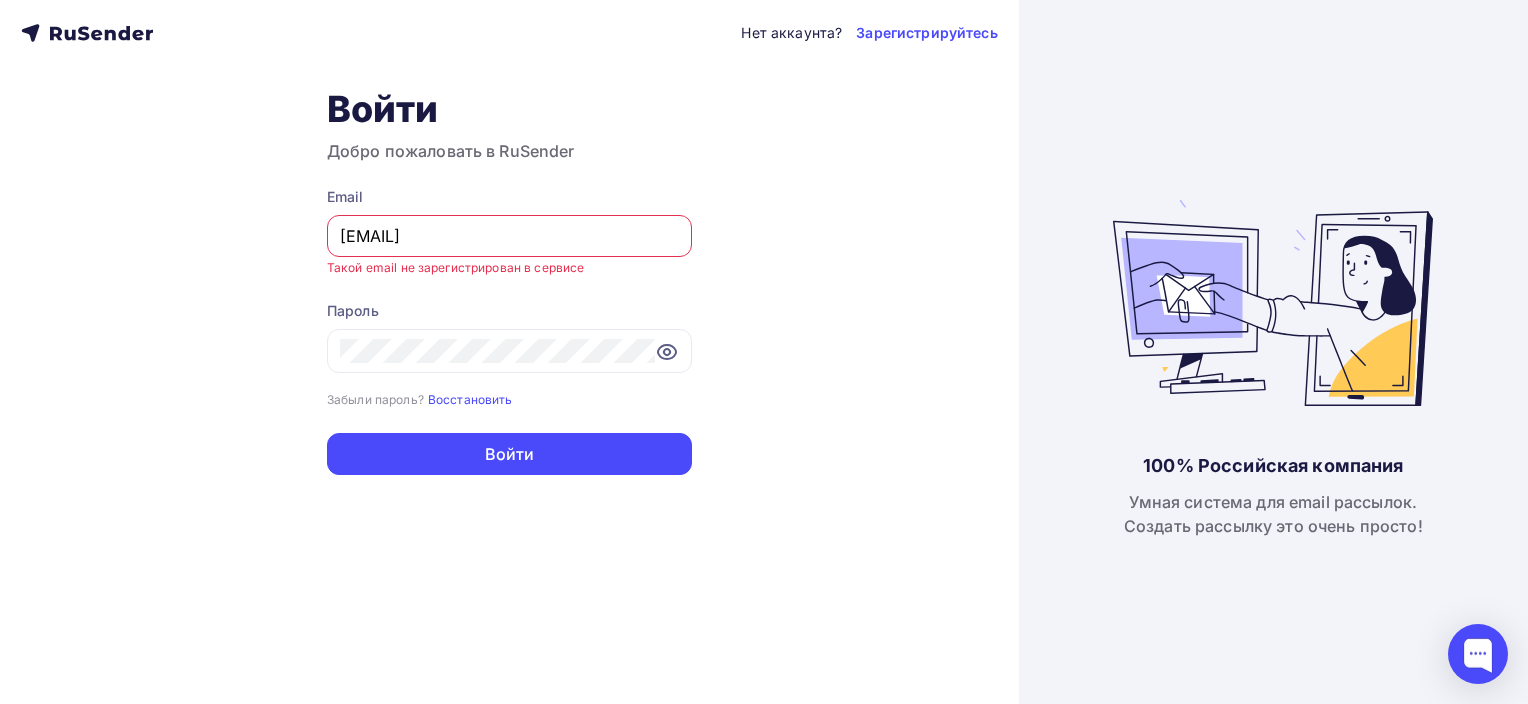 click on "kn4rgen@gmail.com" at bounding box center [509, 236] 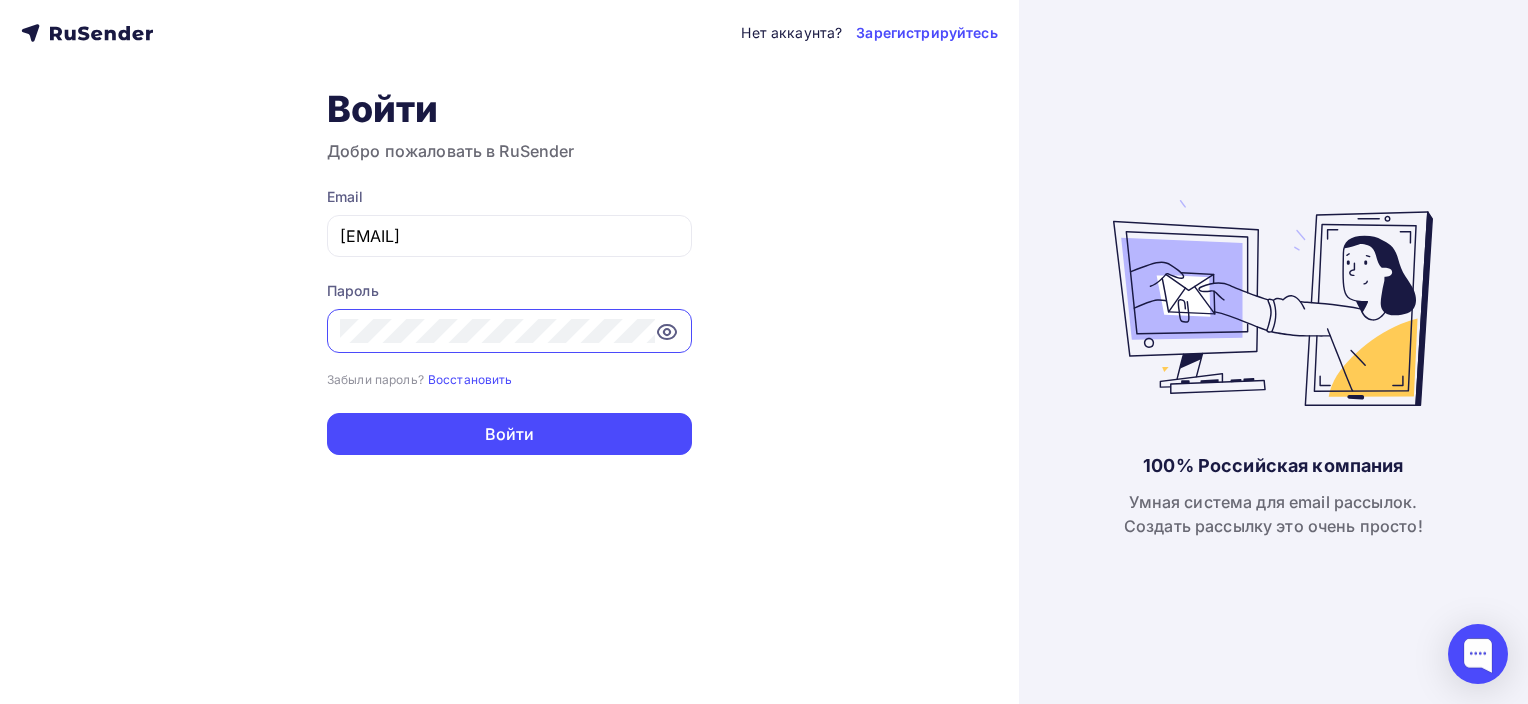 click 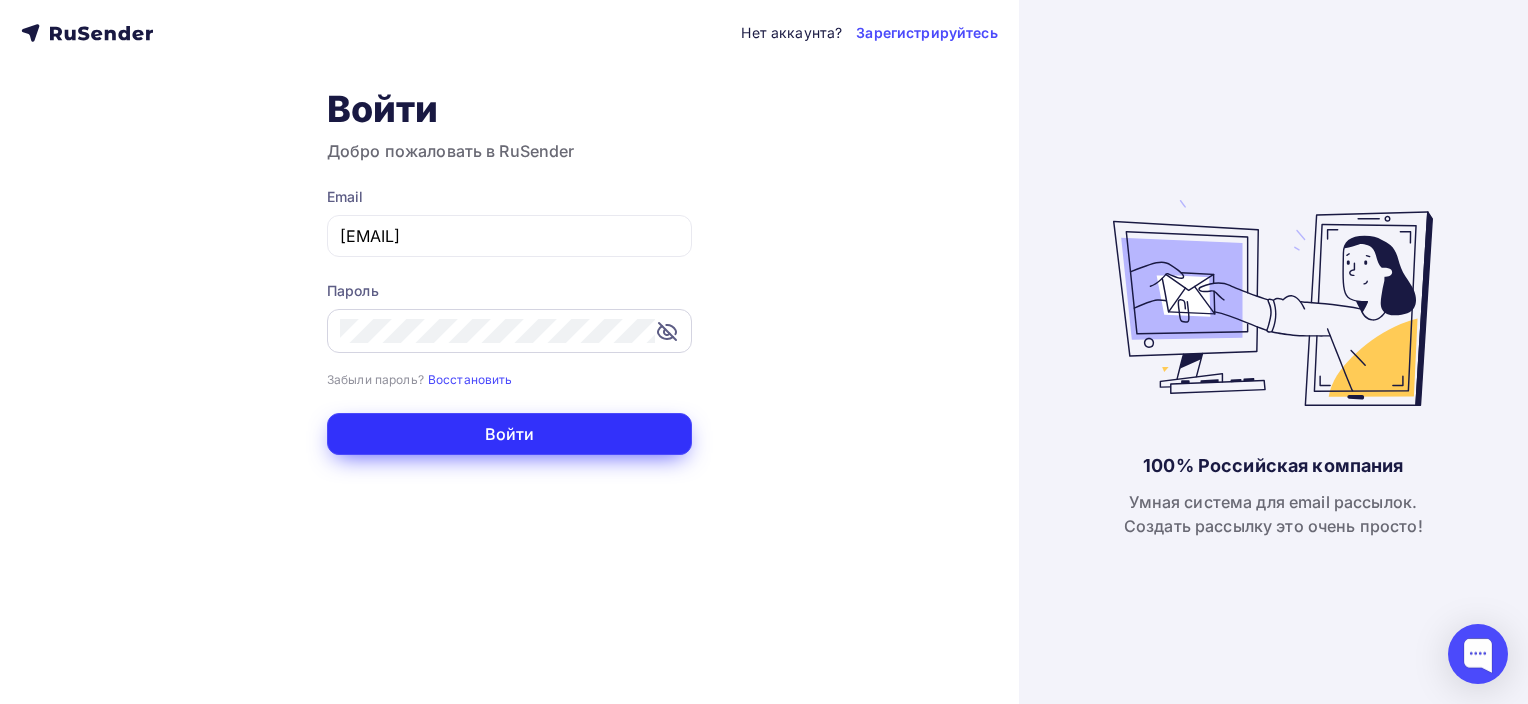 click on "Войти" at bounding box center [509, 434] 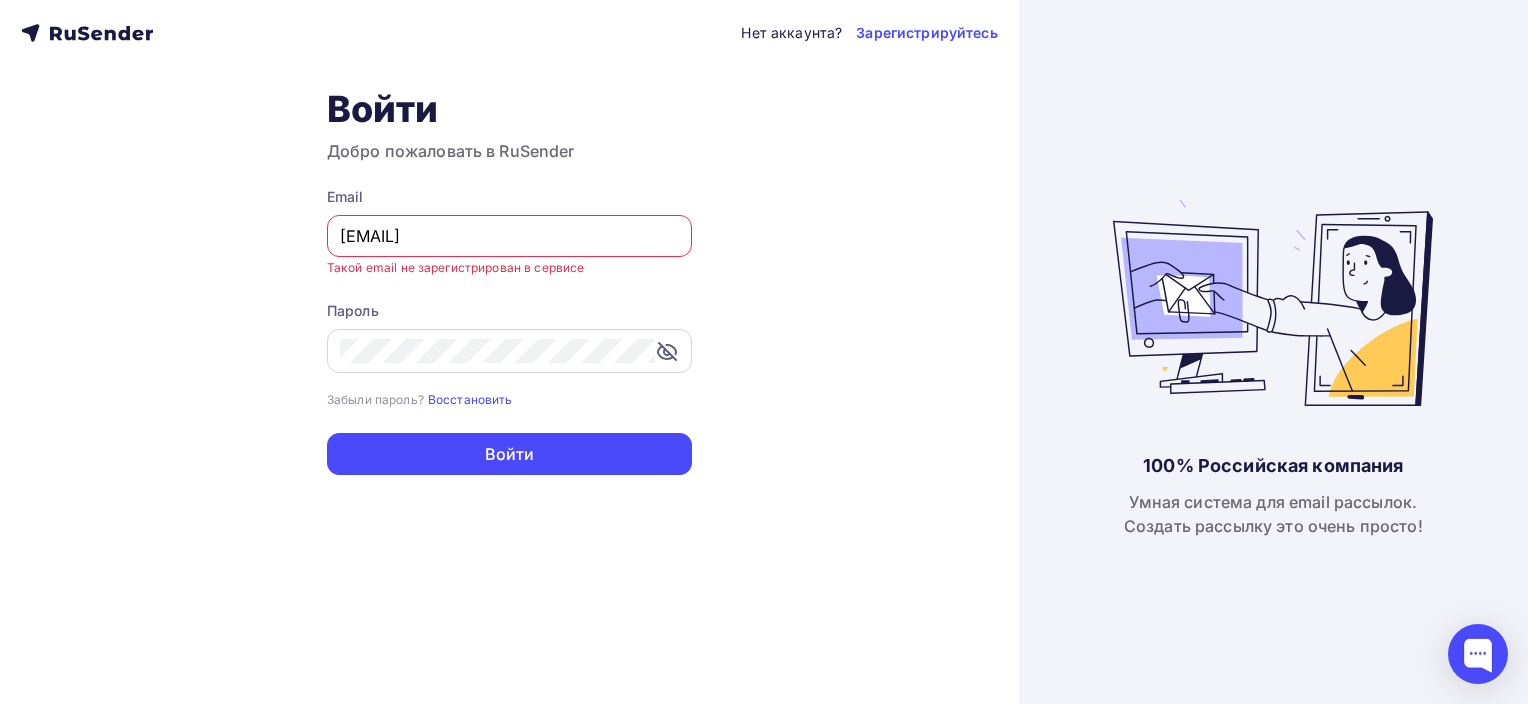 click on "[EMAIL]" at bounding box center [509, 236] 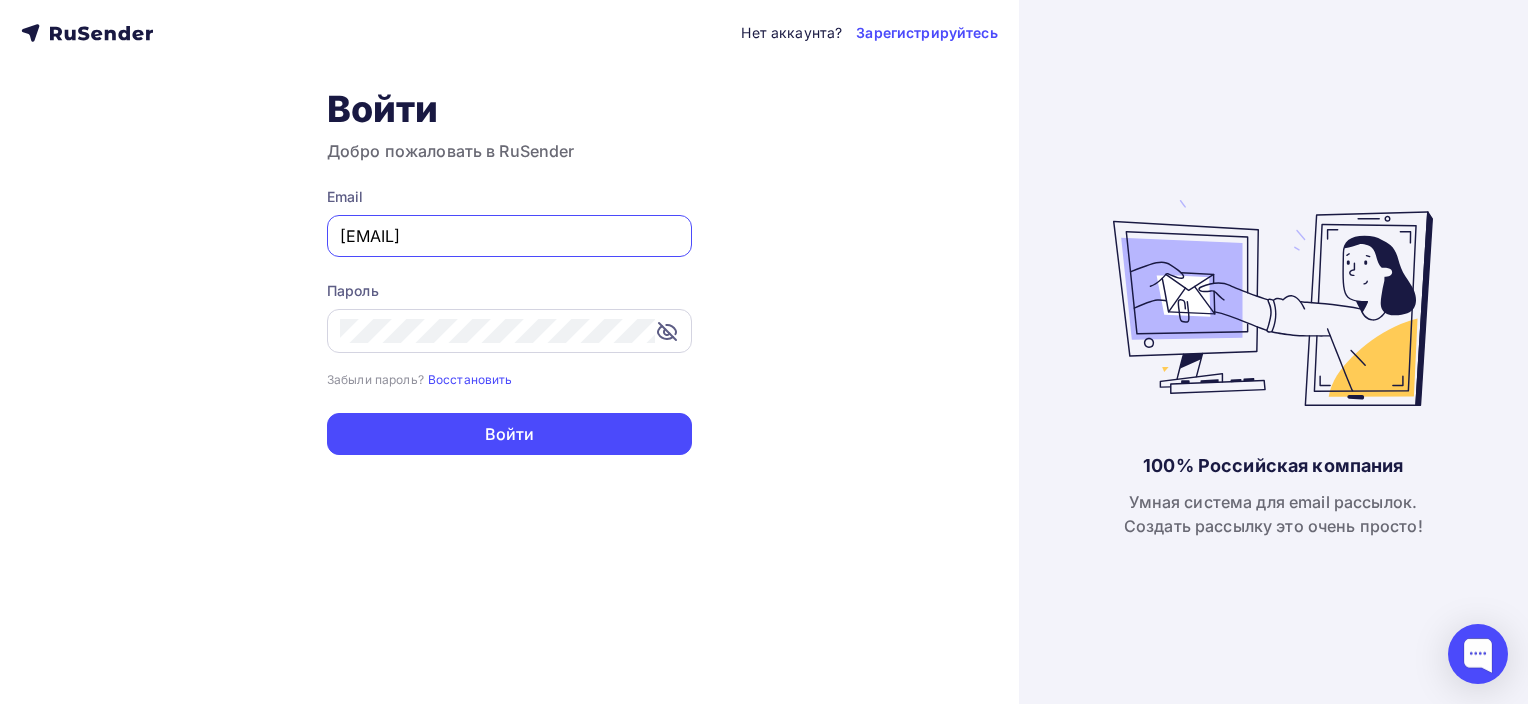 type on "[EMAIL]" 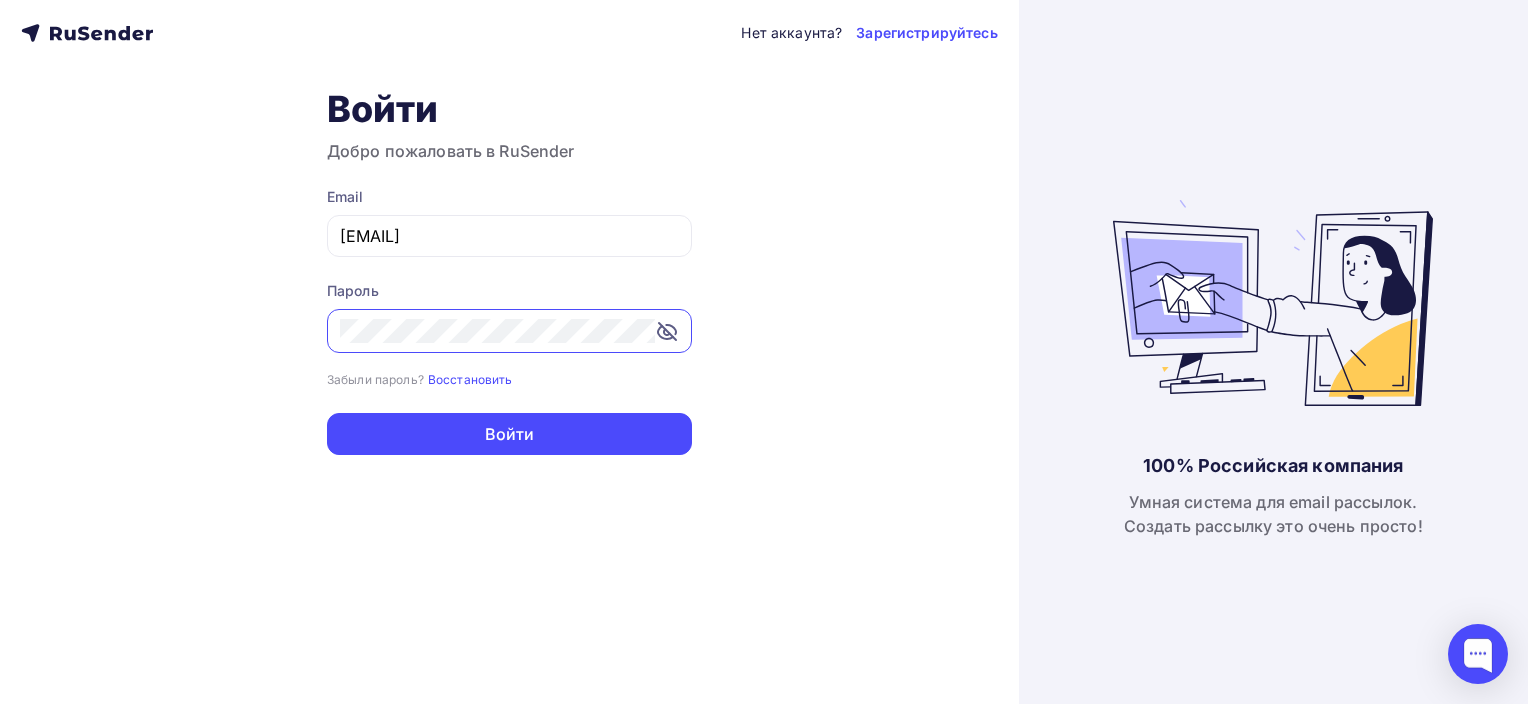 click on "Войти" at bounding box center [509, 434] 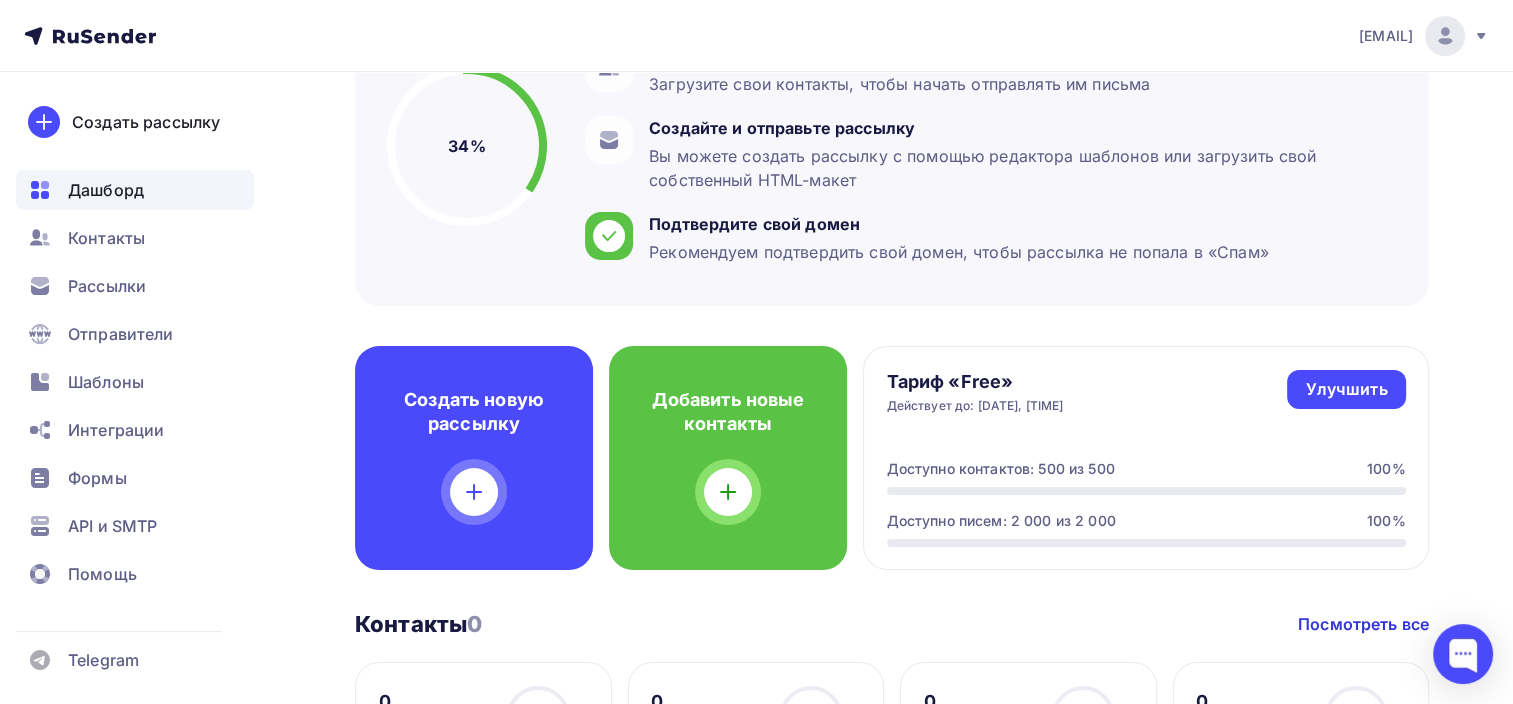 scroll, scrollTop: 0, scrollLeft: 0, axis: both 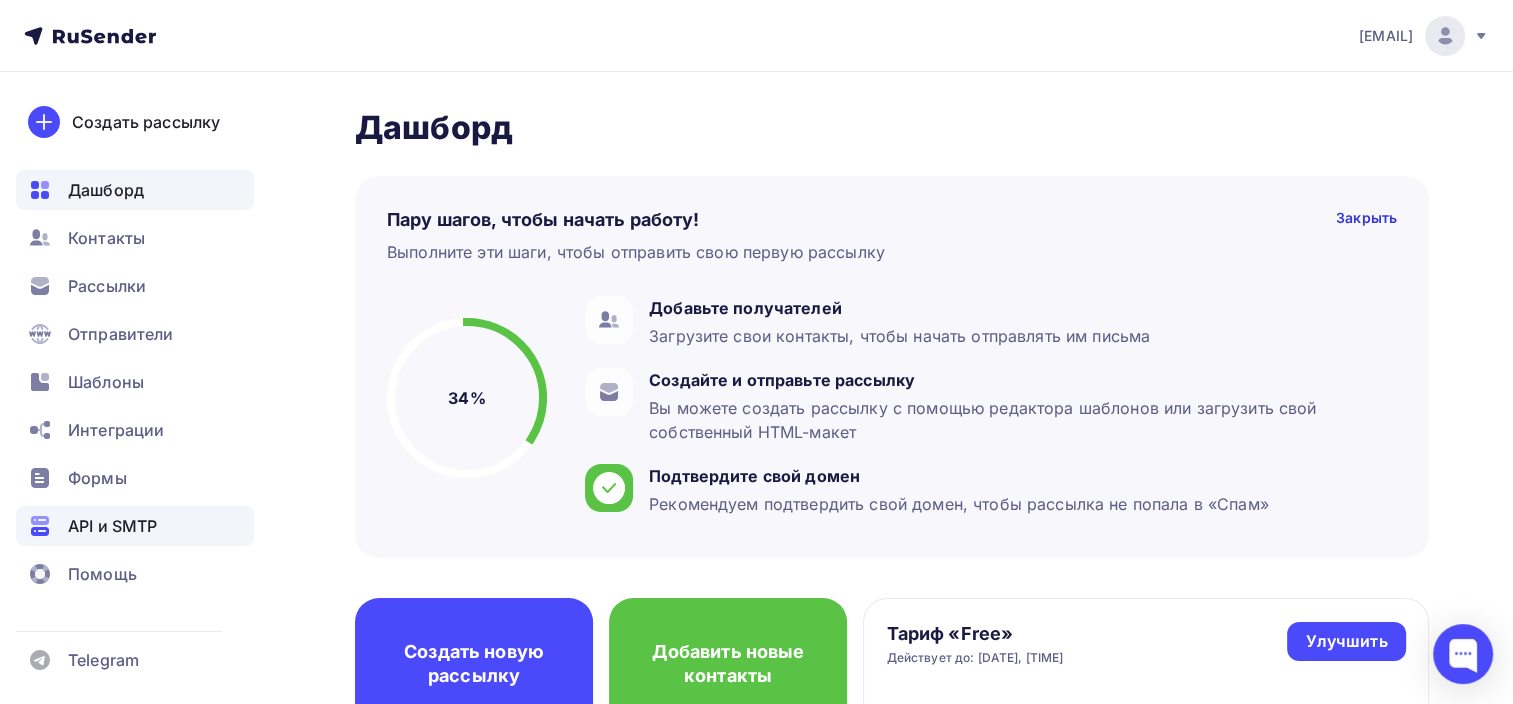 click on "API и SMTP" at bounding box center (112, 526) 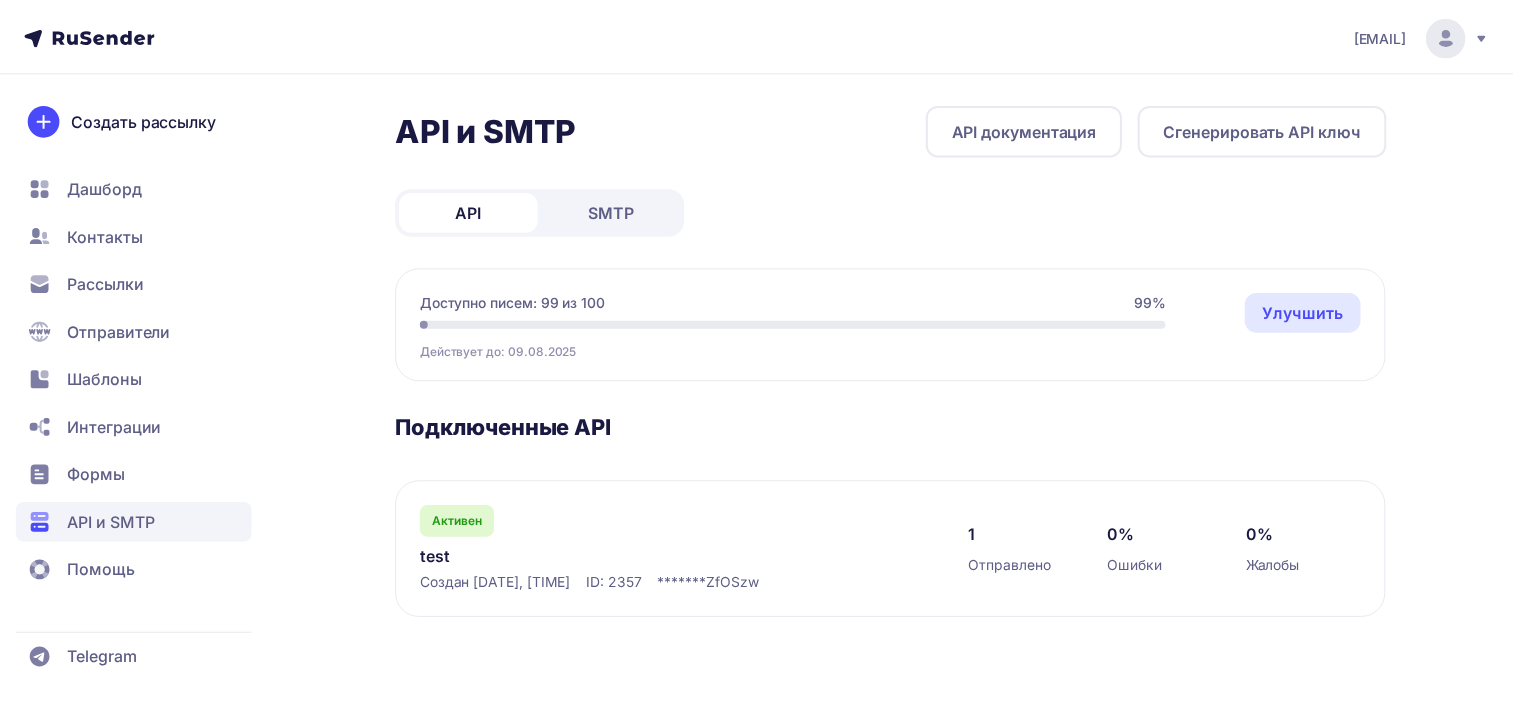 scroll, scrollTop: 0, scrollLeft: 0, axis: both 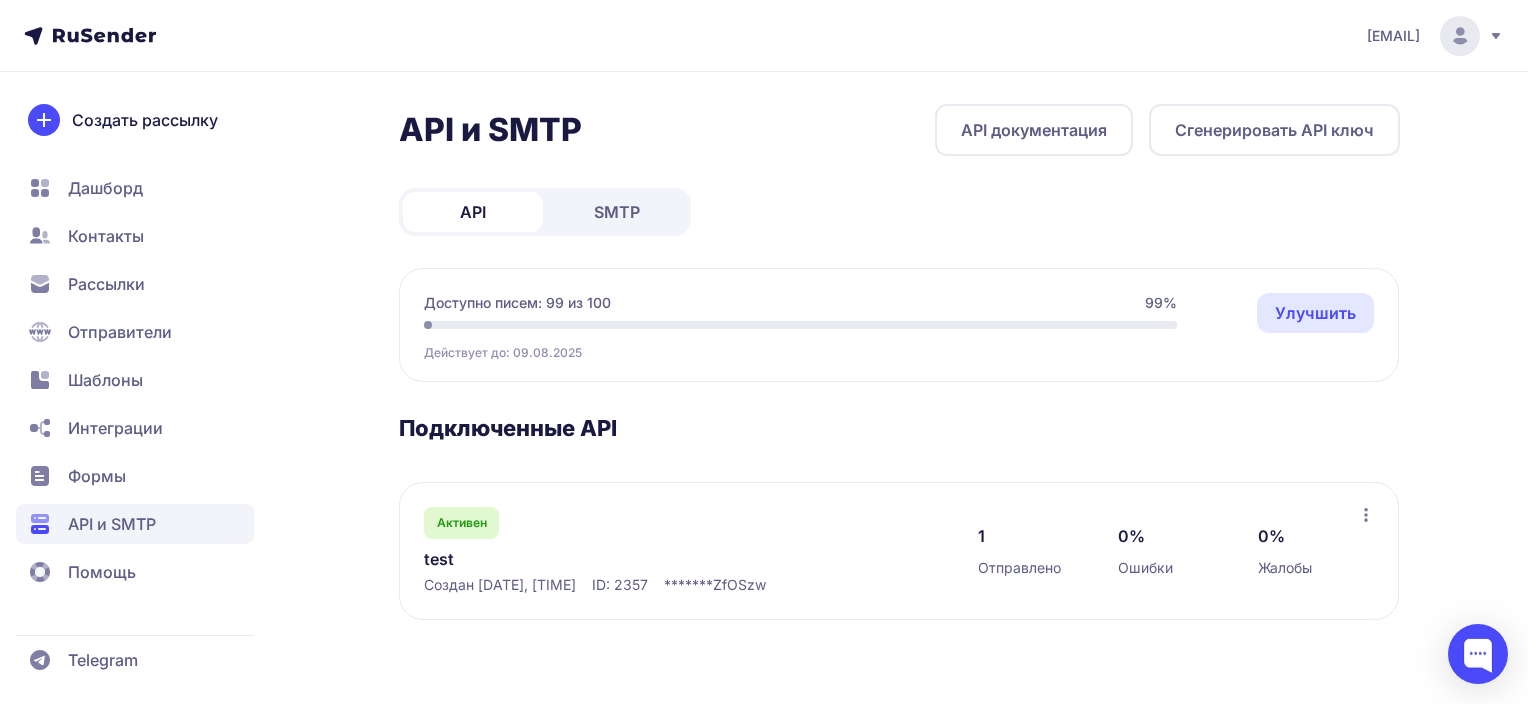 click on "Активен test Создан 16.07.2025, 14:07 ID: 2357 ******* ZfOSzw" at bounding box center (681, 551) 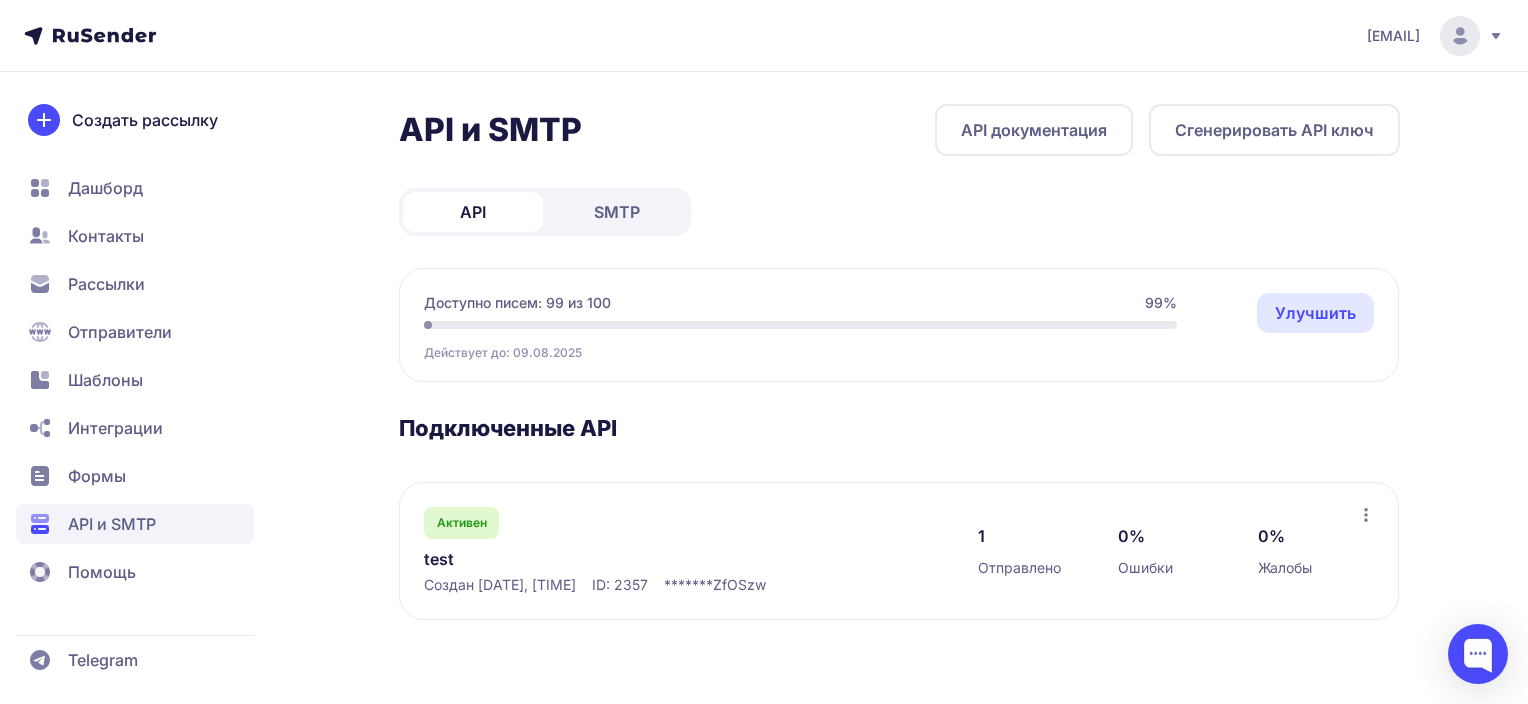 click on "test" at bounding box center [629, 559] 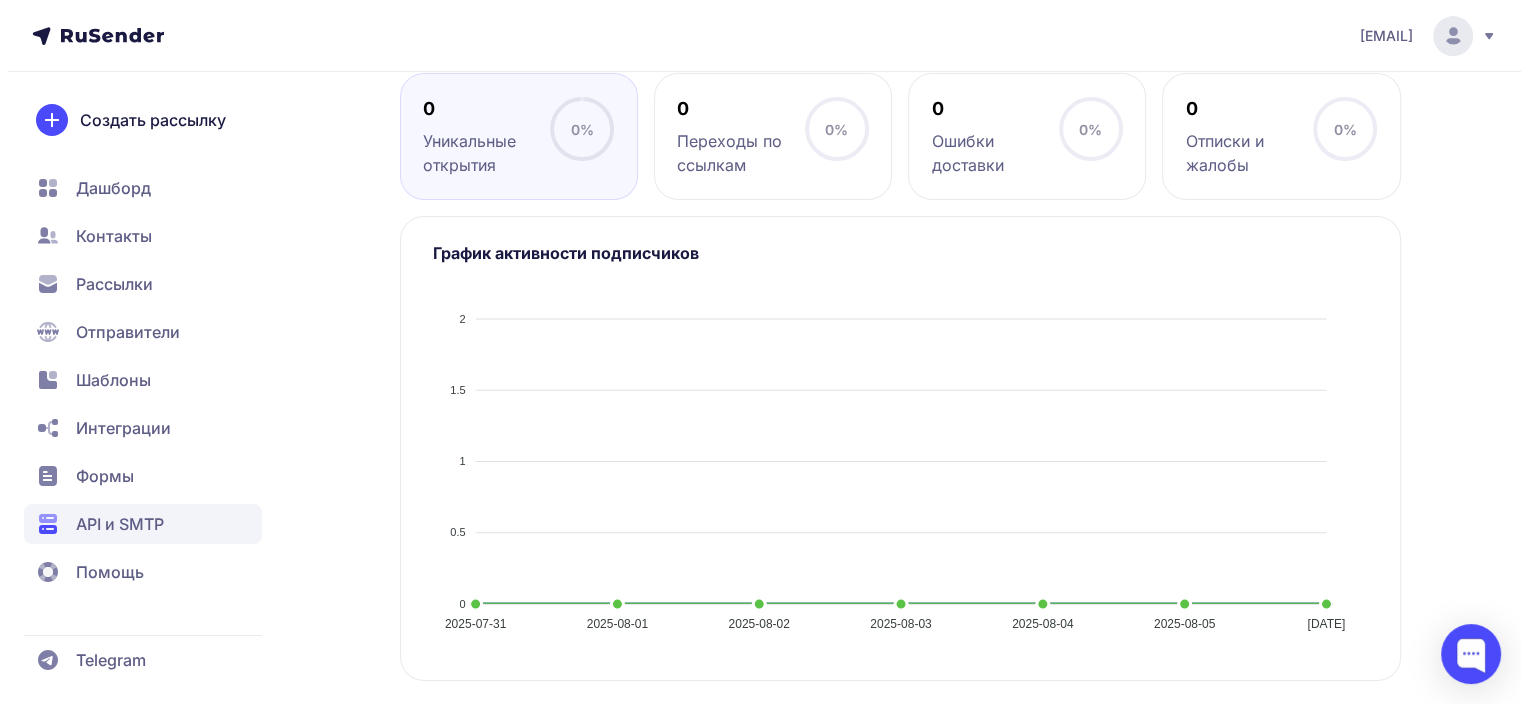 scroll, scrollTop: 0, scrollLeft: 0, axis: both 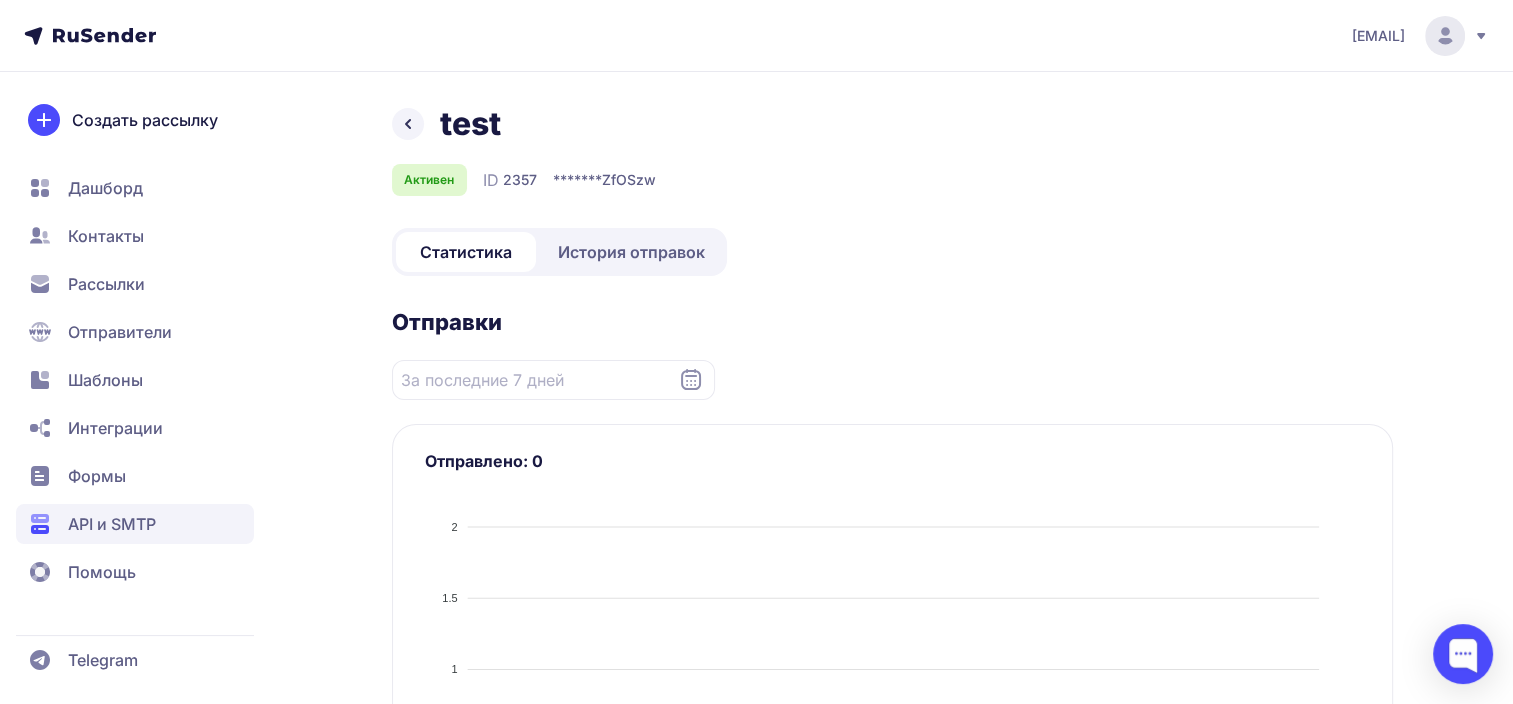 click 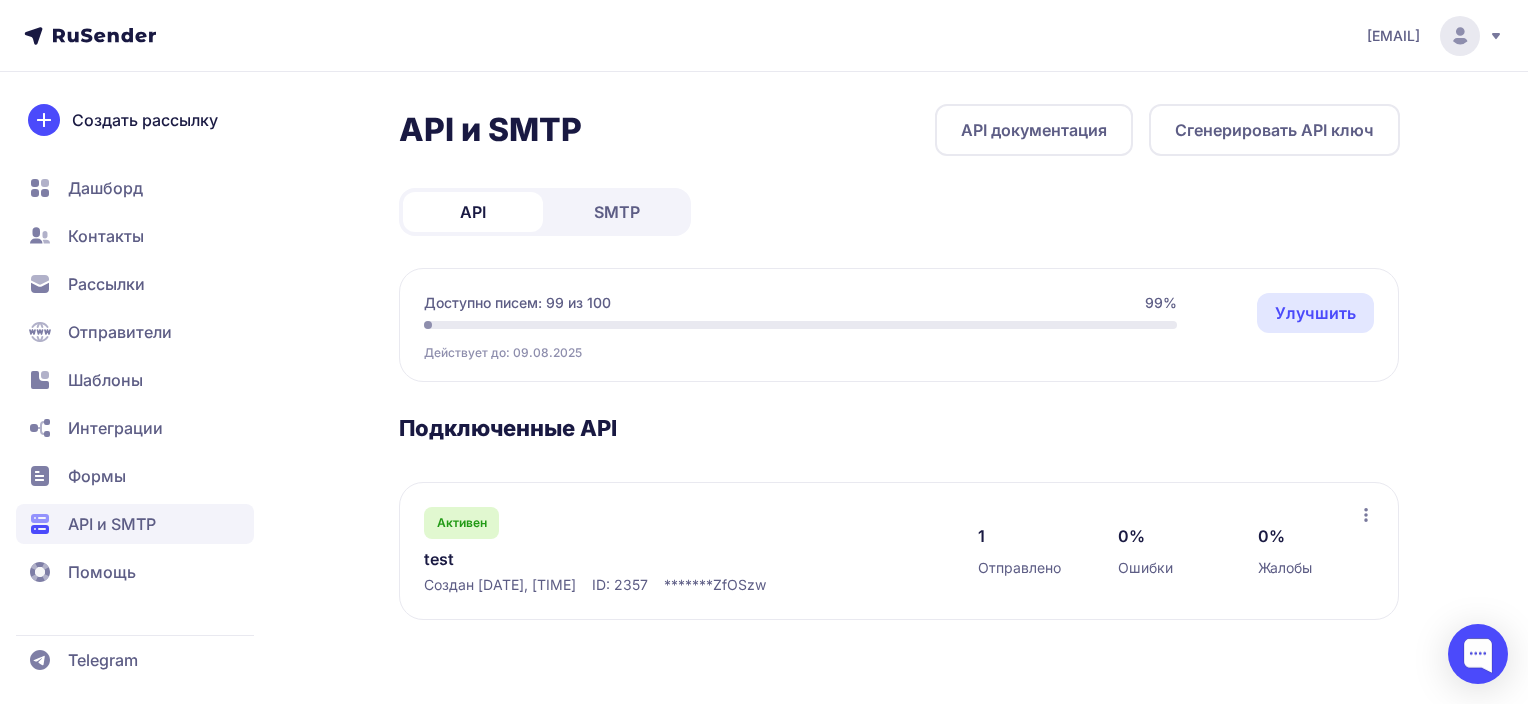 click 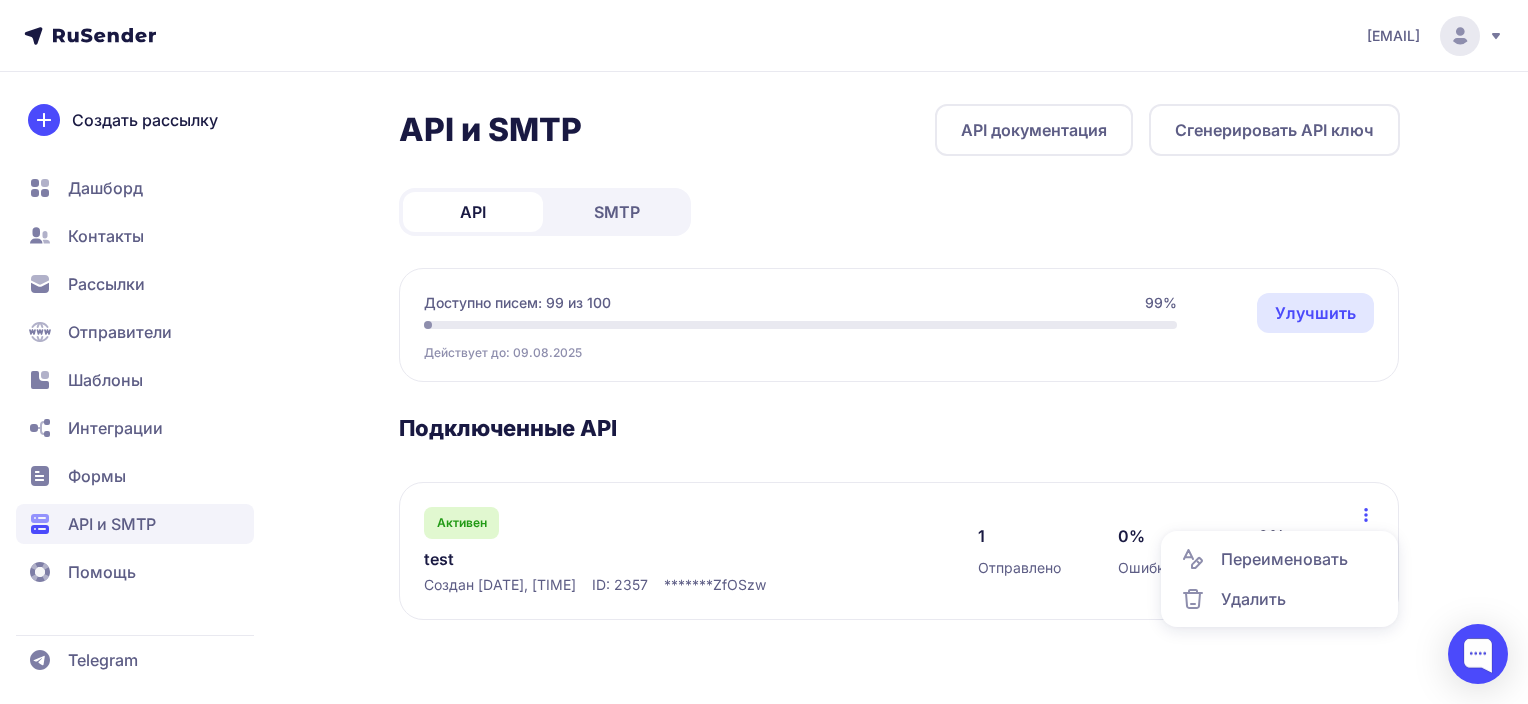 click on "Подключенные API Активен test Создан 16.07.2025, 14:07 ID: 2357 ******* ZfOSzw 1 Отправлено 0% Ошибки 0% Жалобы Переименовать Удалить" at bounding box center [899, 517] 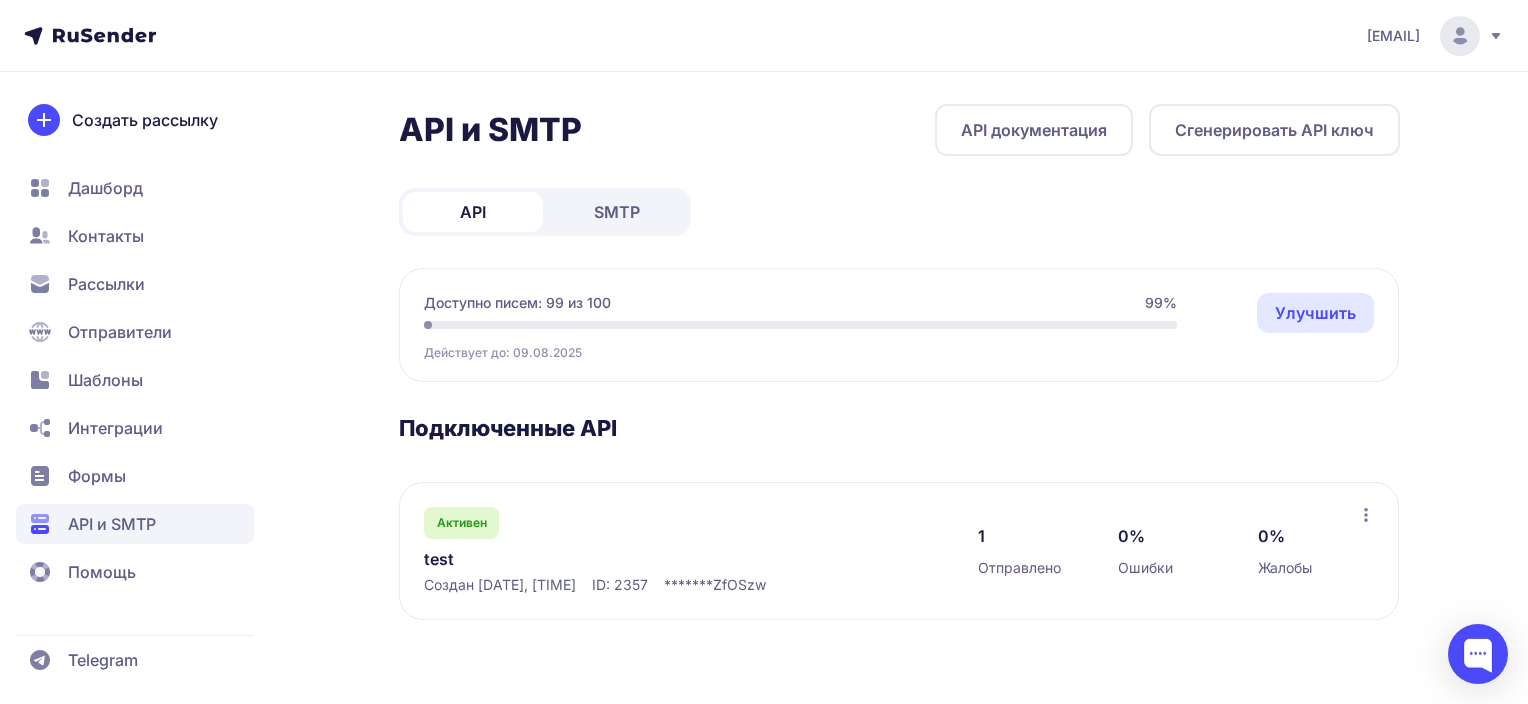 click on "test" at bounding box center (629, 559) 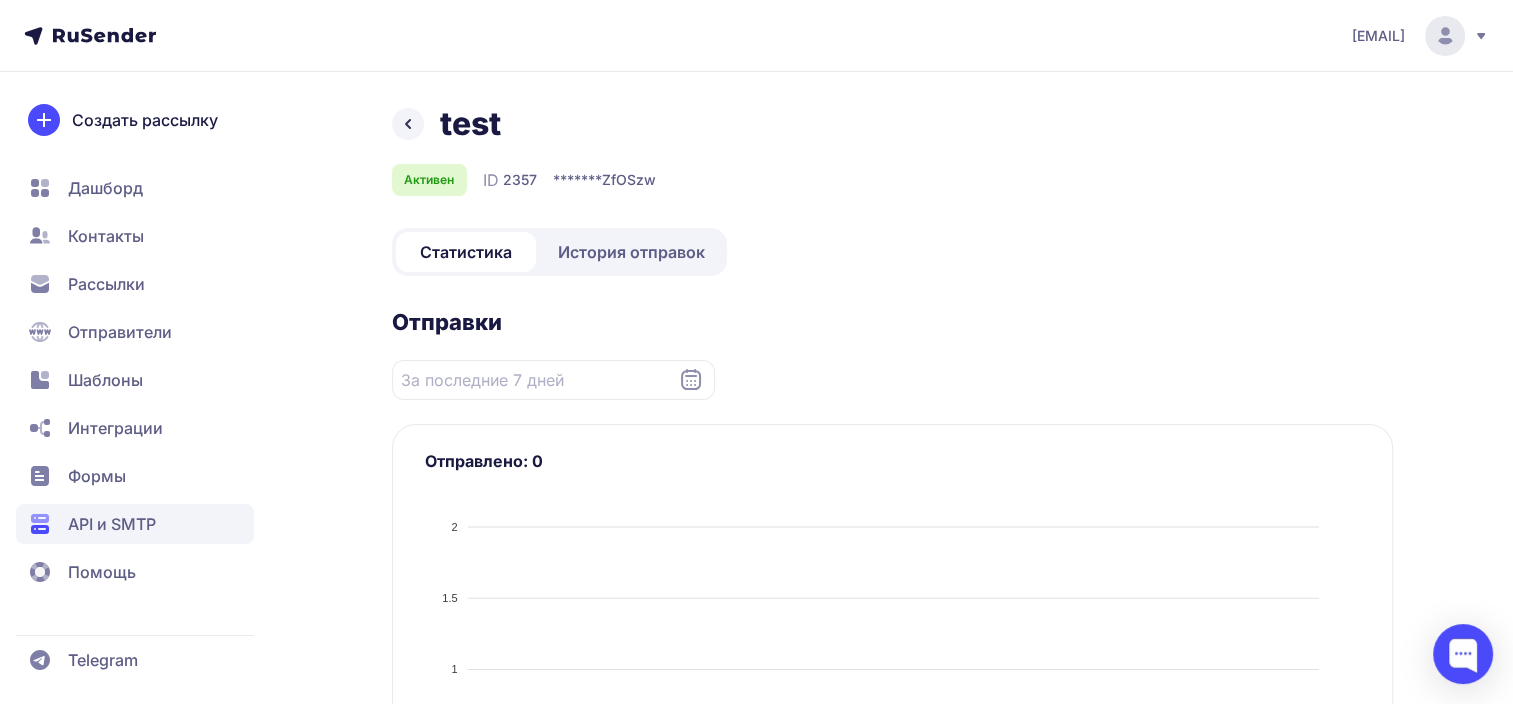 click on "Активен" at bounding box center [429, 180] 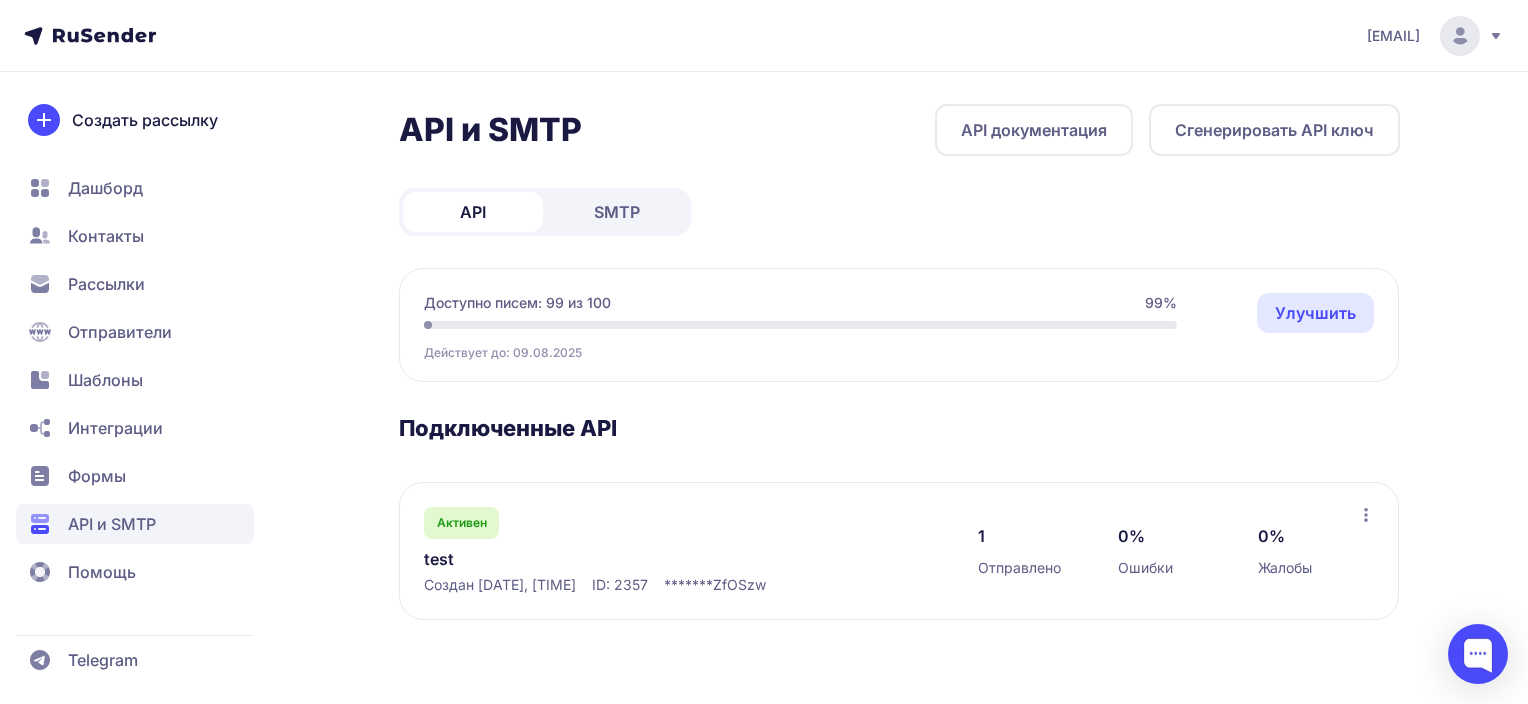 click on "[EMAIL]" at bounding box center [1393, 36] 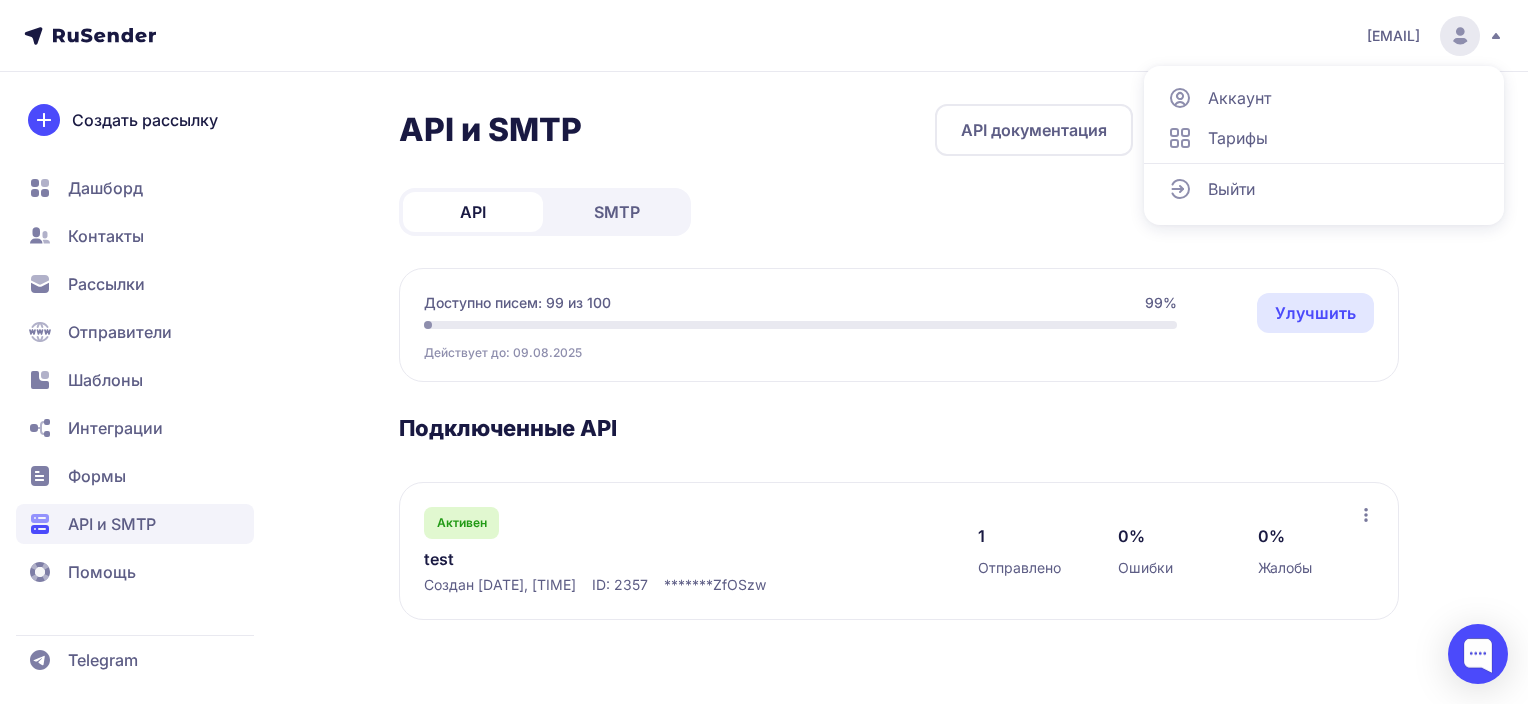 click on "Тарифы" 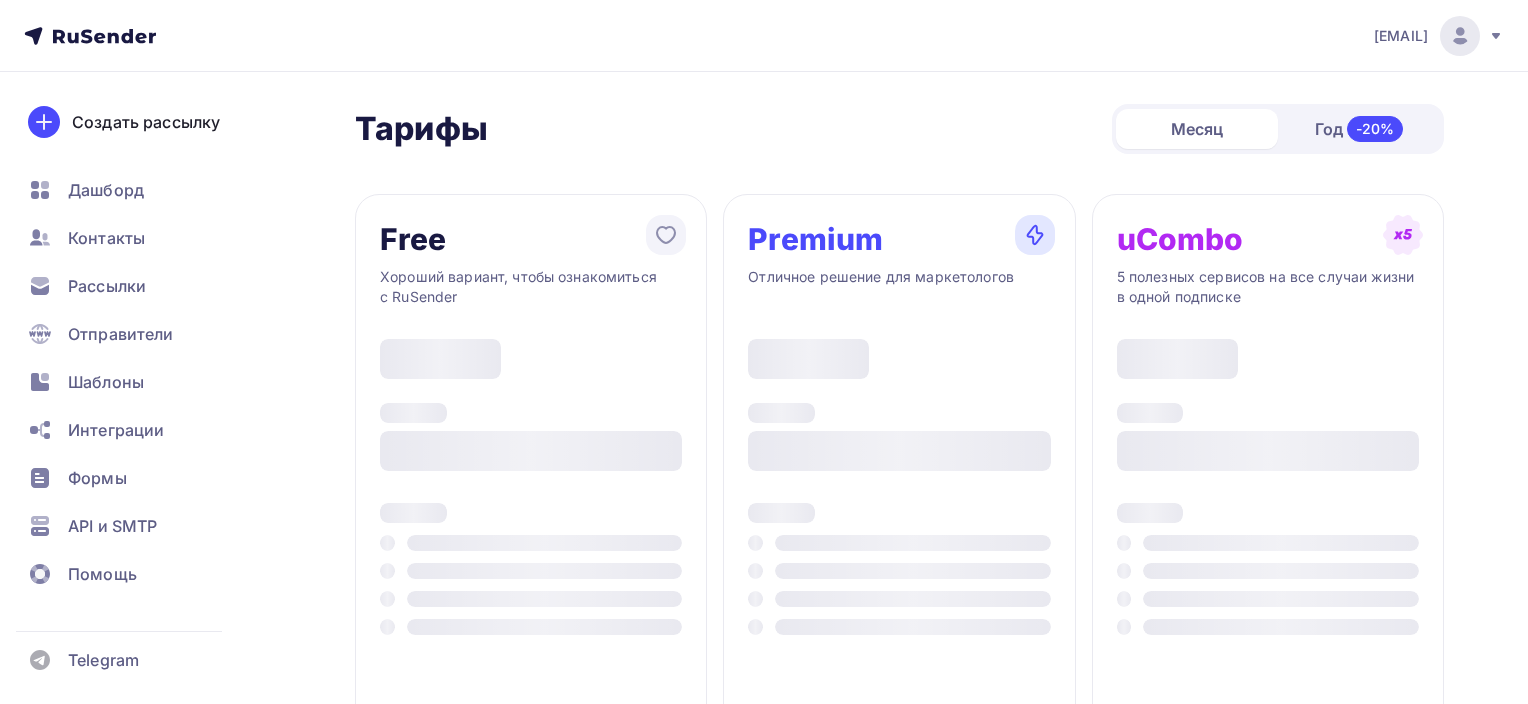 type on "500" 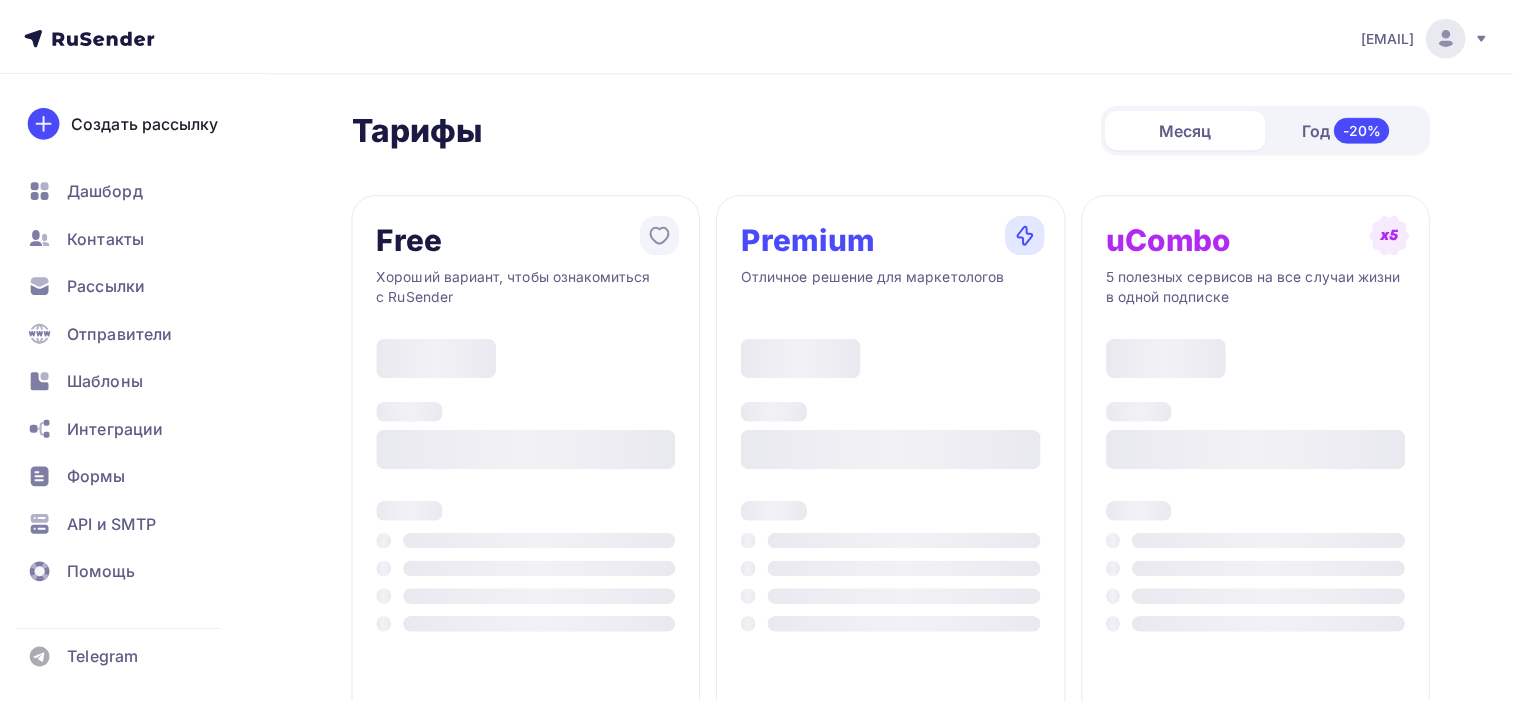 scroll, scrollTop: 0, scrollLeft: 0, axis: both 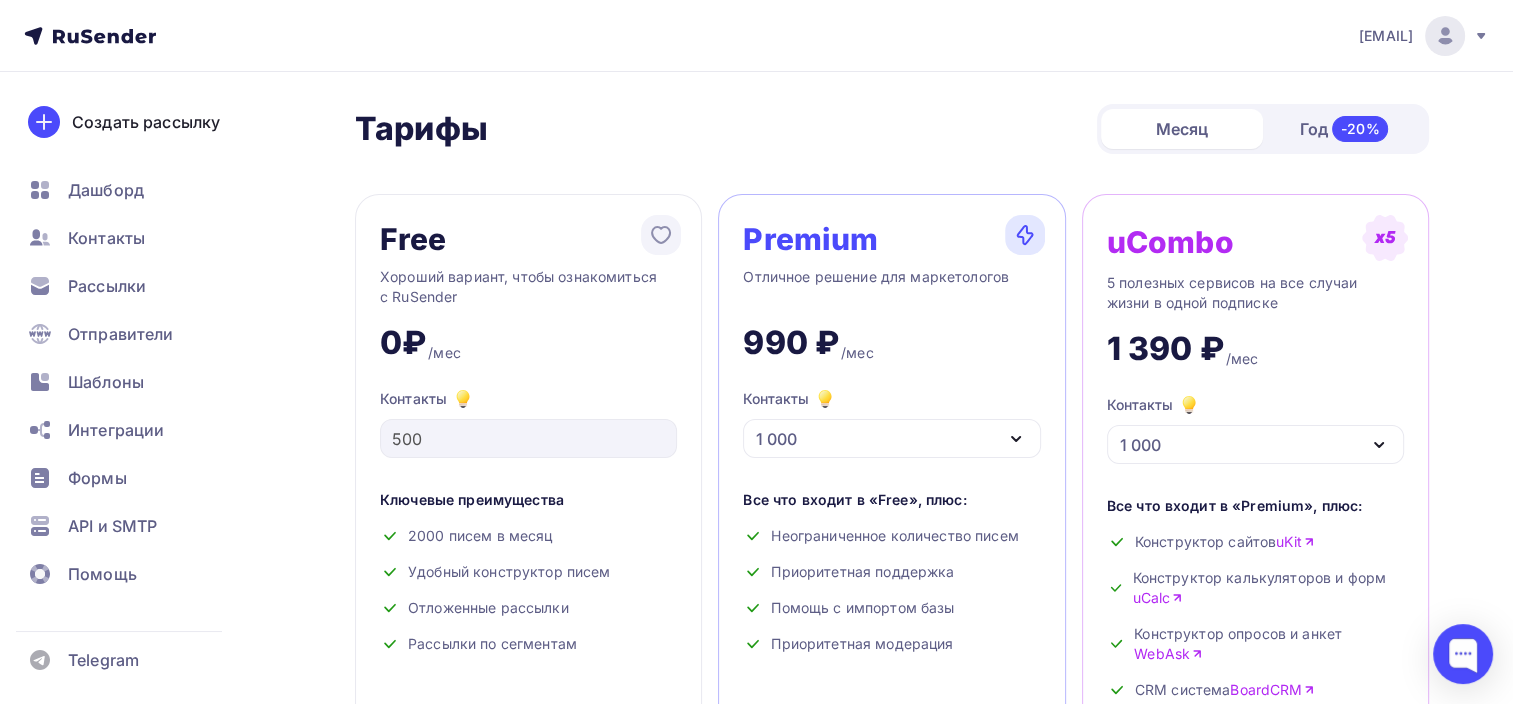 click on "[EMAIL]" at bounding box center (1424, 36) 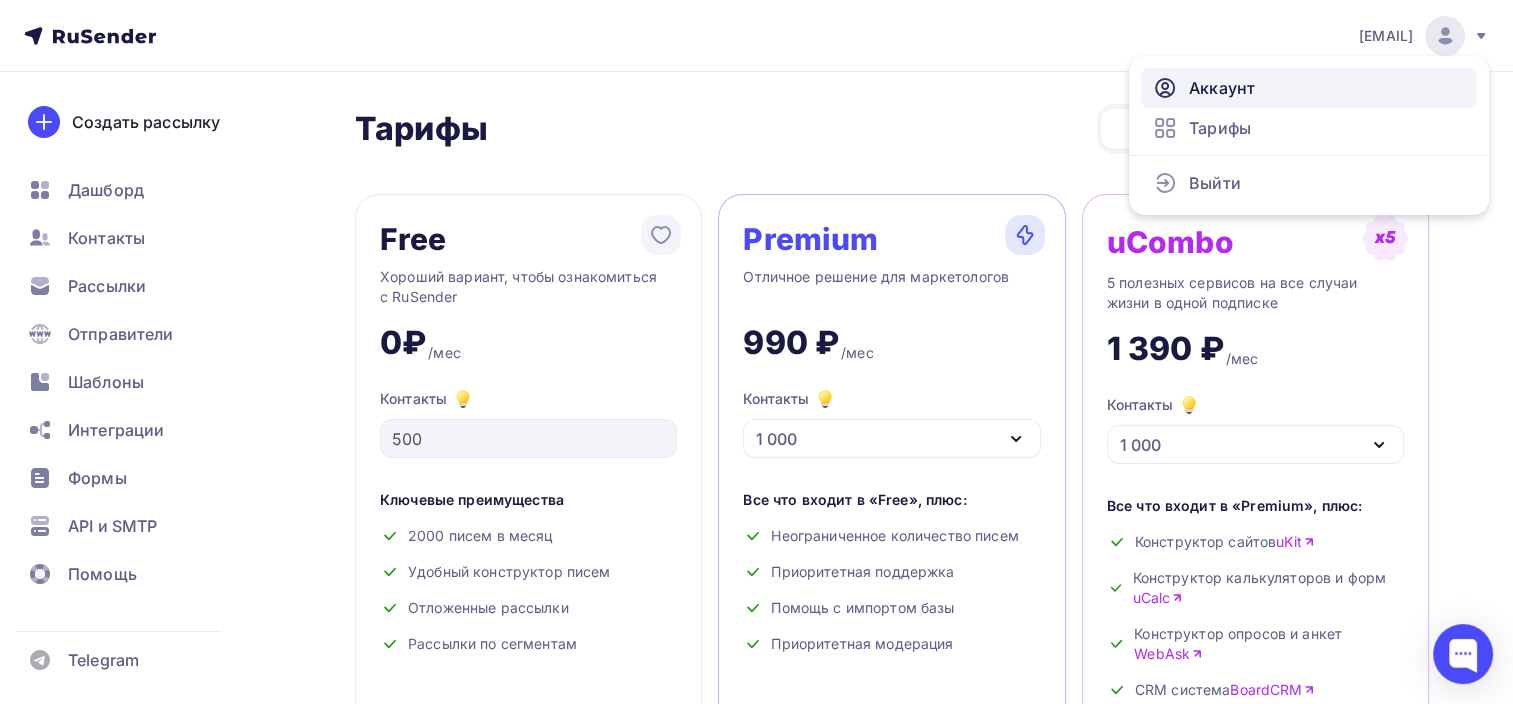 click on "Аккаунт" at bounding box center (1309, 88) 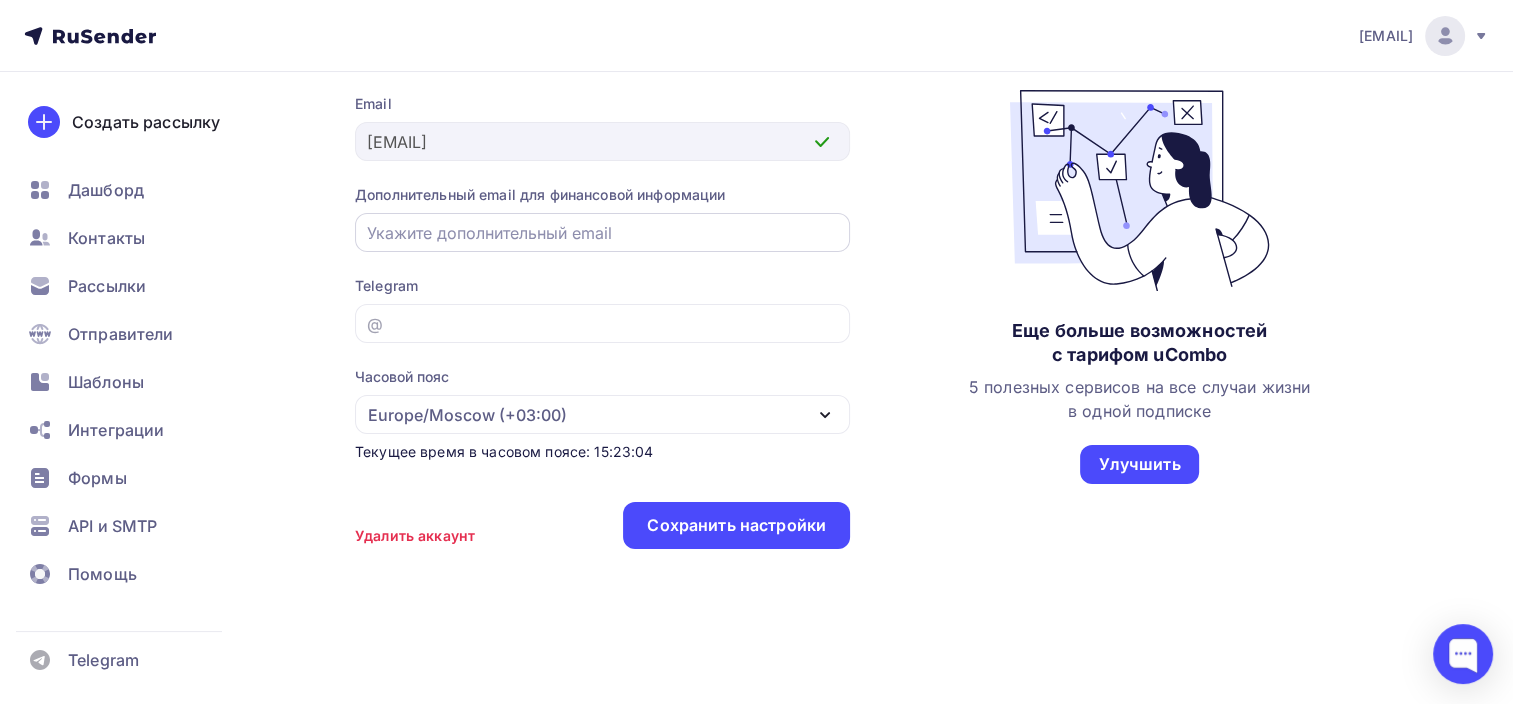 scroll, scrollTop: 12, scrollLeft: 0, axis: vertical 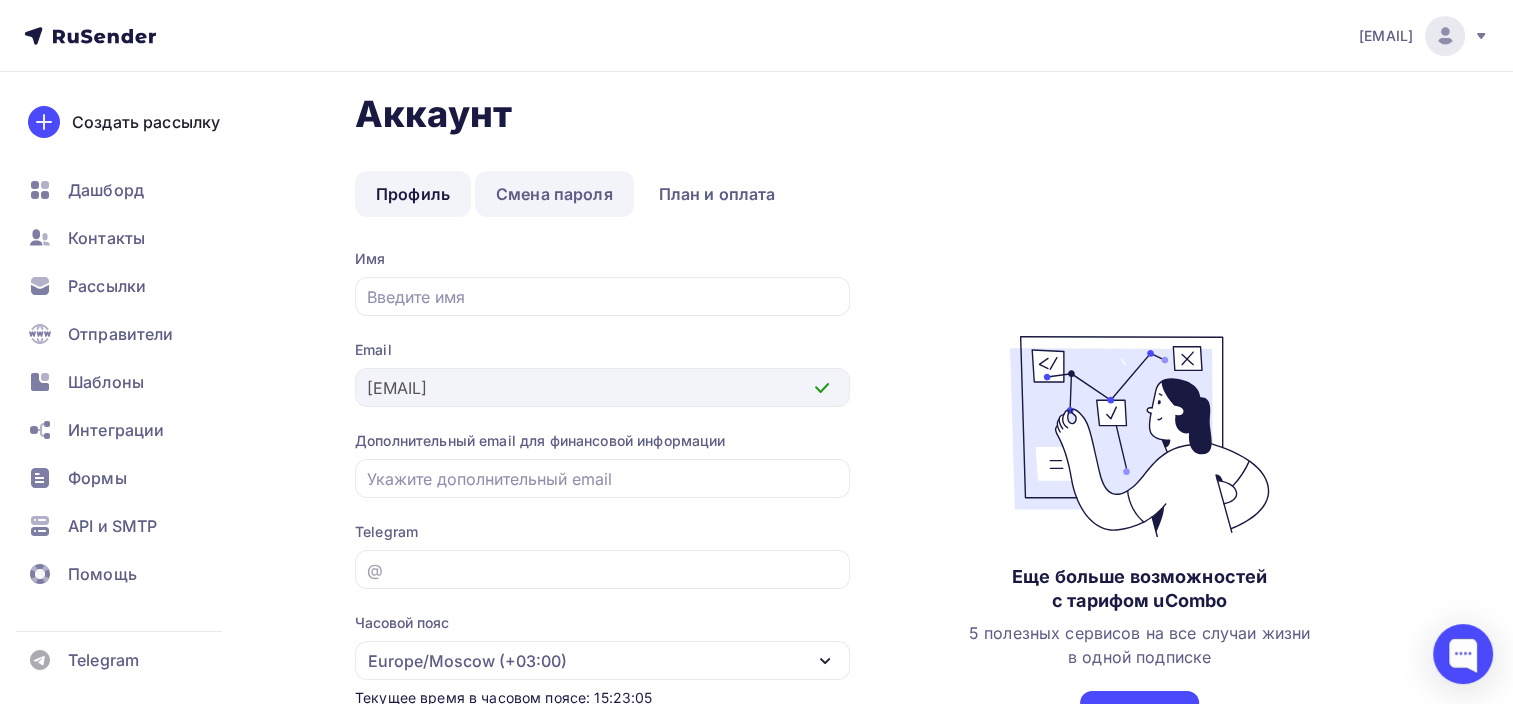 click on "Смена пароля" at bounding box center (554, 194) 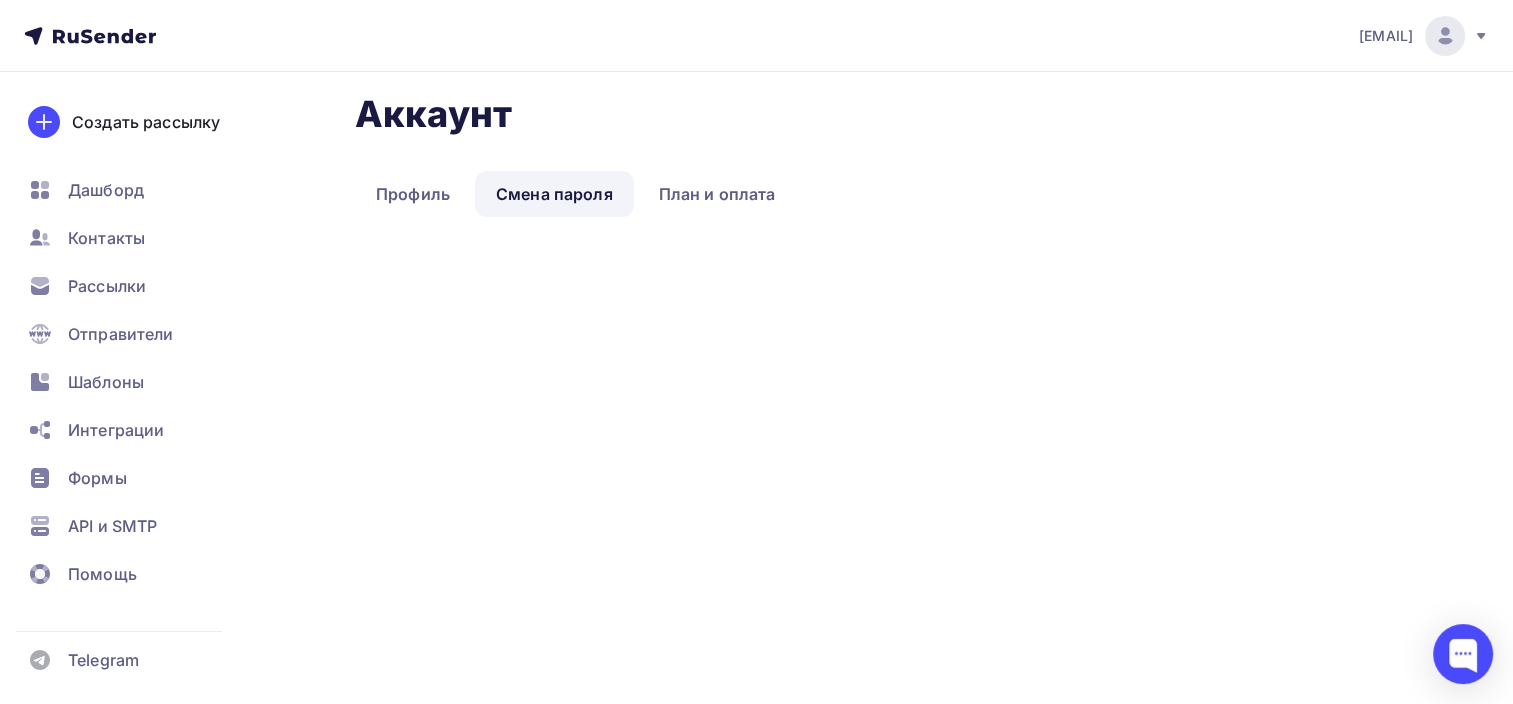 scroll, scrollTop: 0, scrollLeft: 0, axis: both 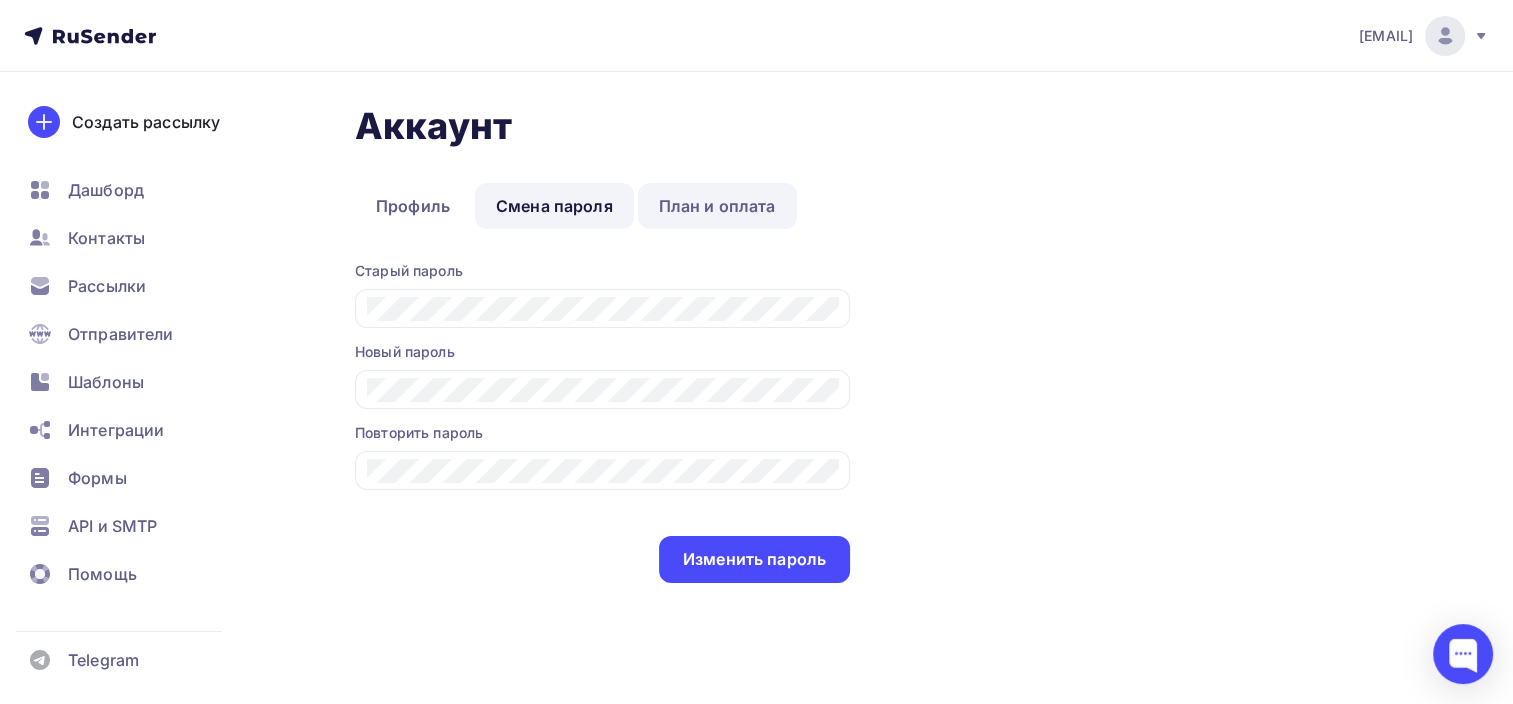 click on "План и оплата" at bounding box center [717, 206] 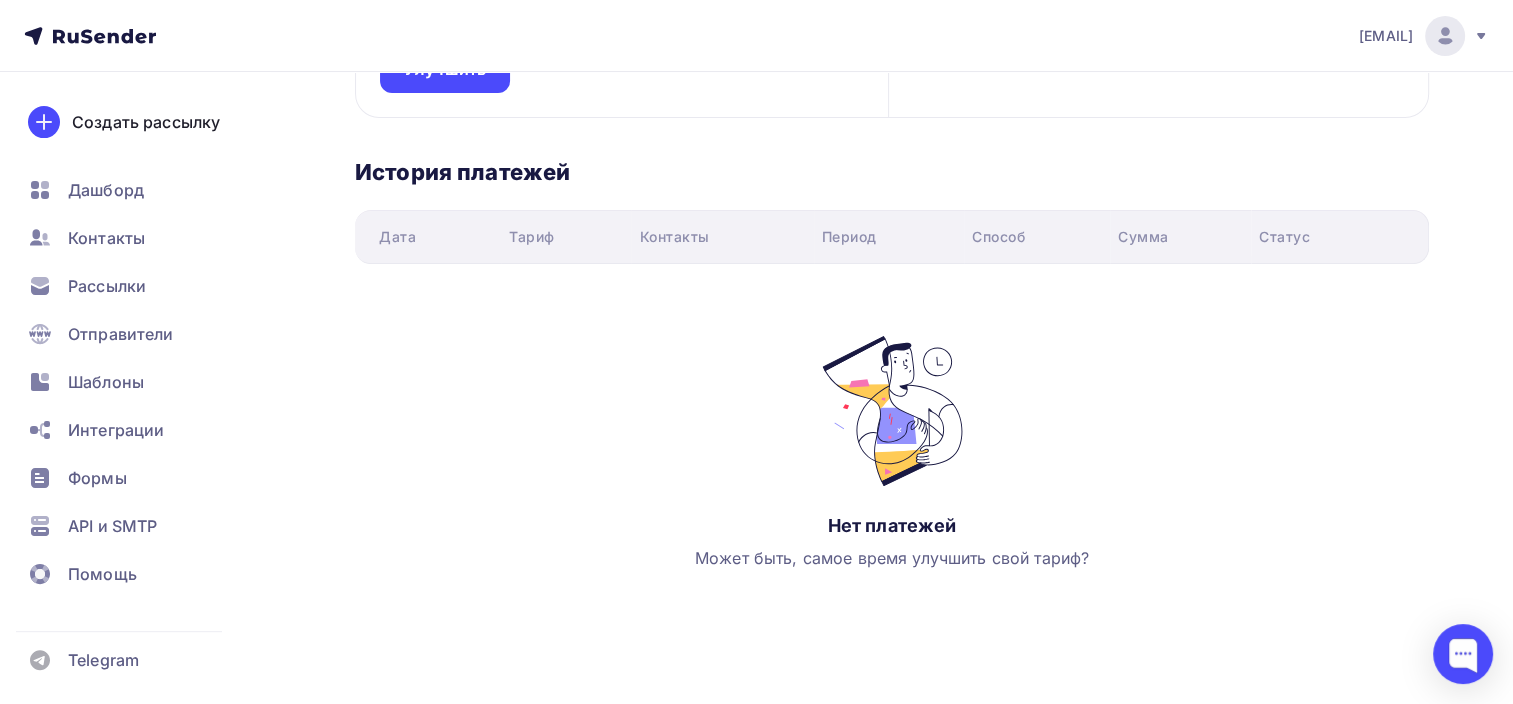 scroll, scrollTop: 369, scrollLeft: 0, axis: vertical 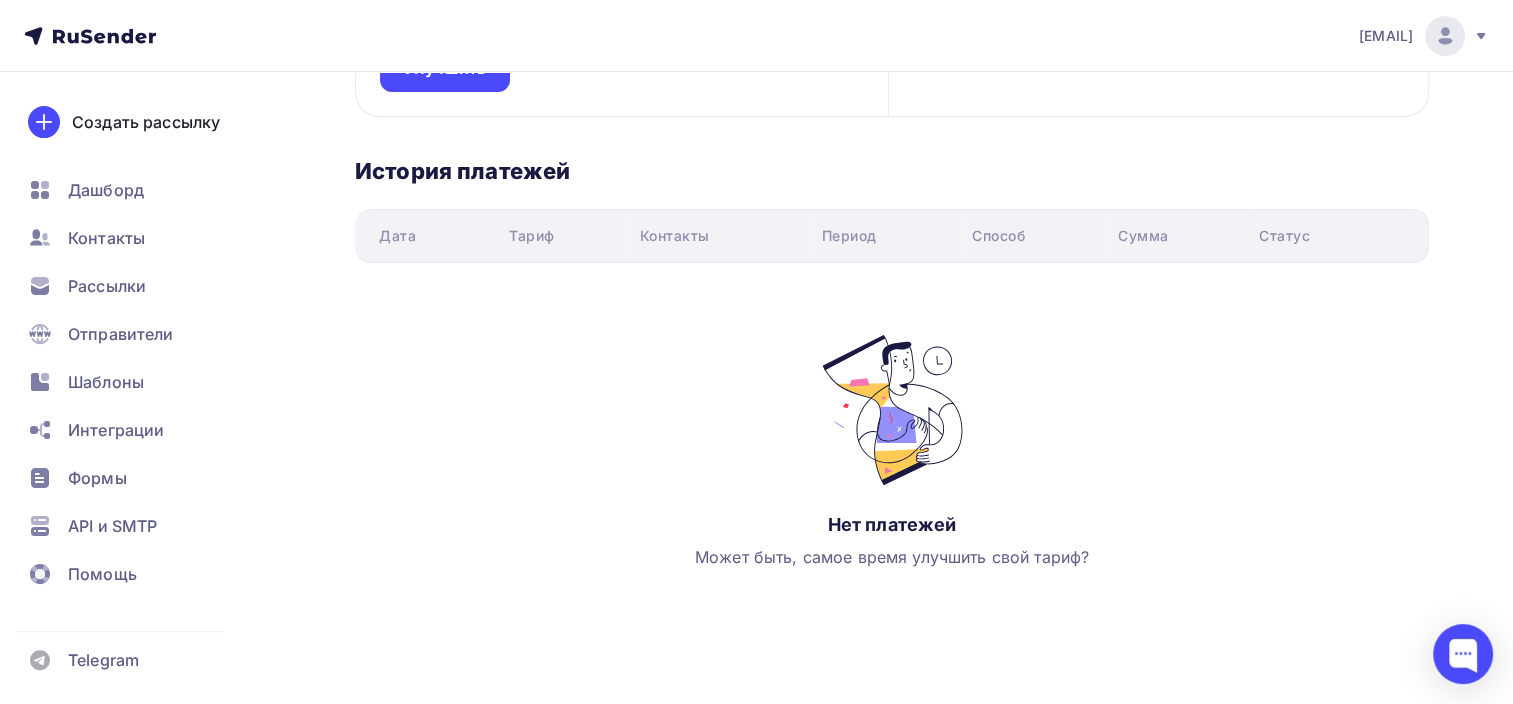 click on "Нет платежей
Может быть, самое время улучшить свой тариф?" at bounding box center [892, 452] 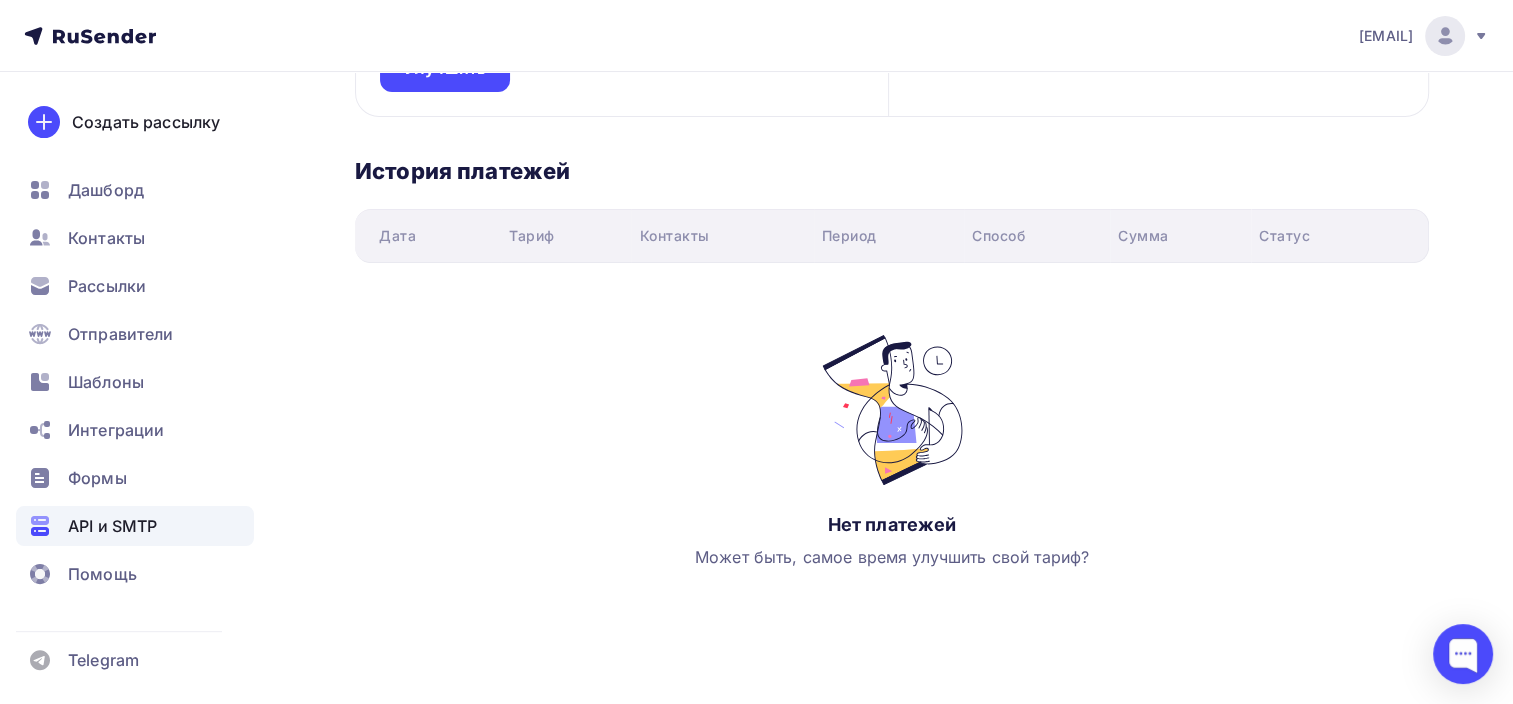 click on "API и SMTP" at bounding box center (112, 526) 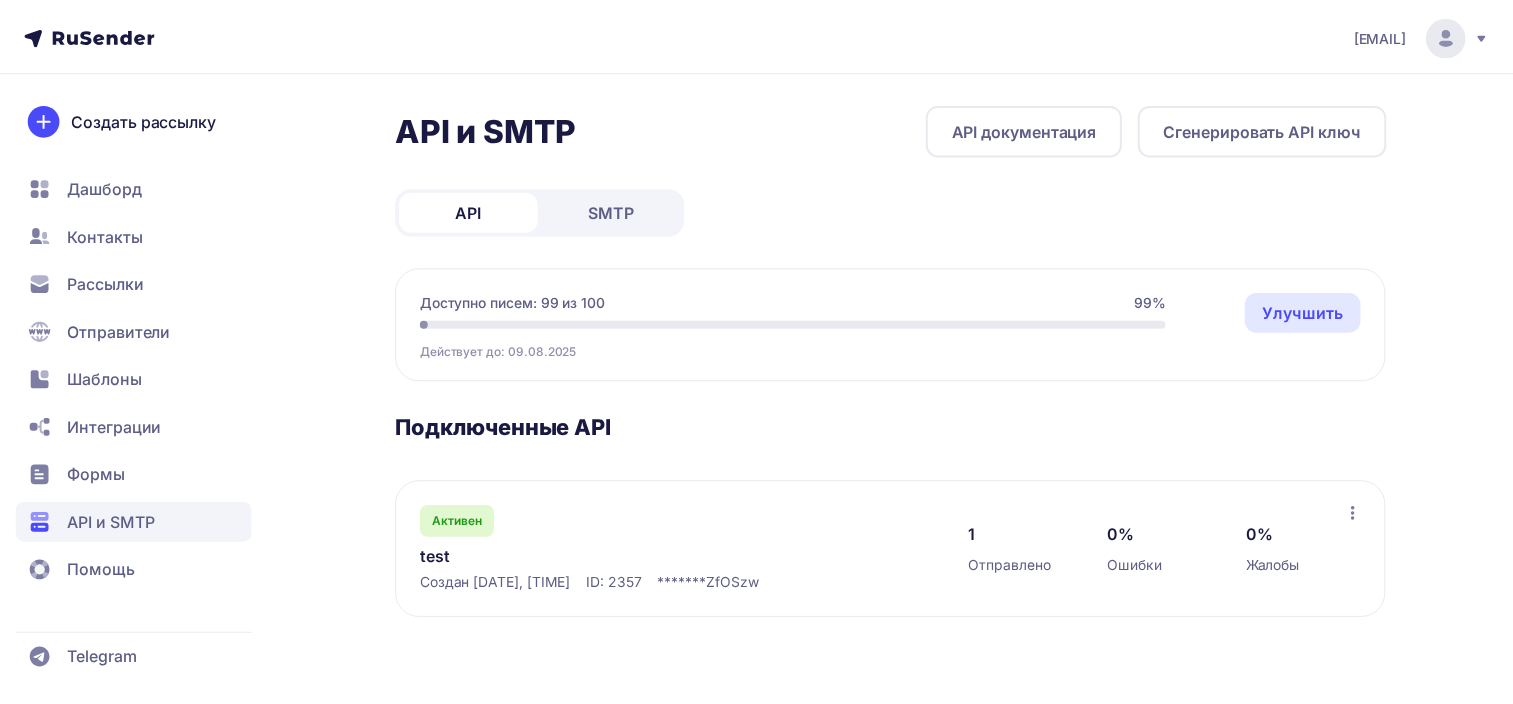 scroll, scrollTop: 0, scrollLeft: 0, axis: both 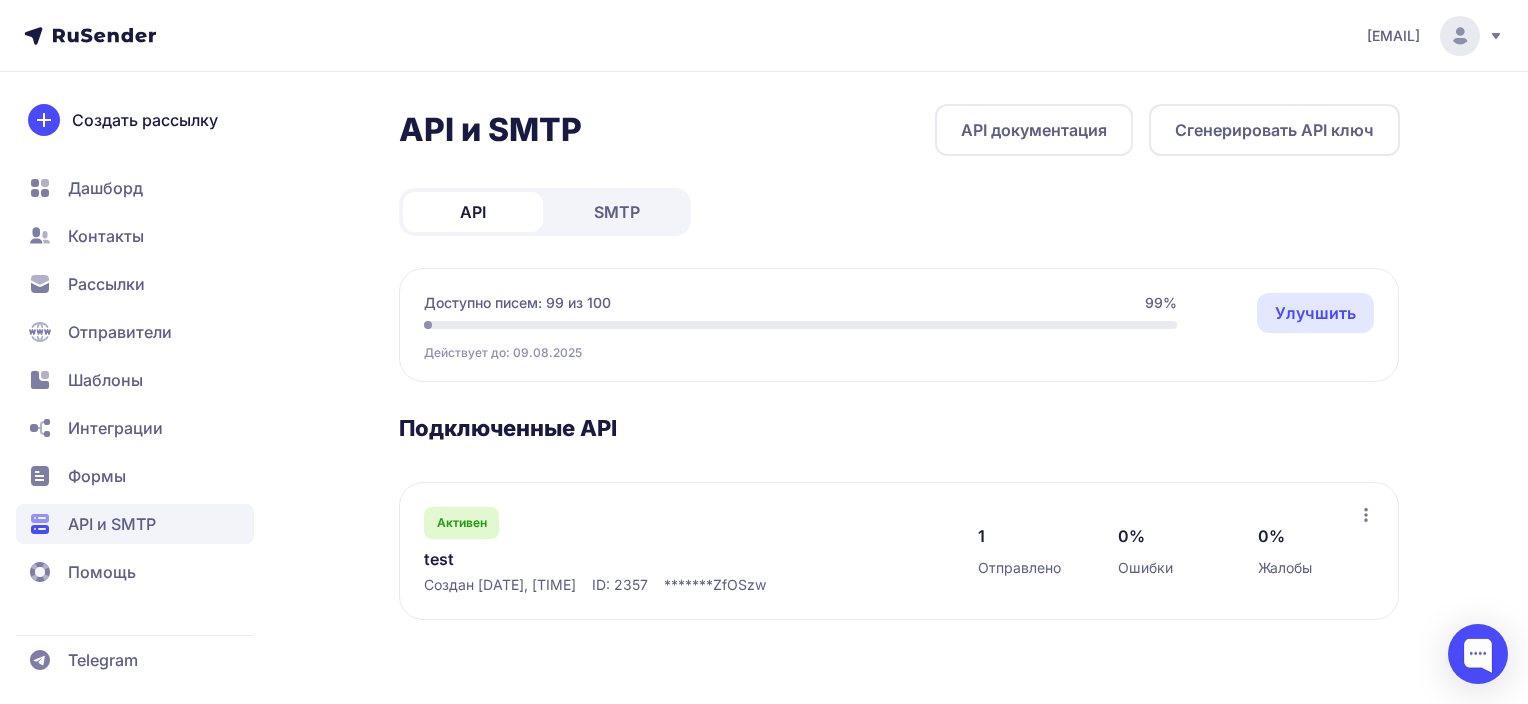 click on "test" at bounding box center [629, 559] 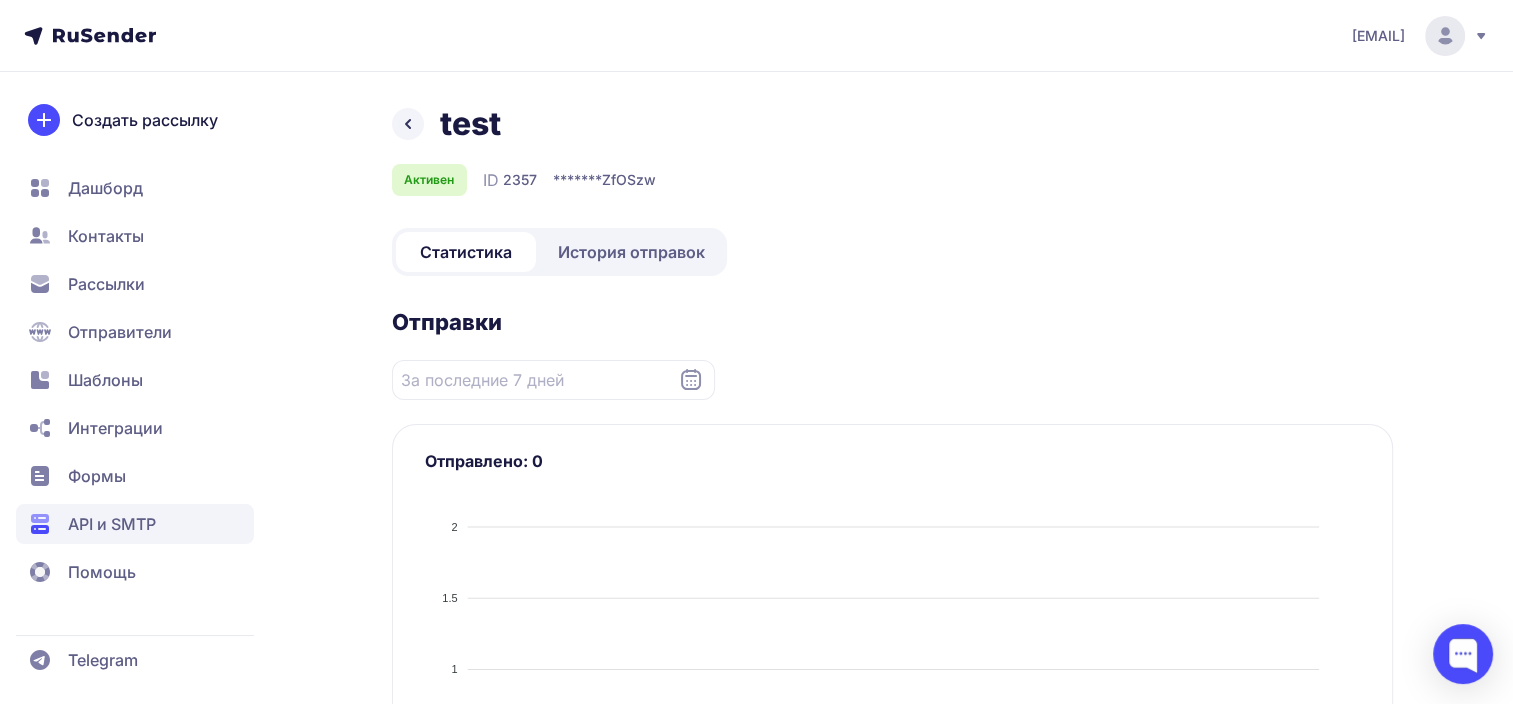 click on "История отправок" 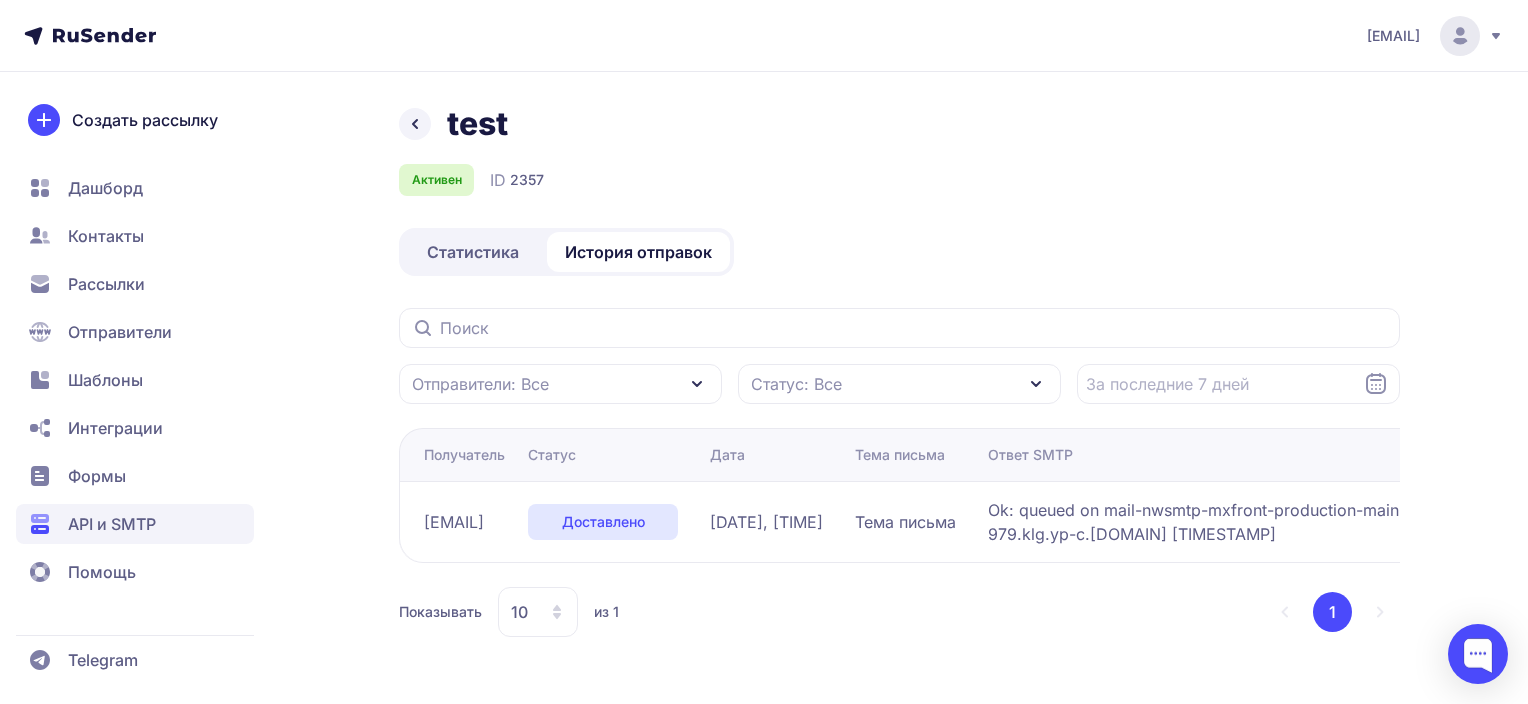 click on "Статистика" at bounding box center (473, 252) 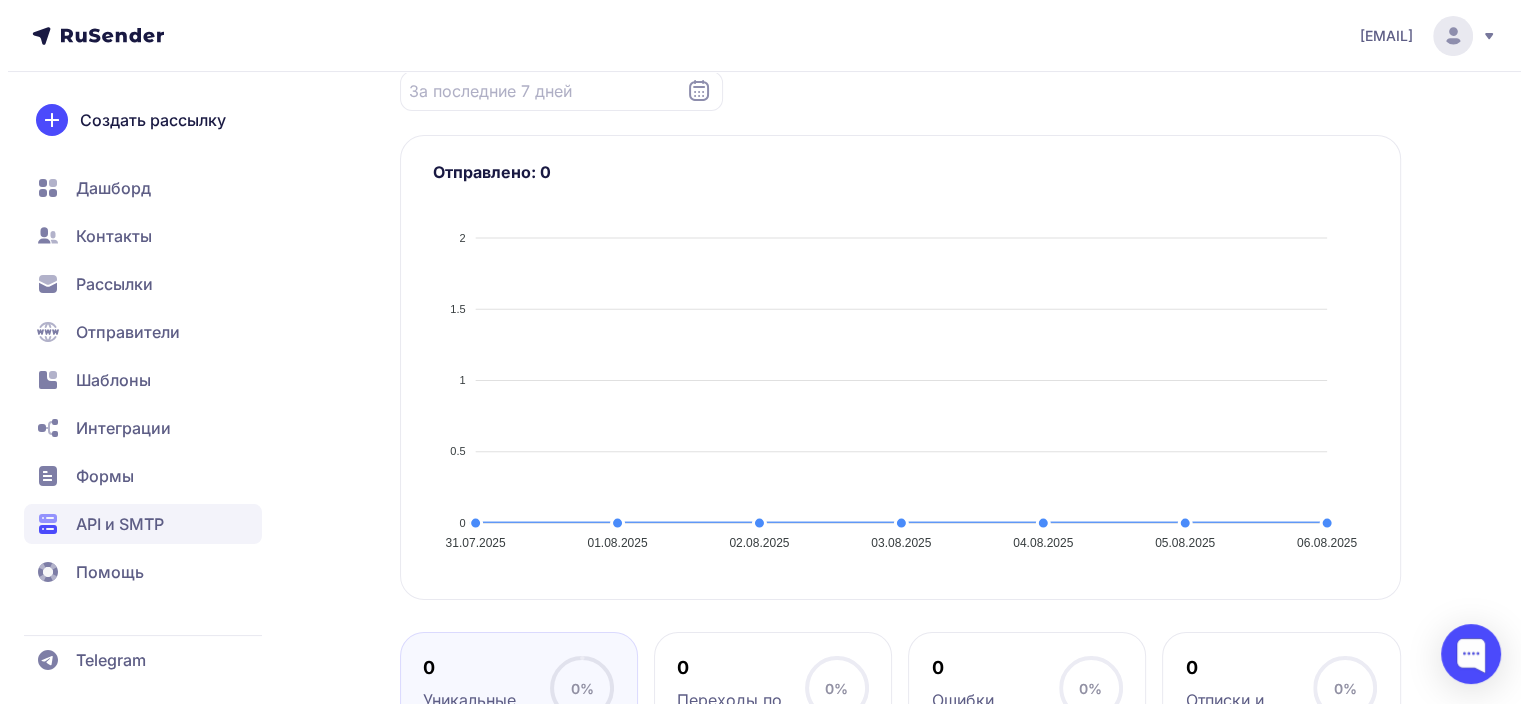 scroll, scrollTop: 0, scrollLeft: 0, axis: both 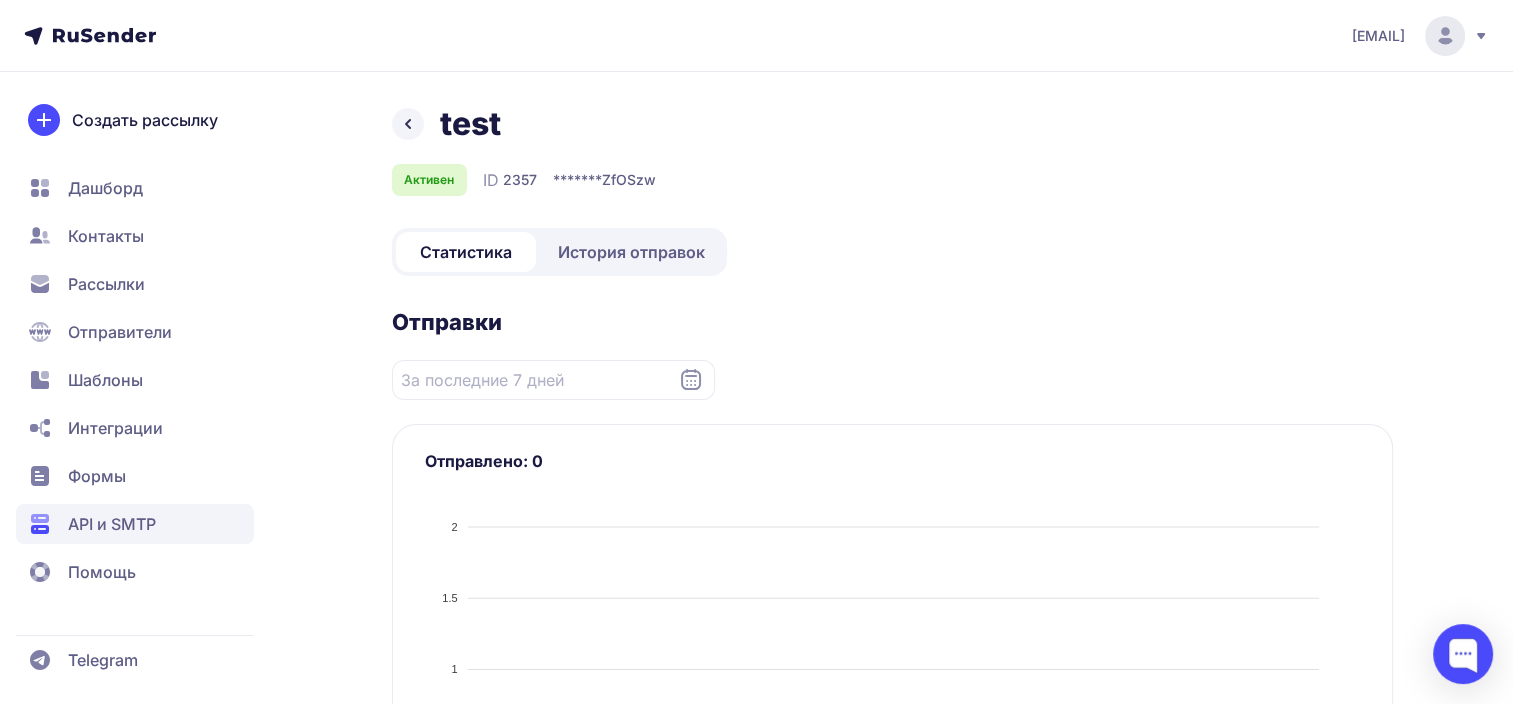 click on "История отправок" at bounding box center (631, 252) 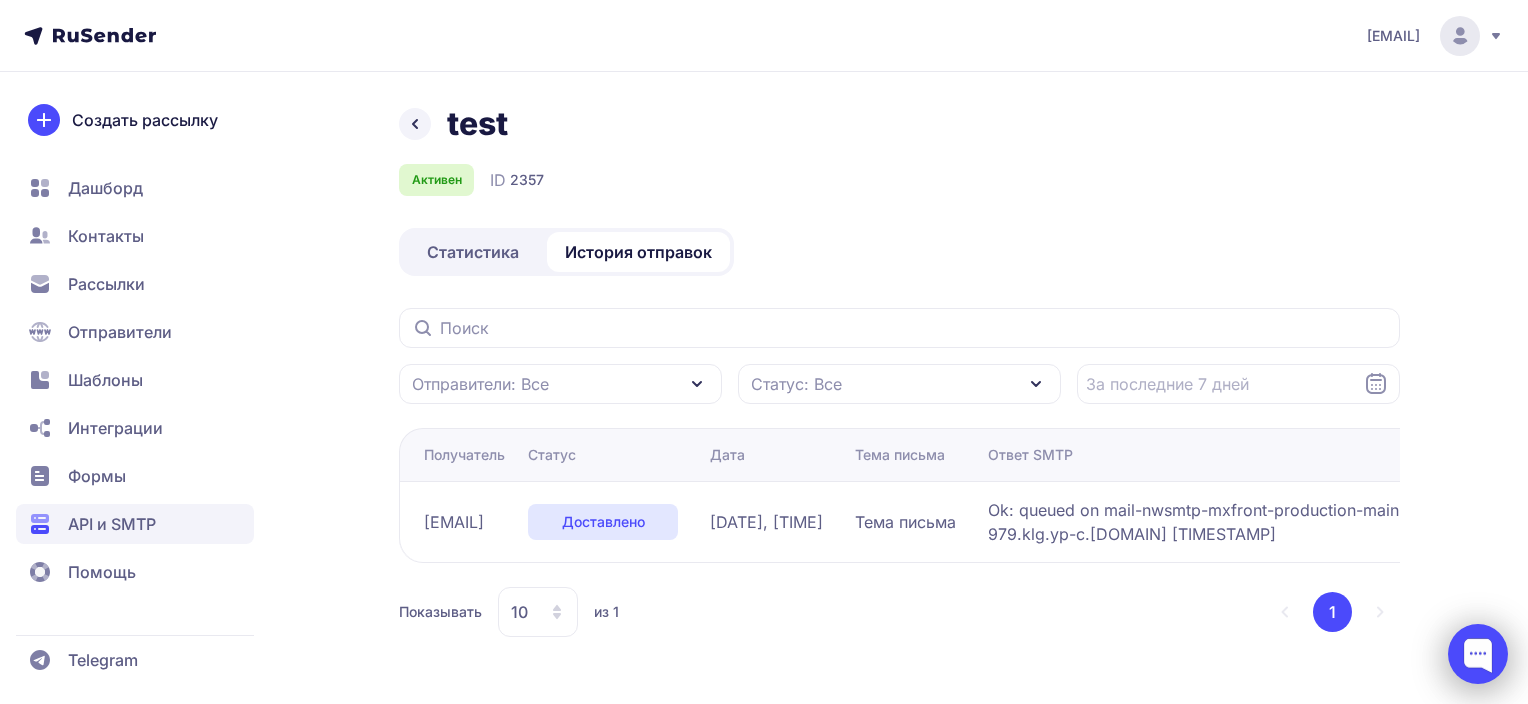 click at bounding box center [1478, 654] 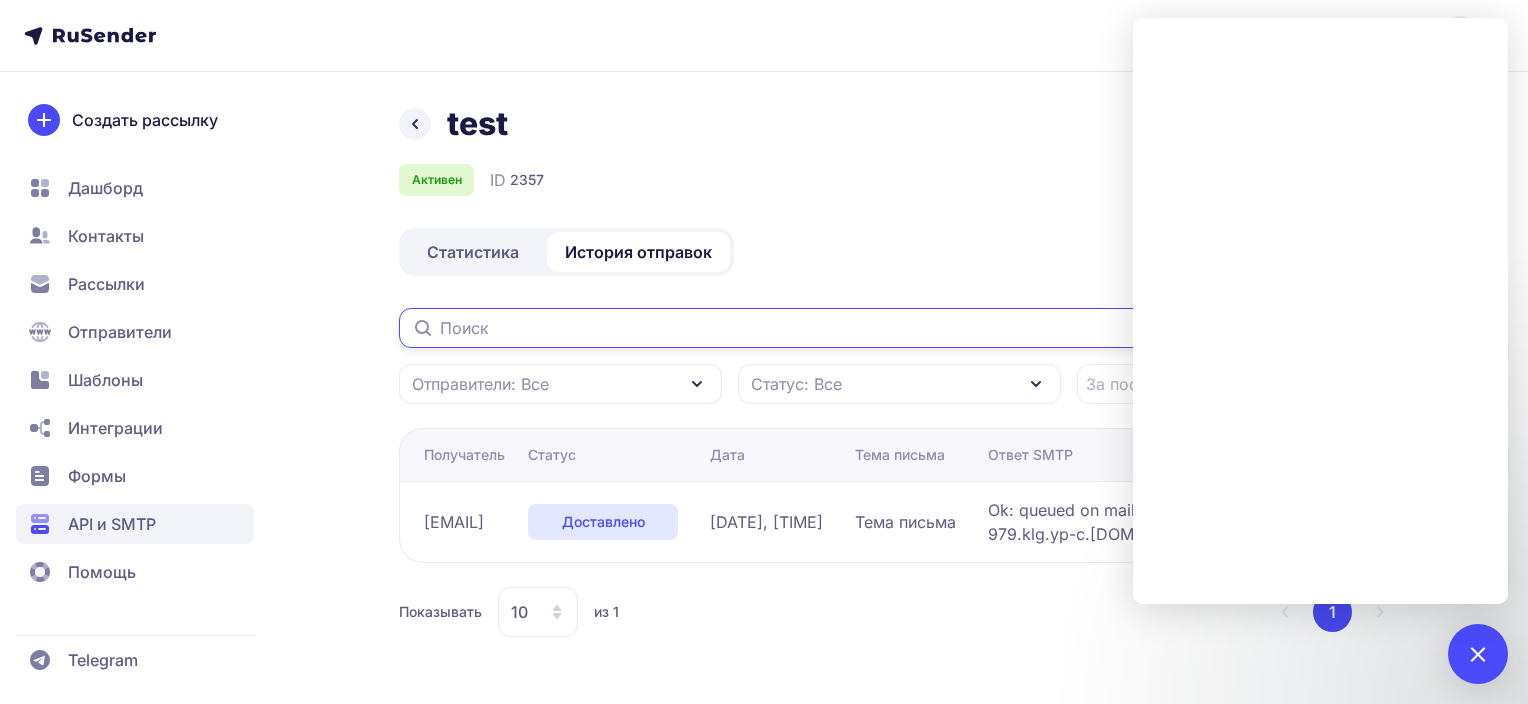 click at bounding box center (899, 328) 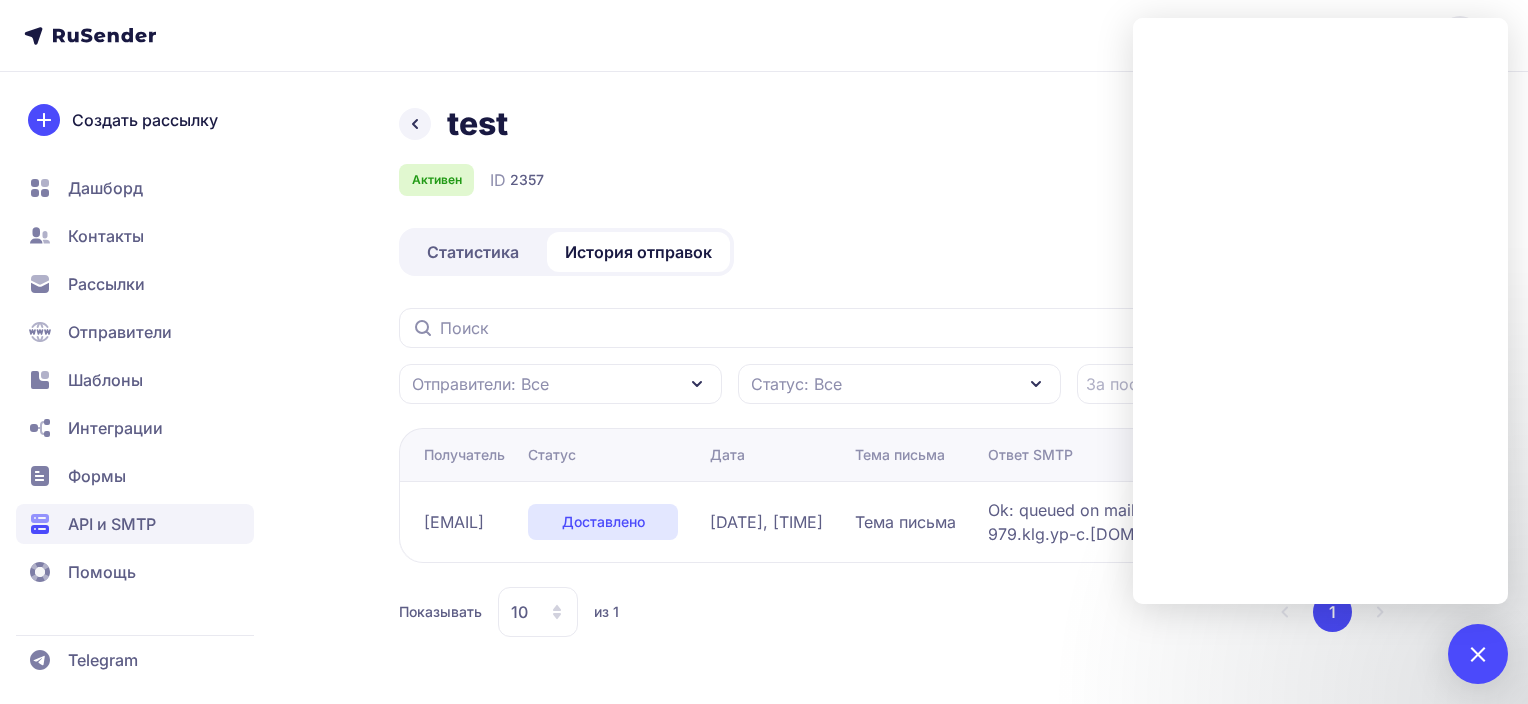 click on "Активен  ID  2357" at bounding box center (899, 180) 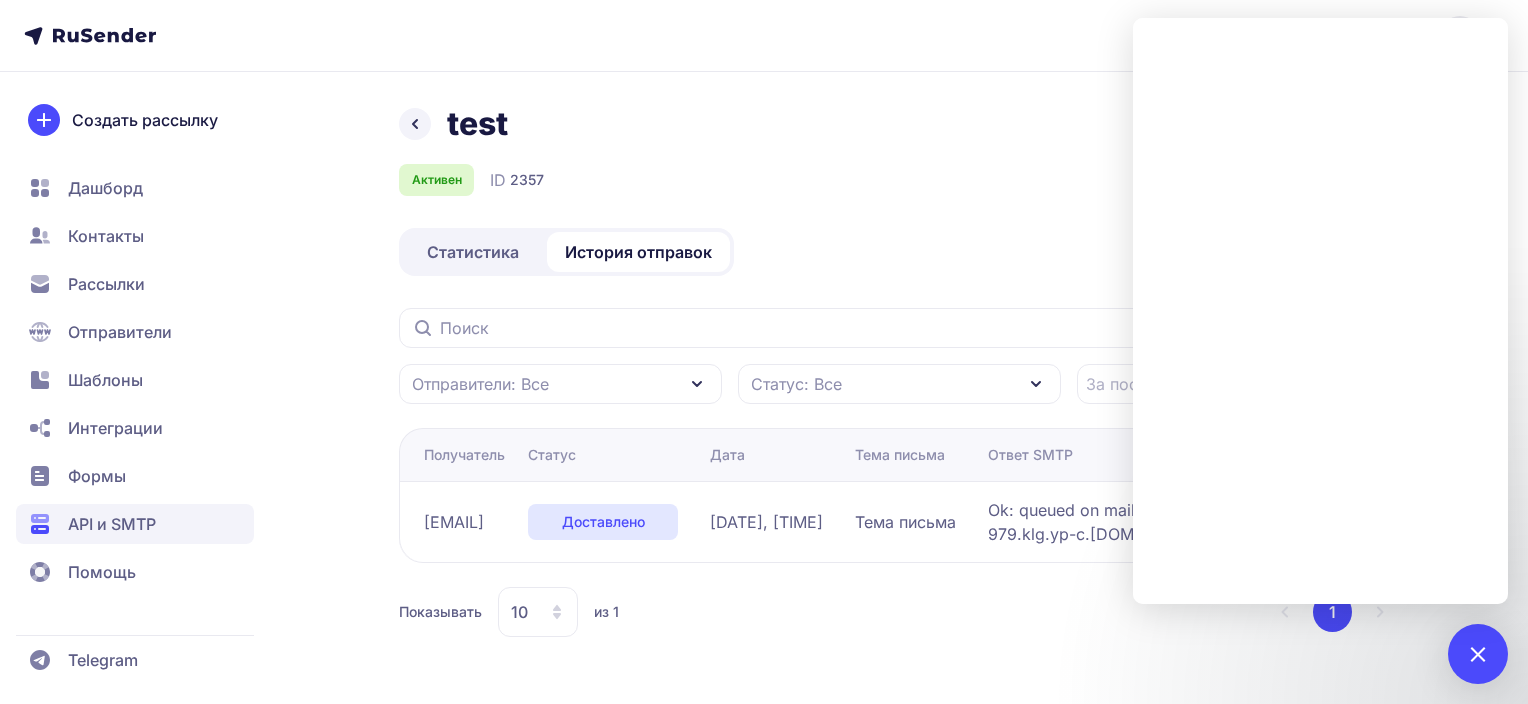 click on "Дашборд" 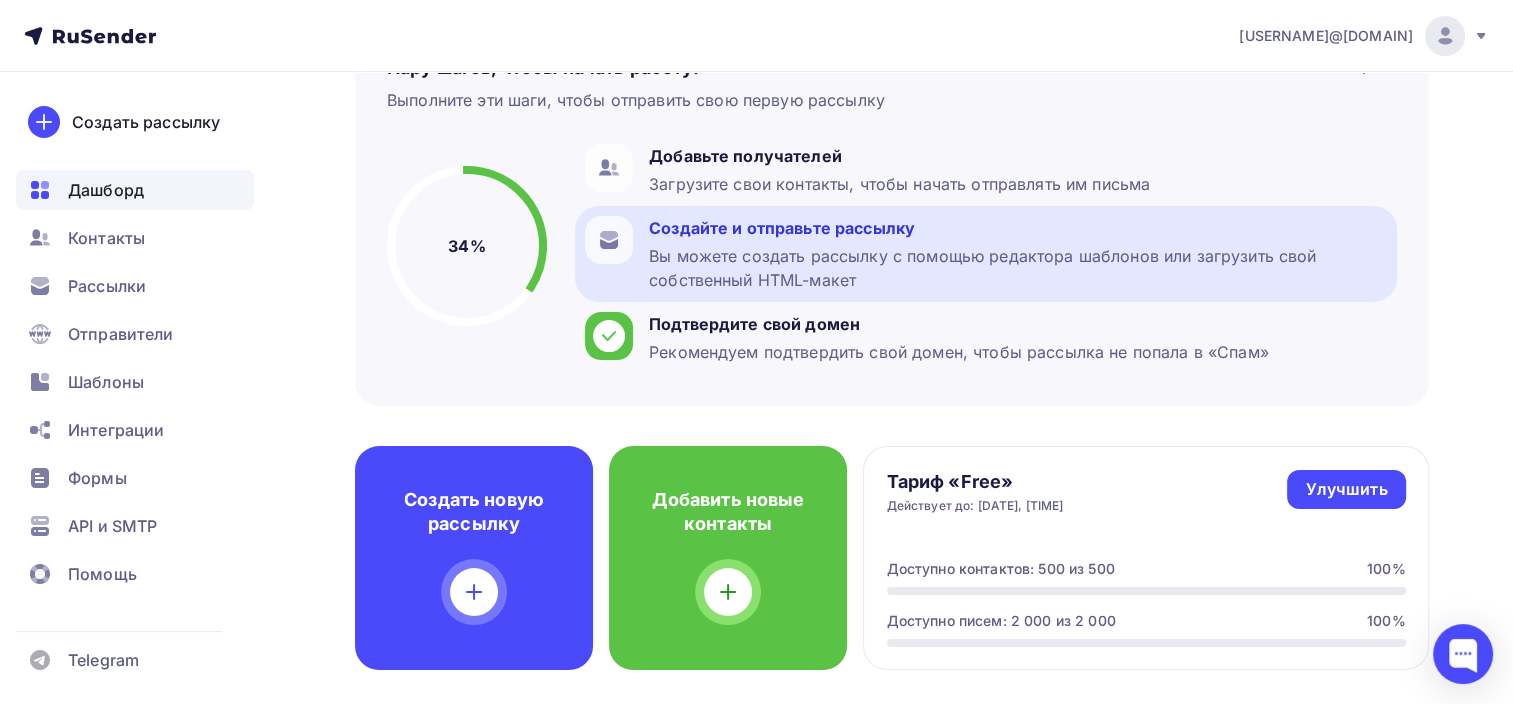 scroll, scrollTop: 0, scrollLeft: 0, axis: both 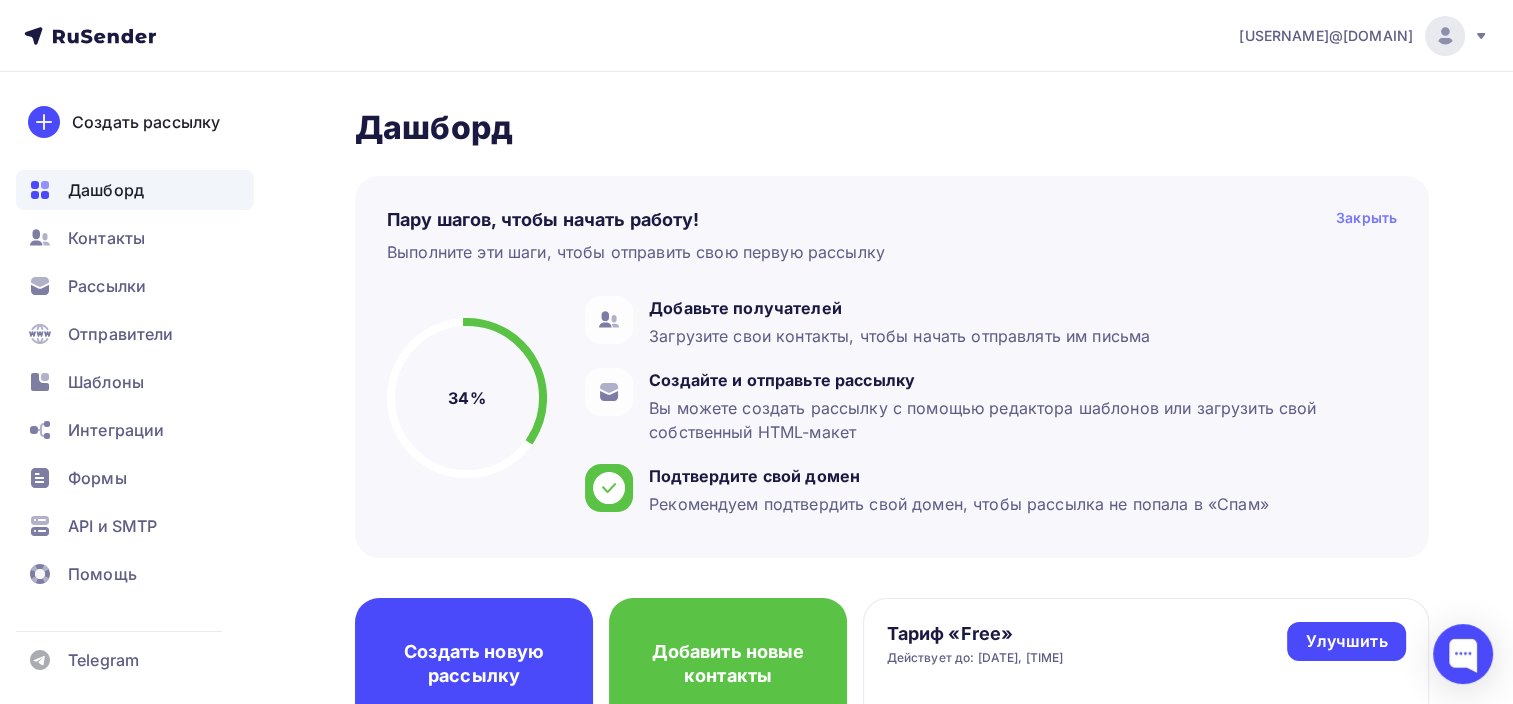 click on "Закрыть" at bounding box center [1366, 220] 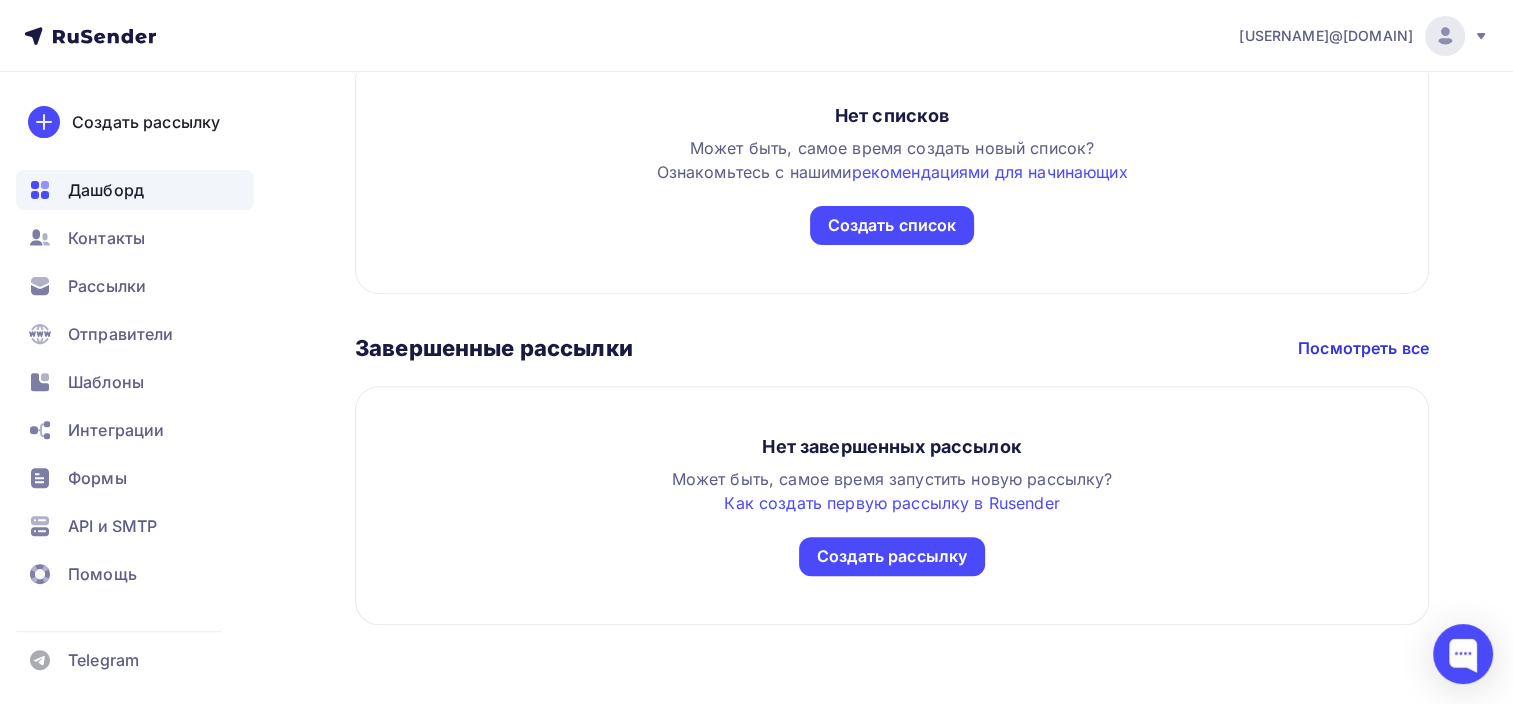 scroll, scrollTop: 0, scrollLeft: 0, axis: both 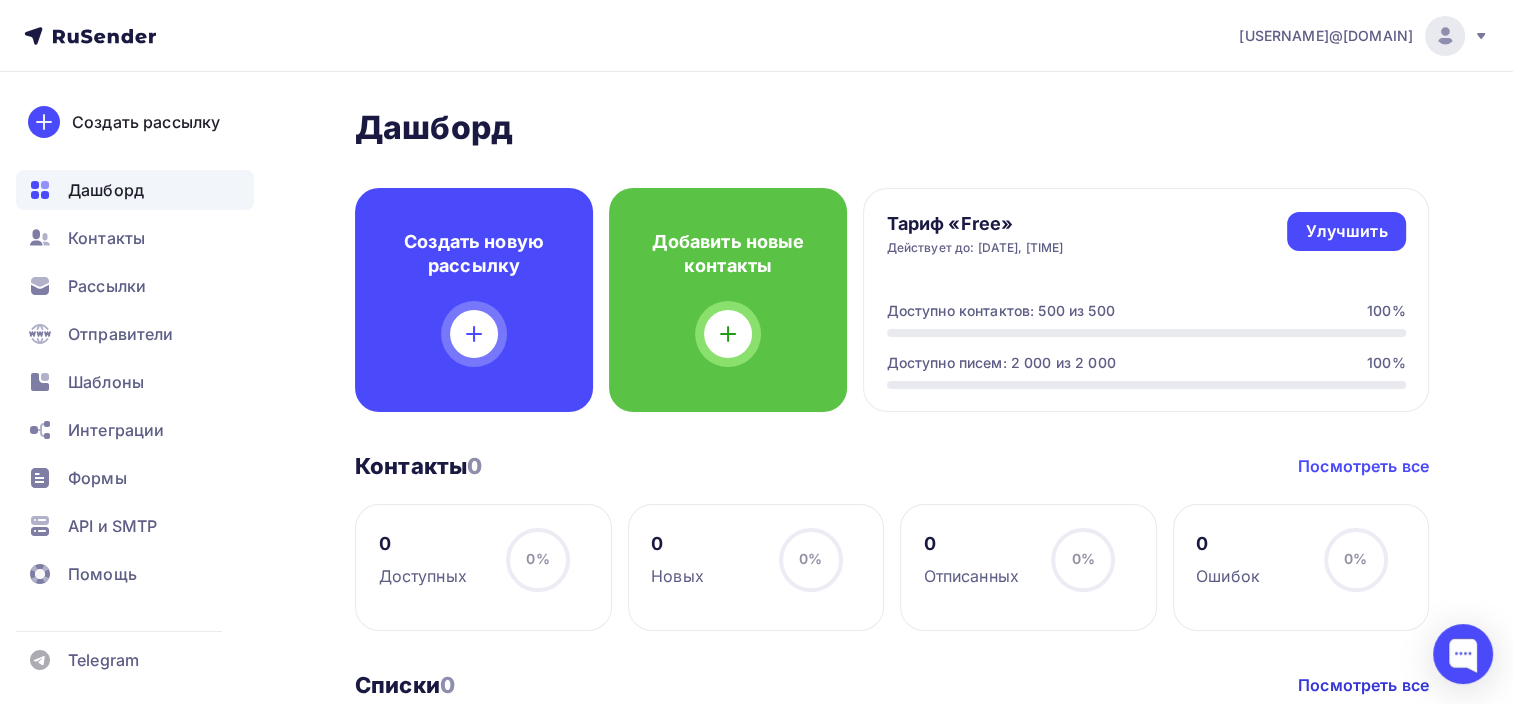 click on "Посмотреть все" at bounding box center [1363, 466] 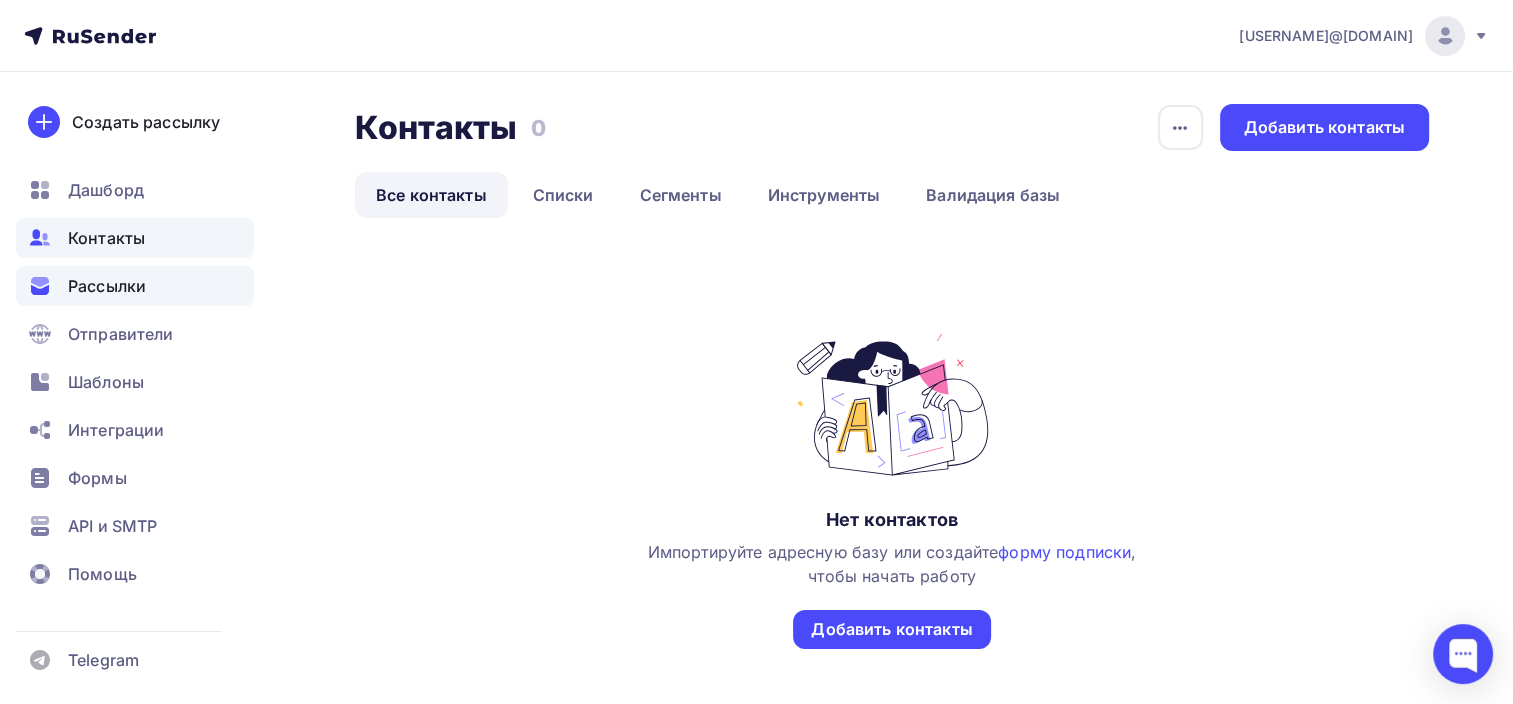 click on "Рассылки" at bounding box center [135, 286] 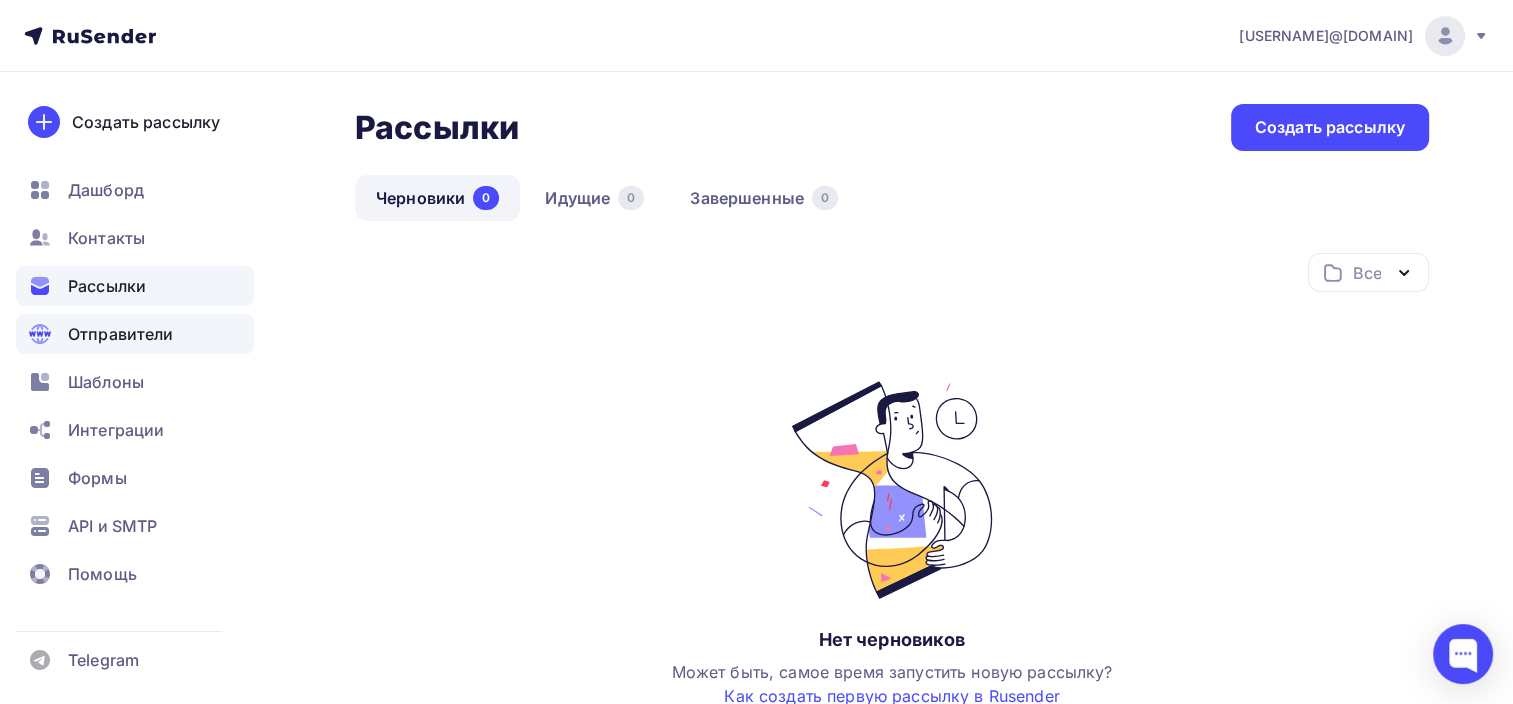 click on "Отправители" at bounding box center [121, 334] 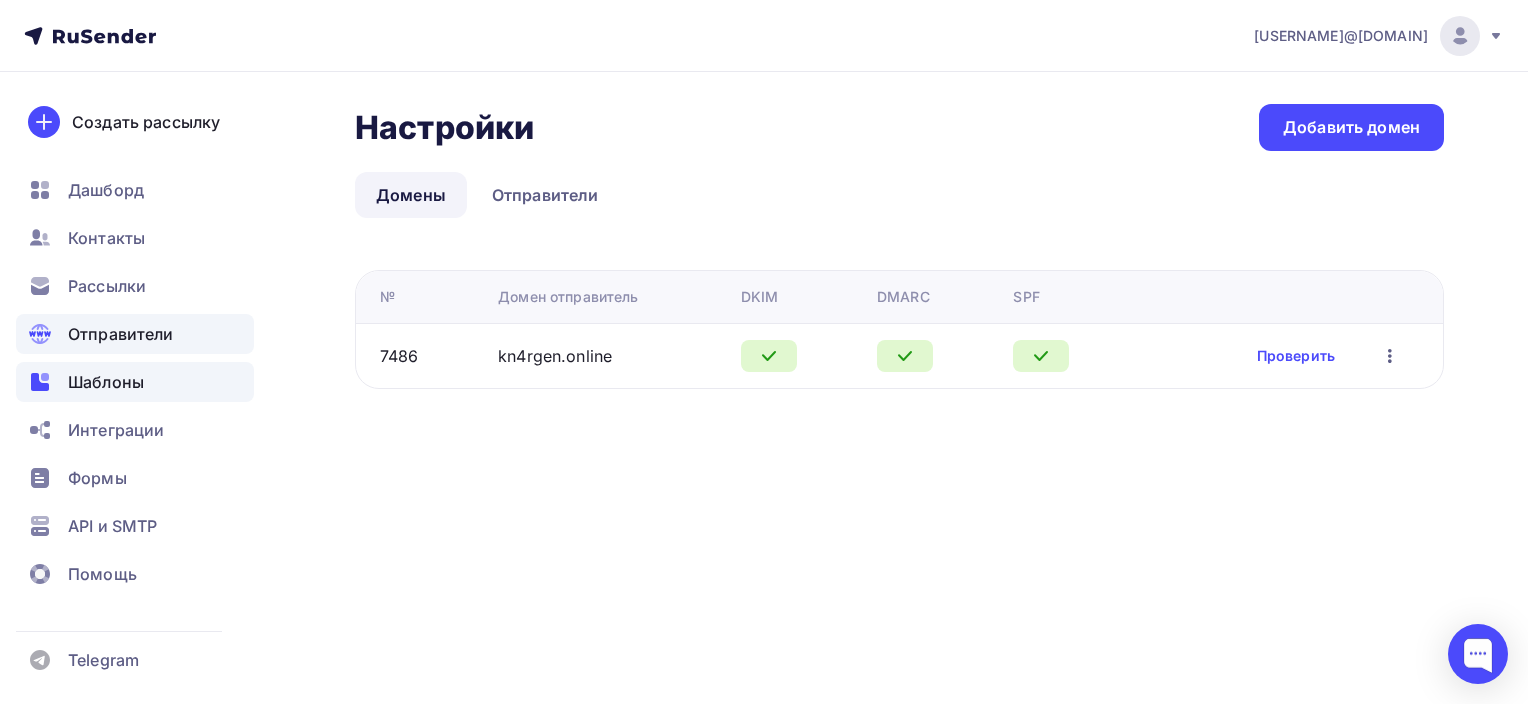 click on "Шаблоны" at bounding box center [135, 382] 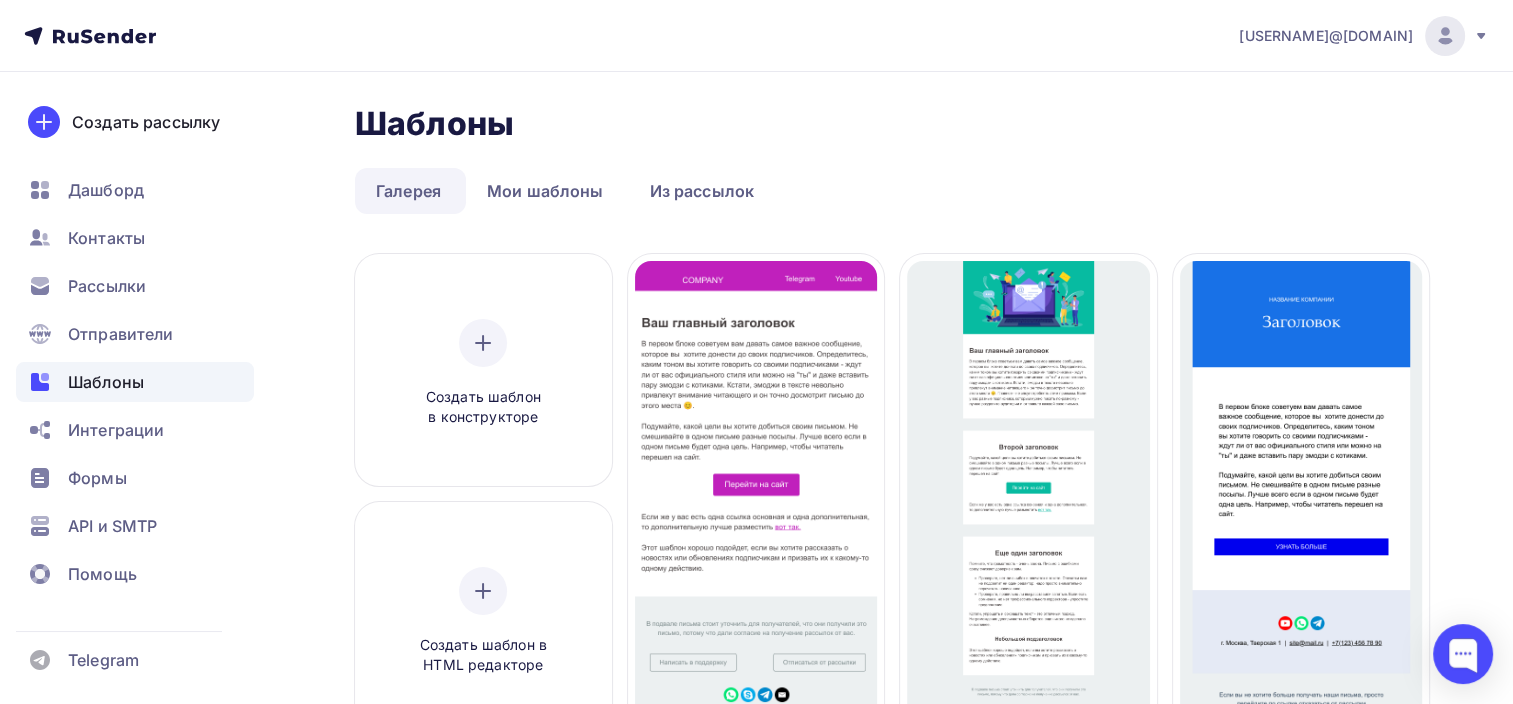 click on "Дашборд
Контакты
Рассылки
Отправители
Шаблоны
Интеграции
Формы
API и SMTP
Помощь" at bounding box center (135, 387) 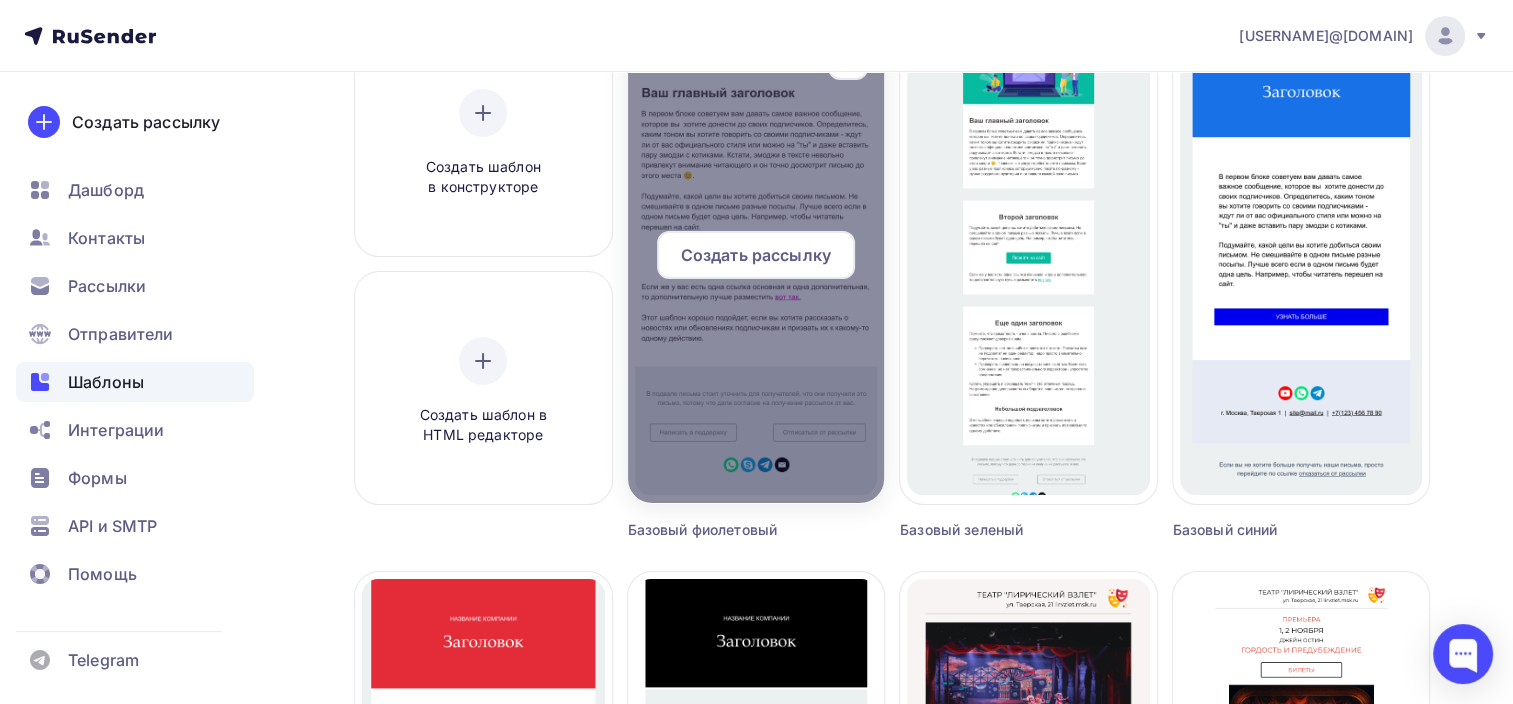 scroll, scrollTop: 0, scrollLeft: 0, axis: both 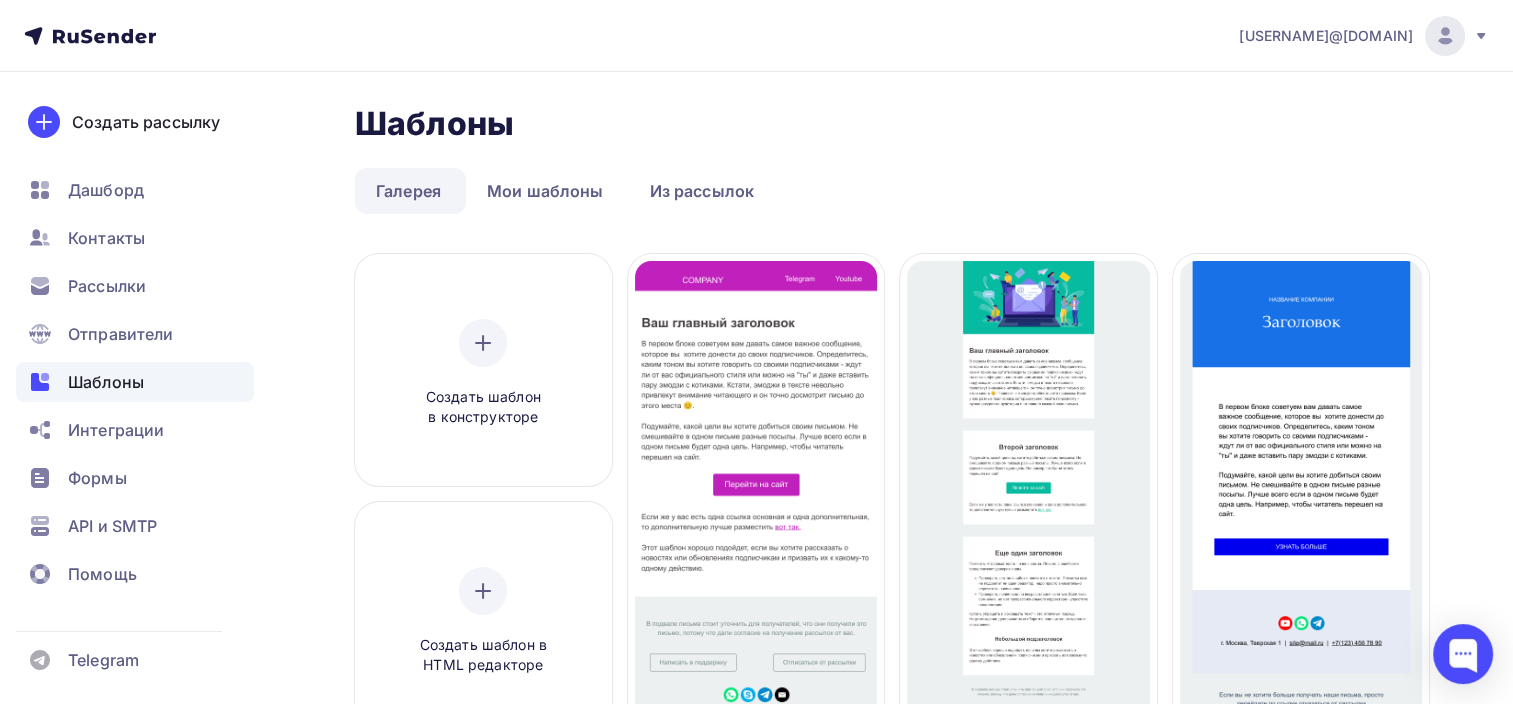 click on "[USERNAME]@[DOMAIN]" at bounding box center [1364, 36] 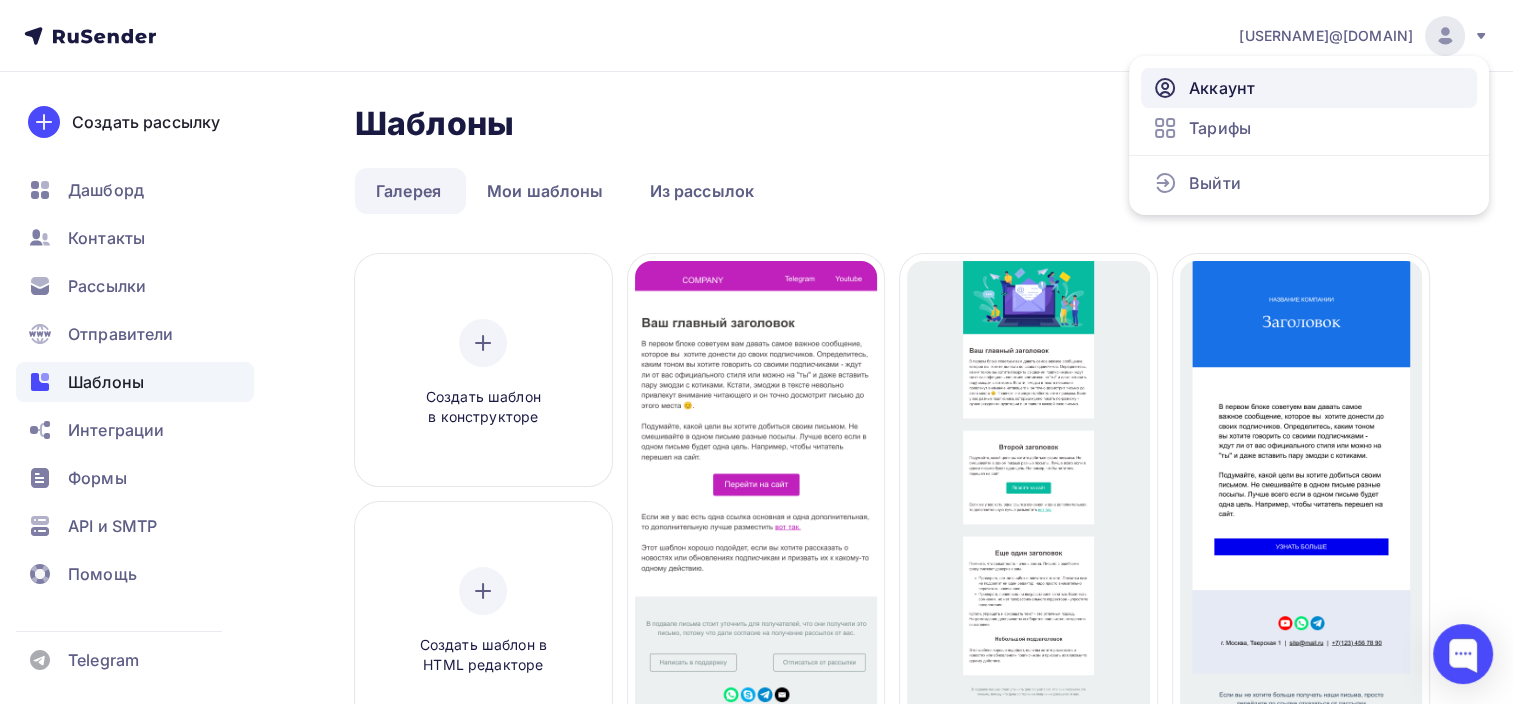 click on "Аккаунт" at bounding box center (1309, 88) 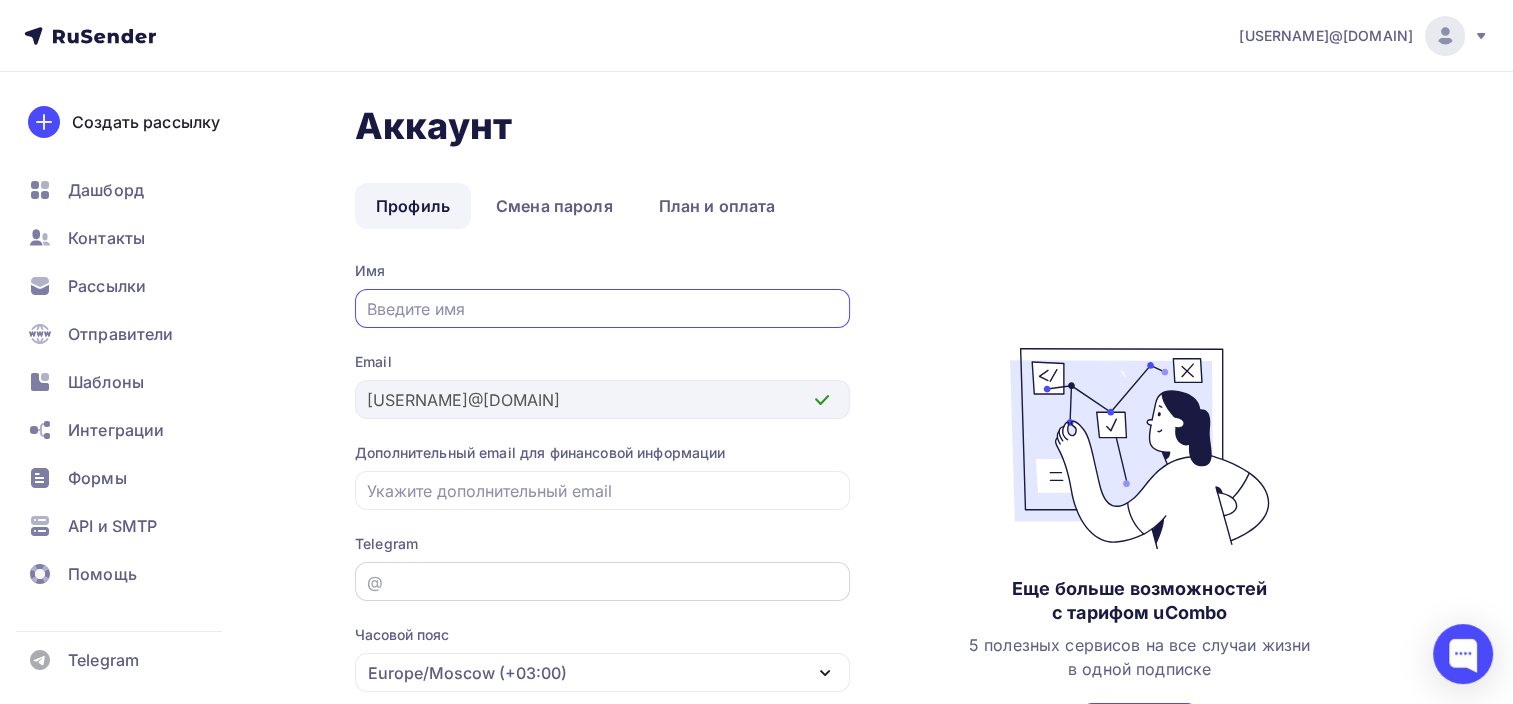 click on "@" at bounding box center [602, 581] 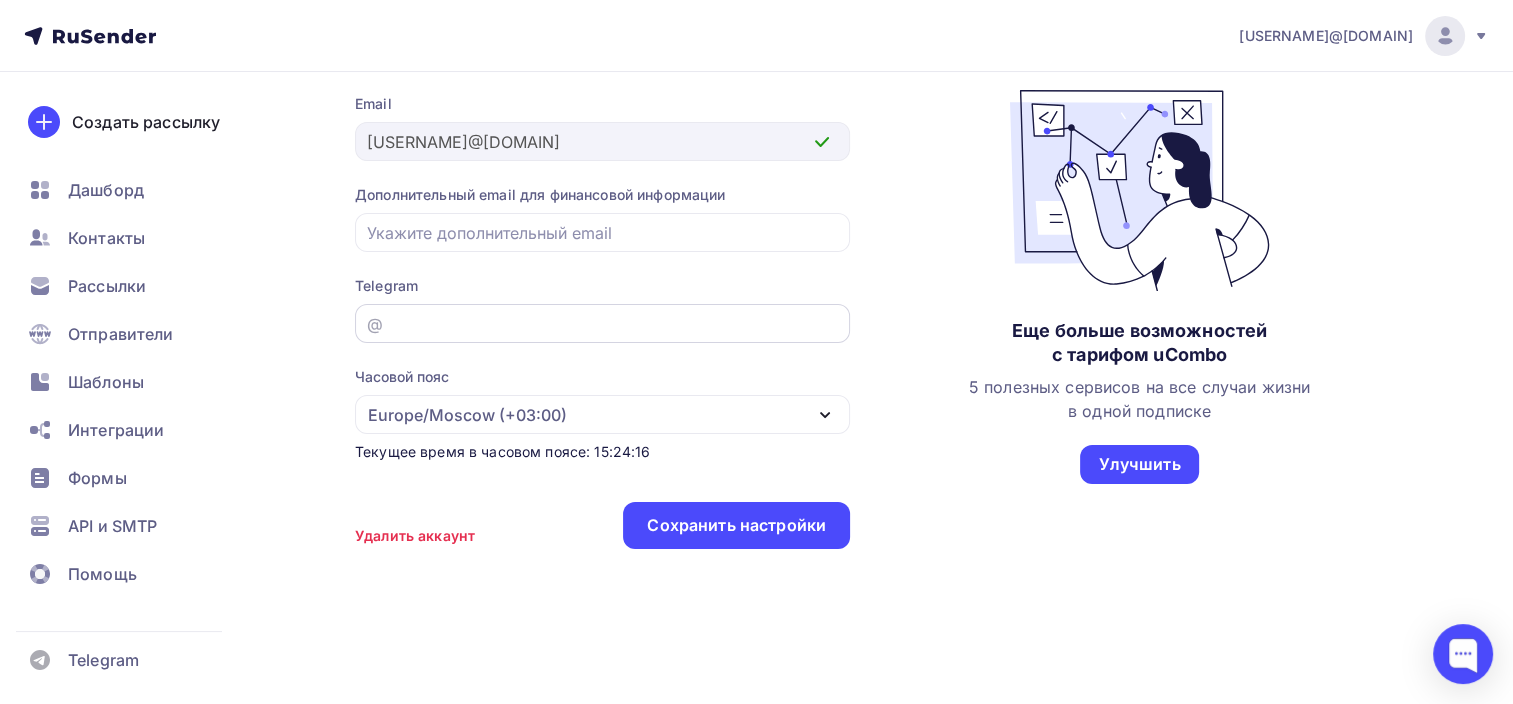 scroll, scrollTop: 0, scrollLeft: 0, axis: both 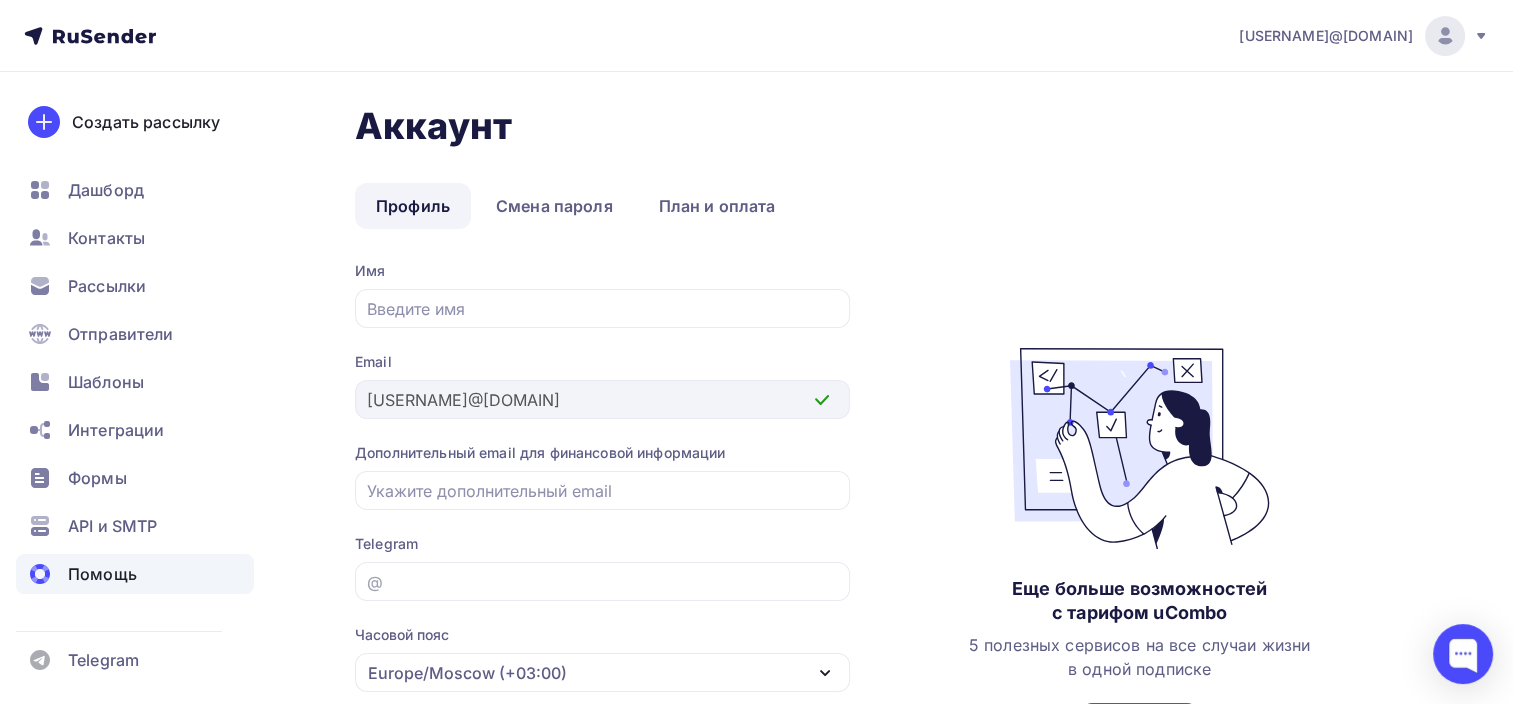 click on "Помощь" at bounding box center [135, 574] 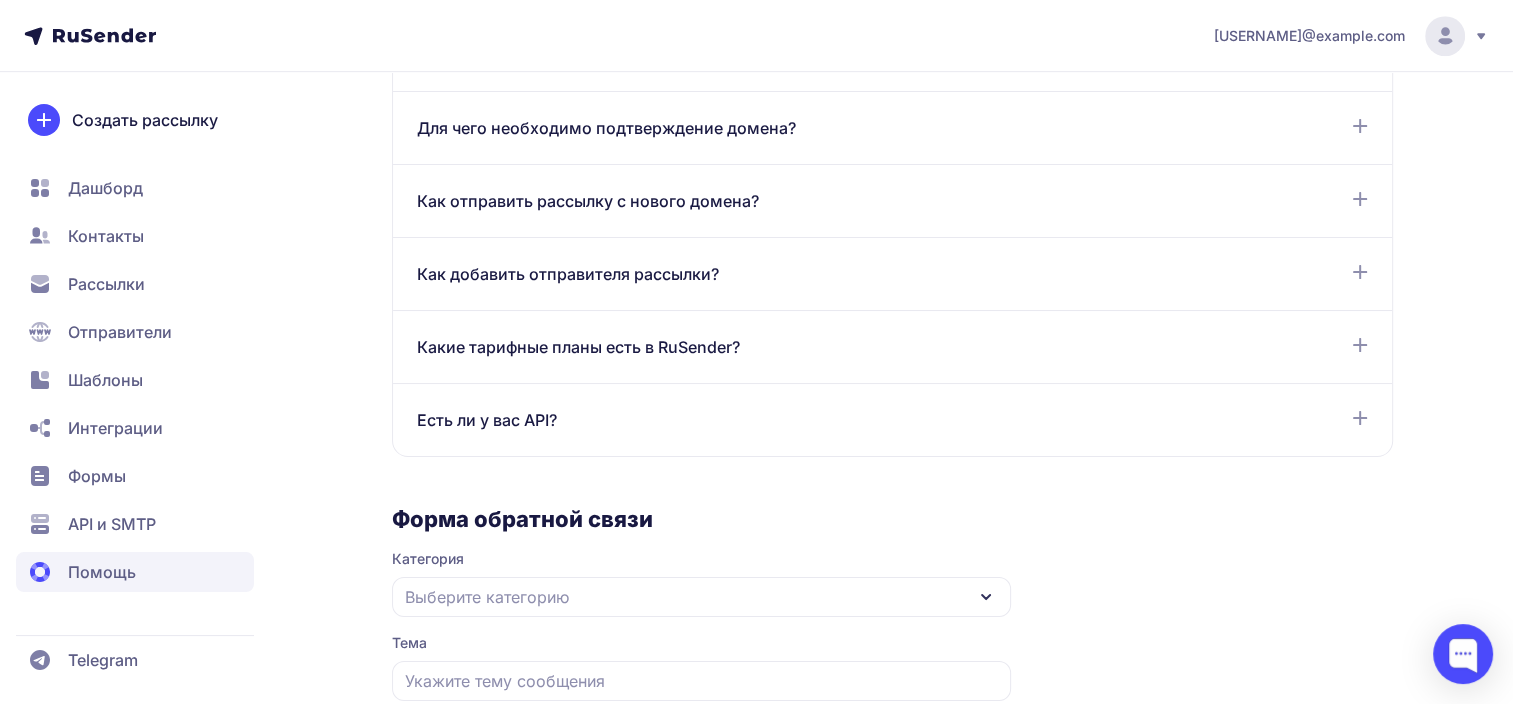 scroll, scrollTop: 1082, scrollLeft: 0, axis: vertical 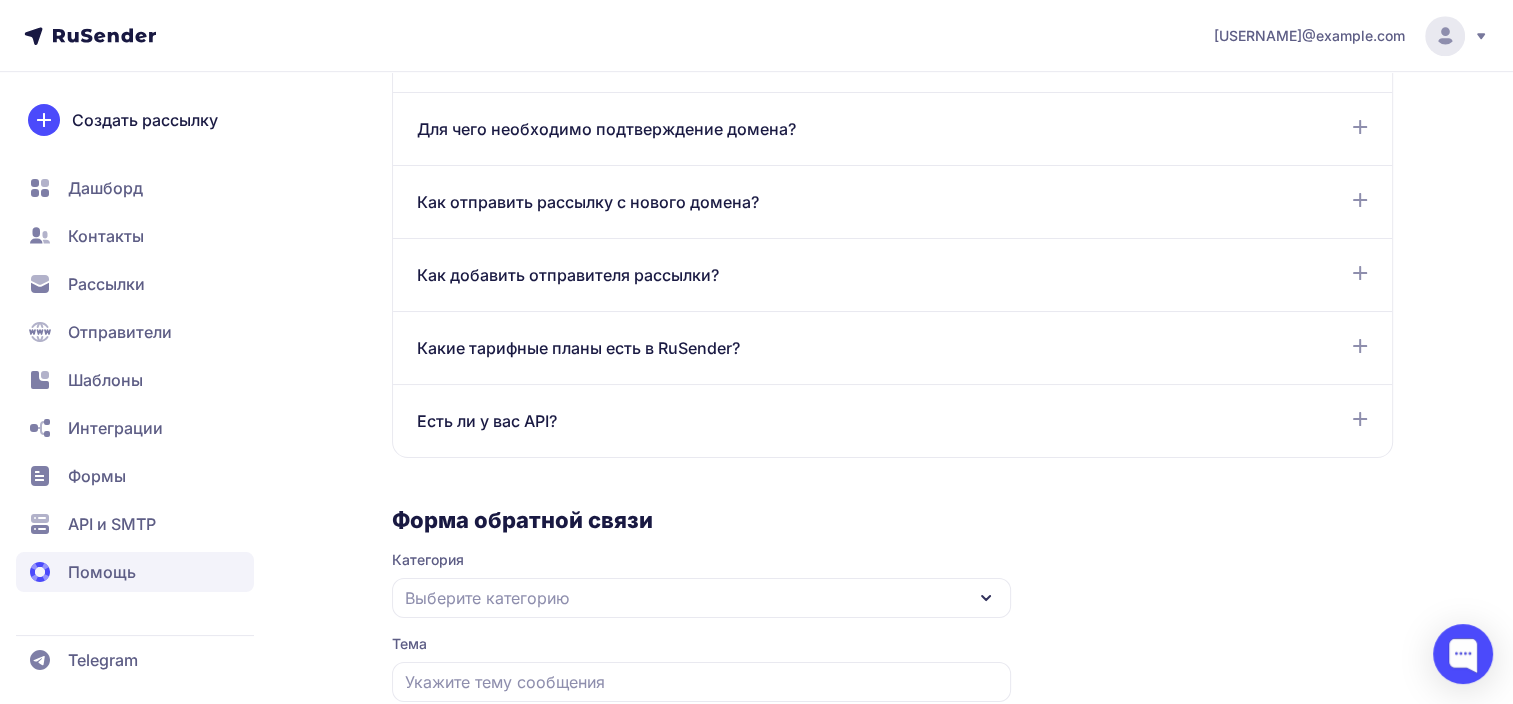 click on "Есть ли у вас API? В сервисе RuSender создание API ключа доступно по ссылке:  https://beta.rusender.ru/api . В бесплатном тарифе для отправки по API доступно 100 писем. Подробную информацию о создании и использовании API можно прочитать  здесь ." 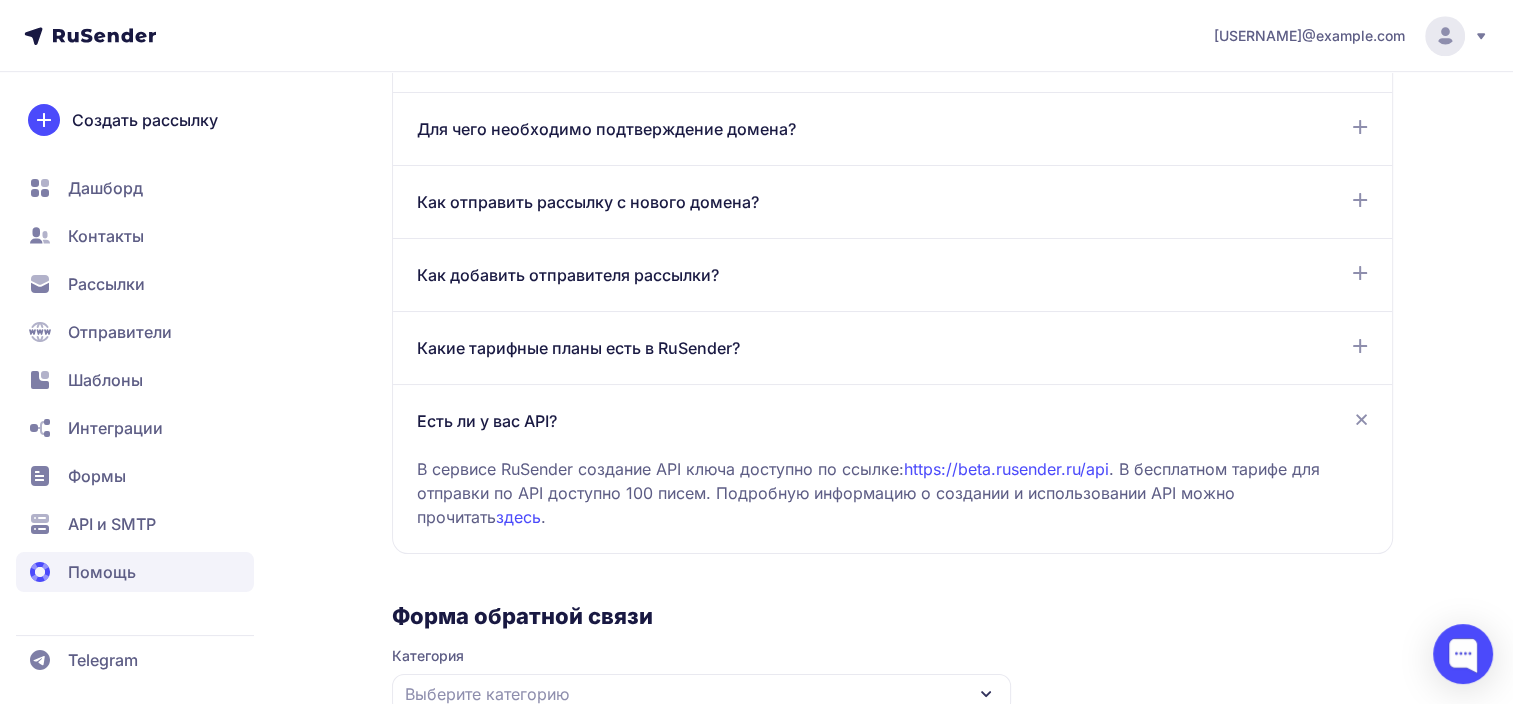 scroll, scrollTop: 1214, scrollLeft: 0, axis: vertical 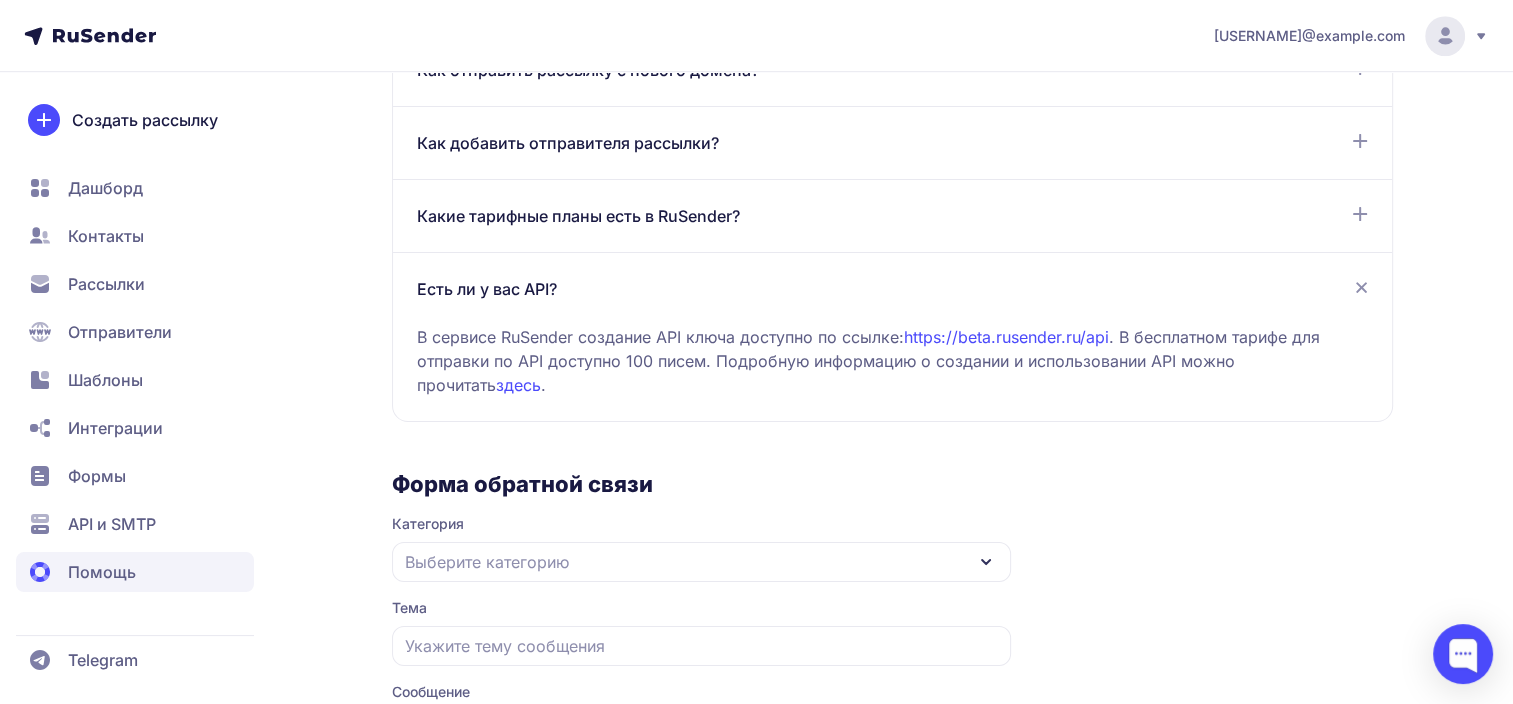click on "https://beta.rusender.ru/api" at bounding box center (1006, 337) 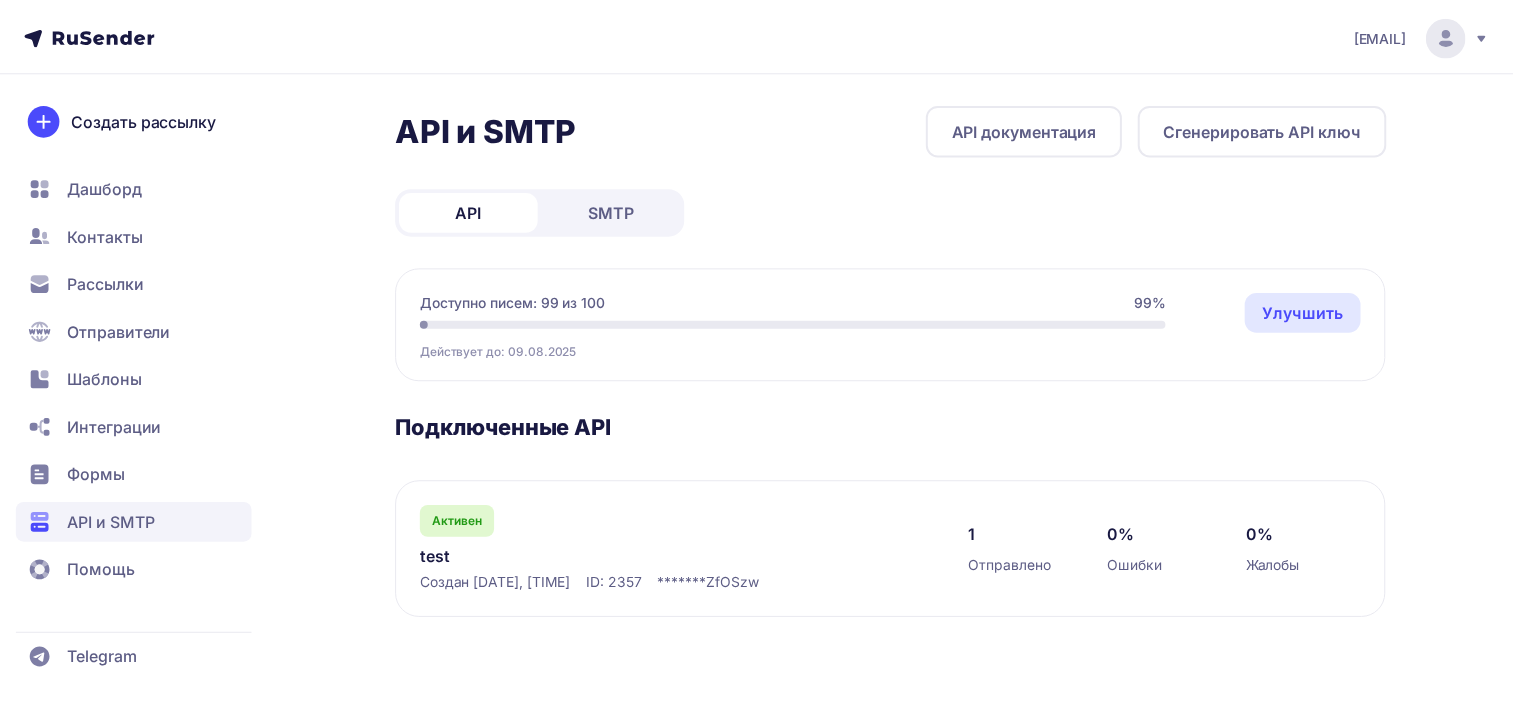 scroll, scrollTop: 0, scrollLeft: 0, axis: both 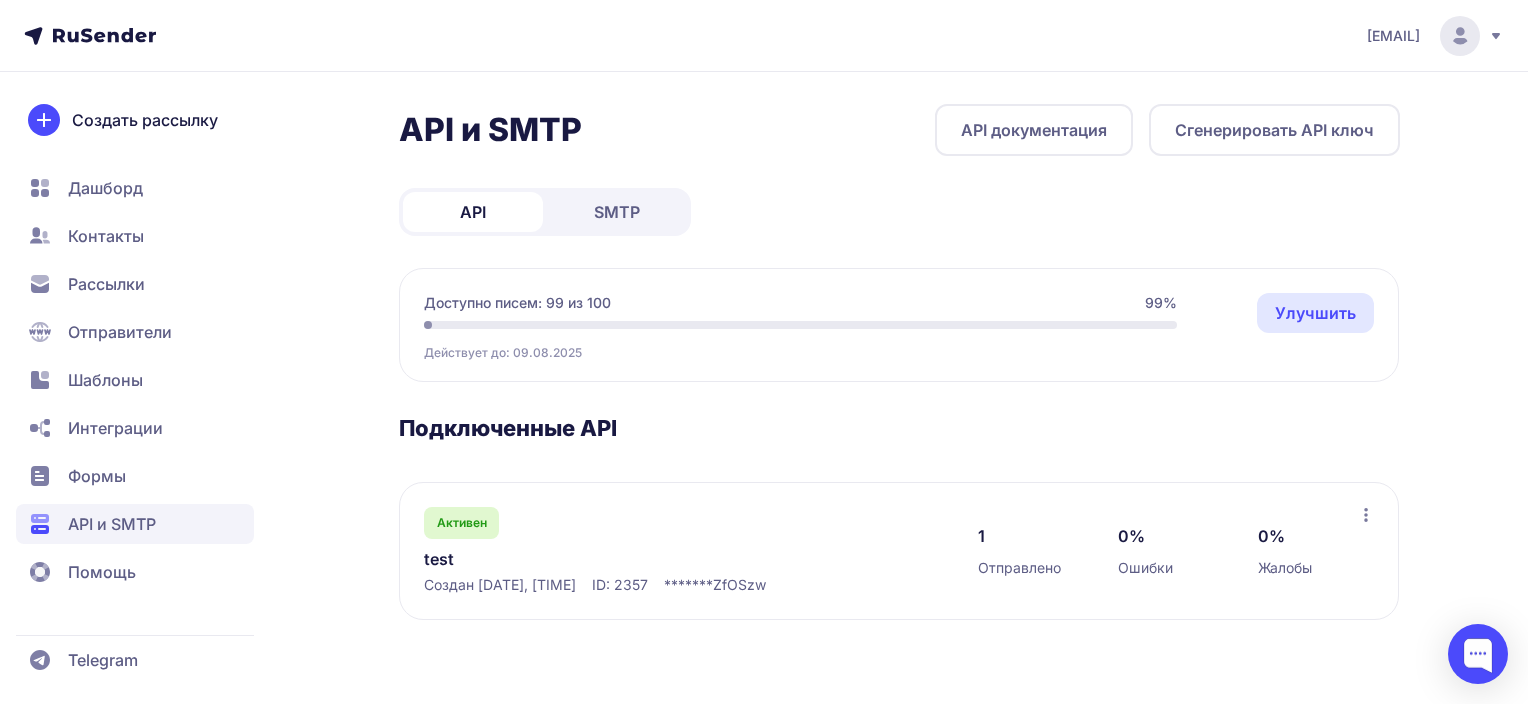 click on "API и SMTP  API документация   Сгенерировать API ключ  API SMTP Доступно писем: 99 из 100 99% Действует до: 09.08.2025 Улучшить Улучшить Подключенные API Активен test Создан 16.07.2025, 14:07 ID: 2357 ******* ZfOSzw 1 Отправлено 0% Ошибки 0% Жалобы" 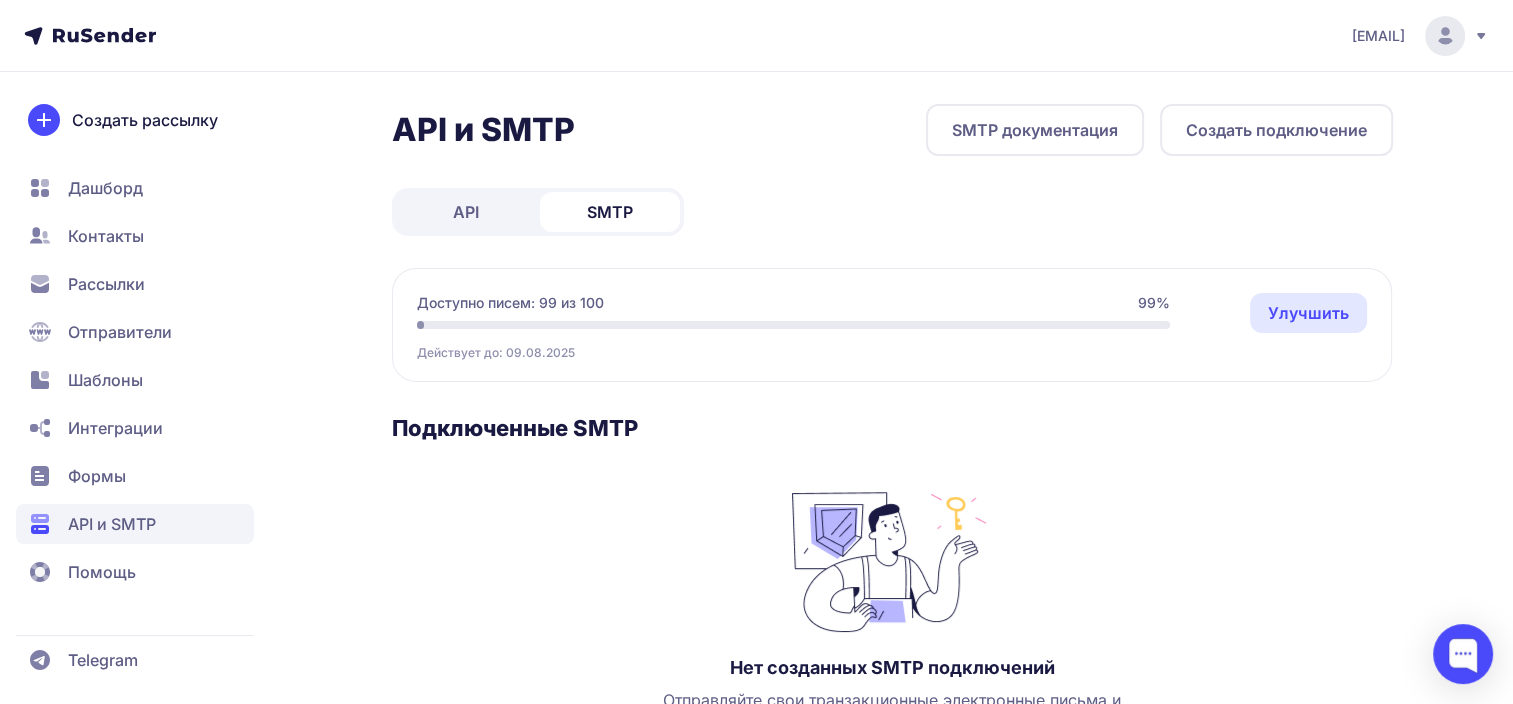 click on "API" 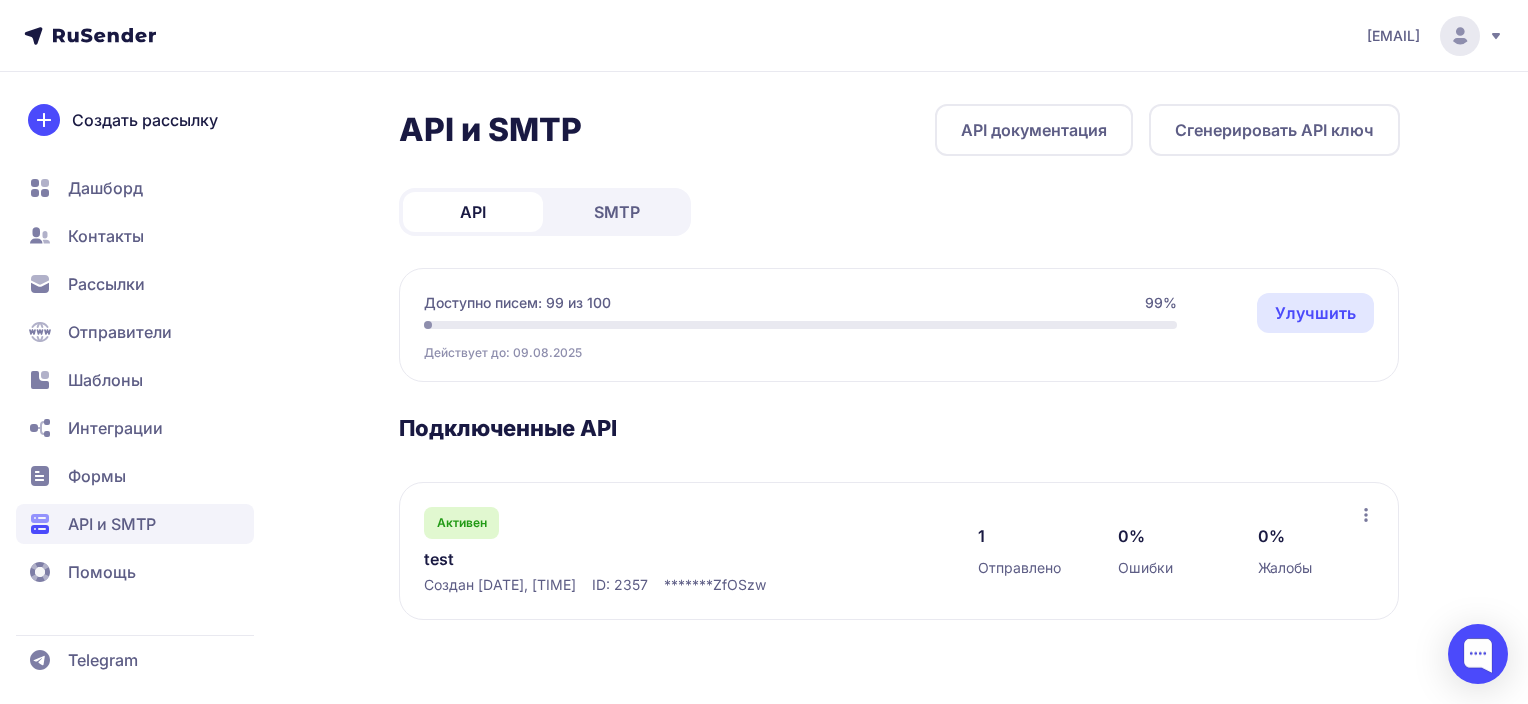 click 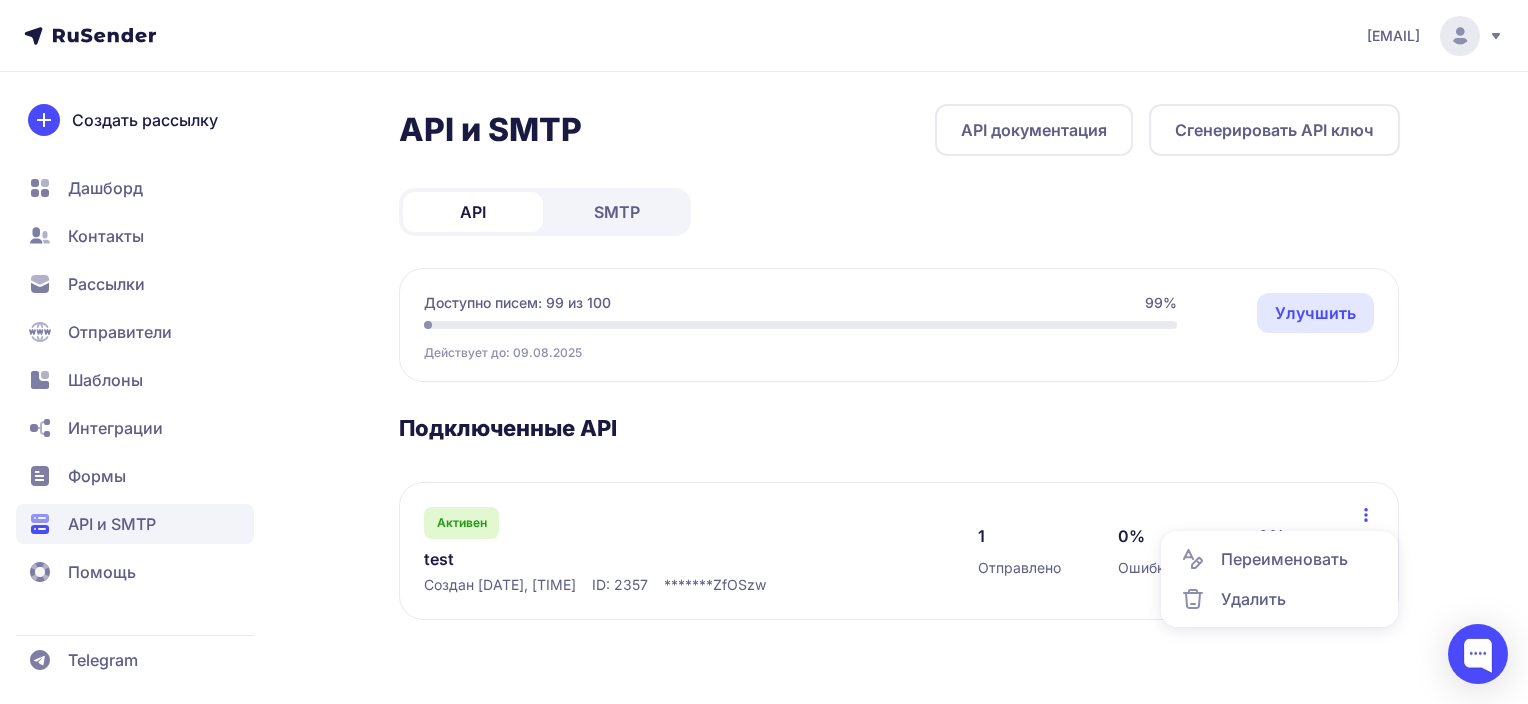 click on "Переименовать" at bounding box center (1284, 559) 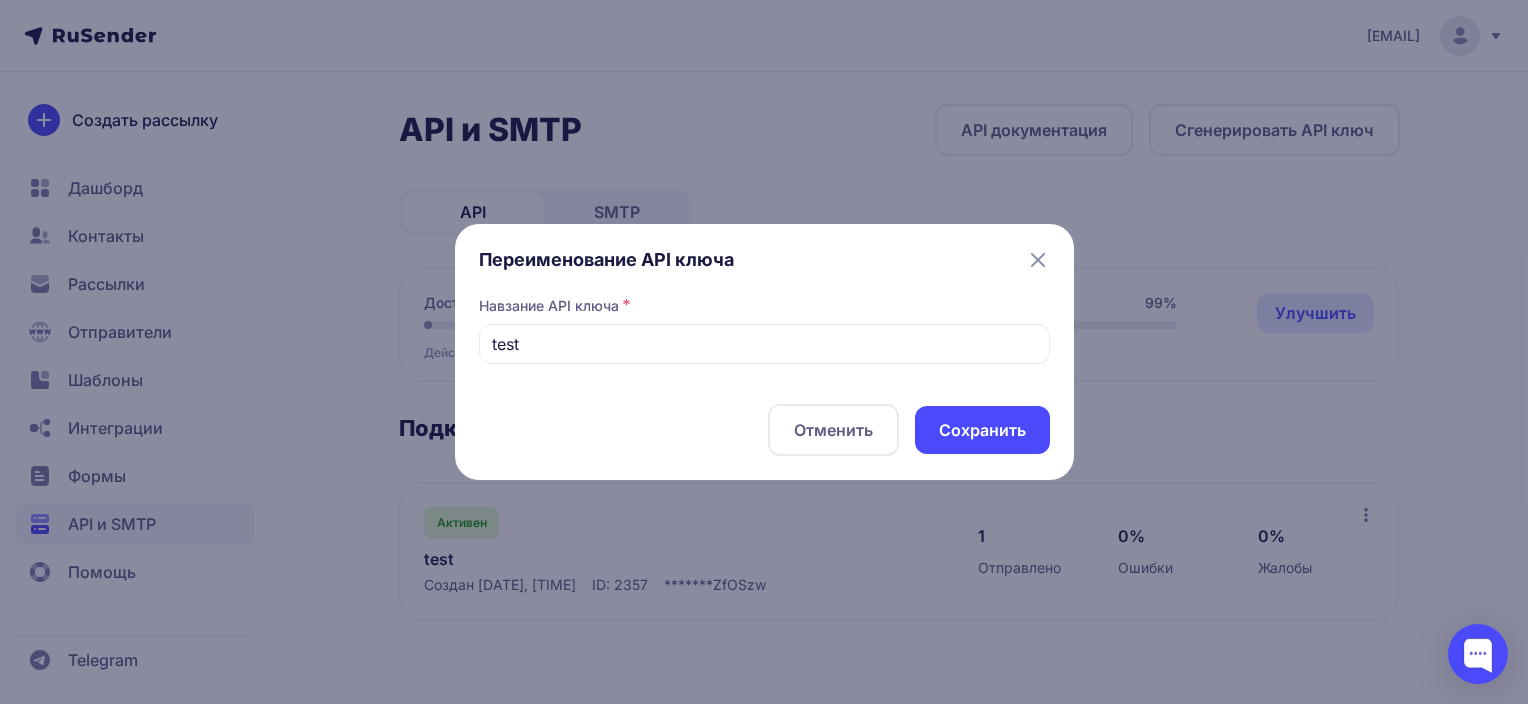 click on "Отменить" at bounding box center (833, 430) 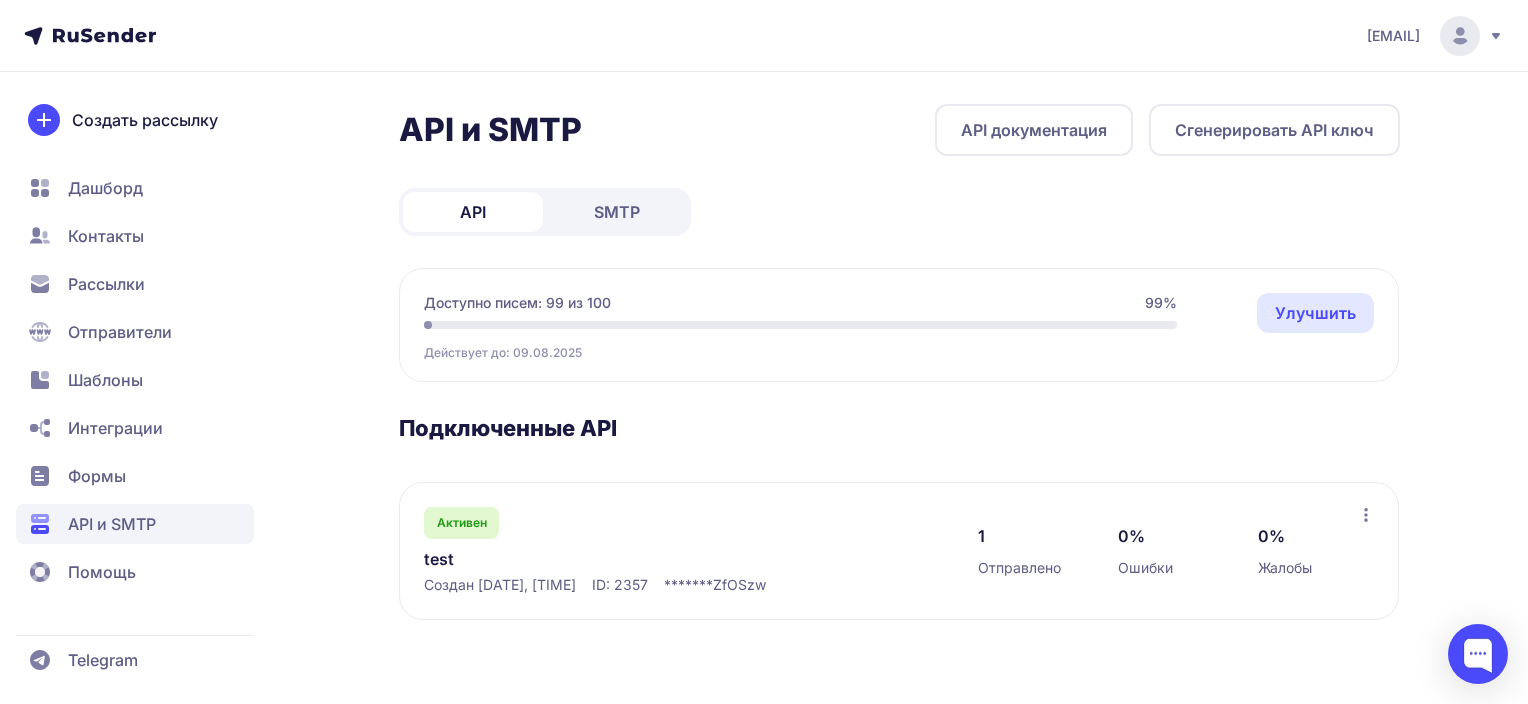 click on "test" at bounding box center (629, 559) 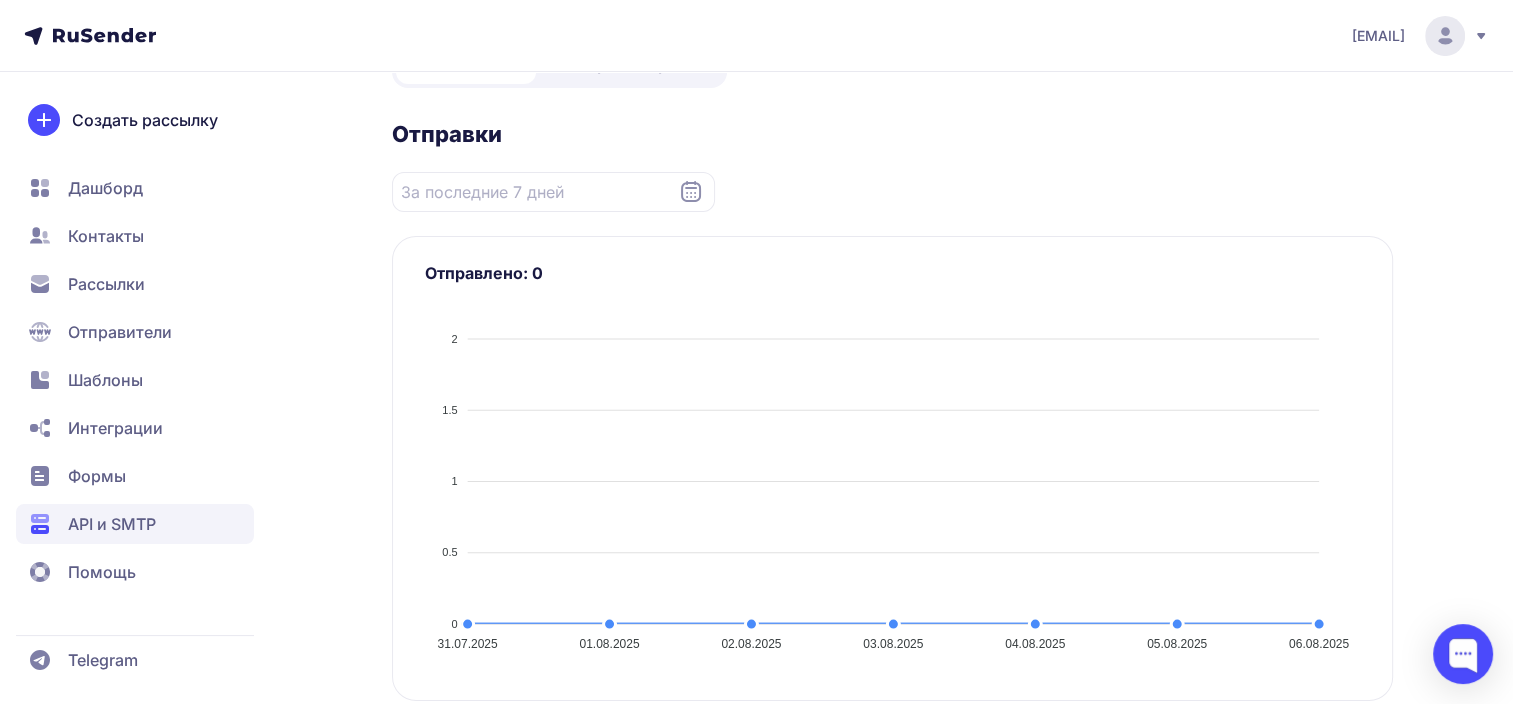 scroll, scrollTop: 0, scrollLeft: 0, axis: both 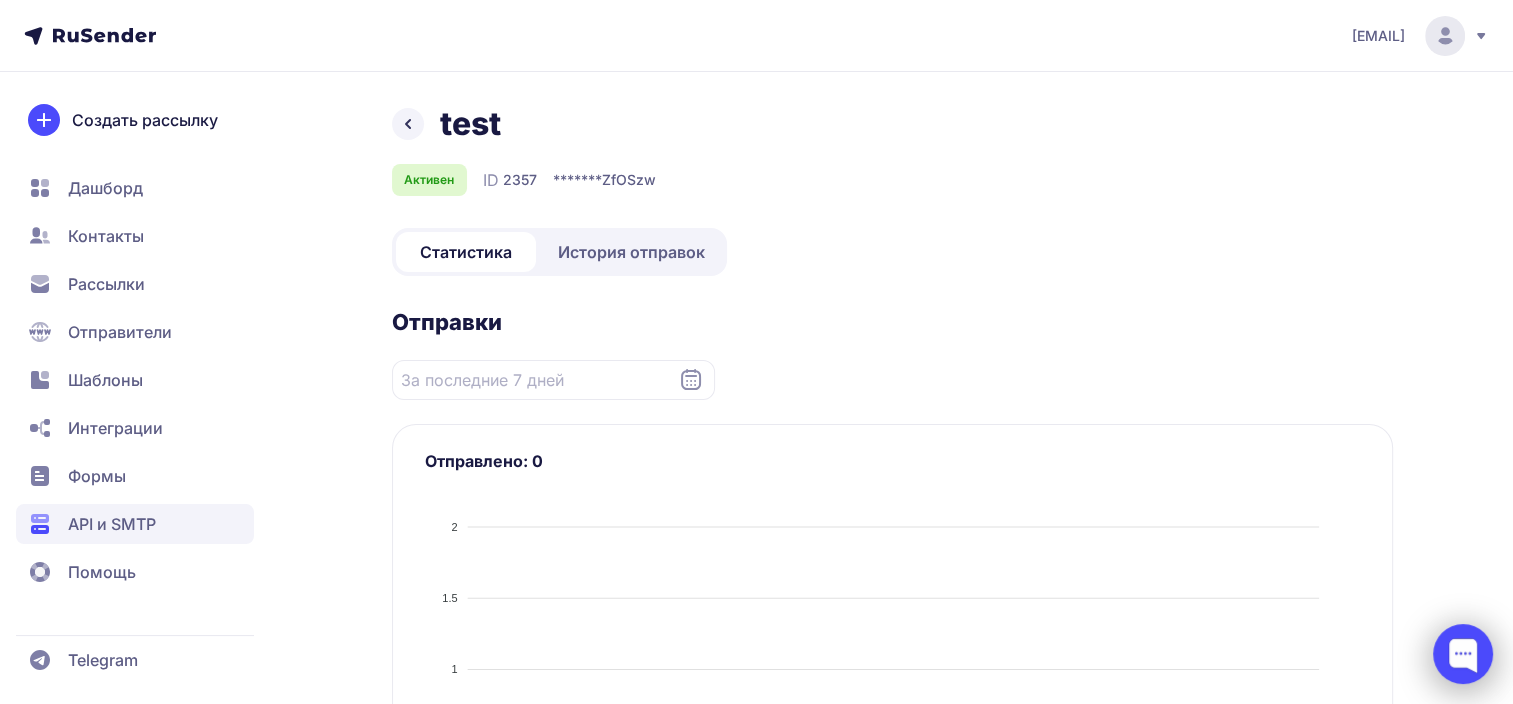 click at bounding box center (1463, 654) 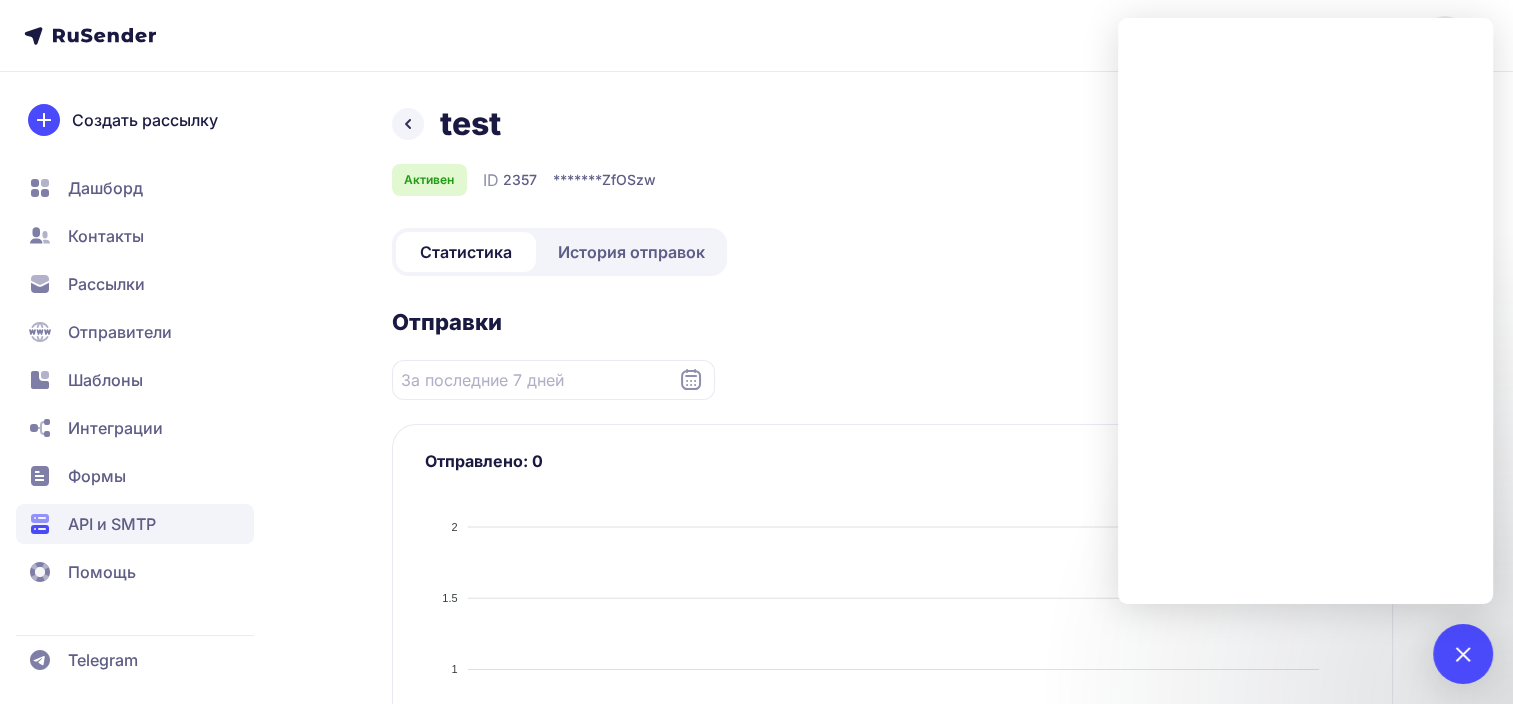 click on "Шаблоны" 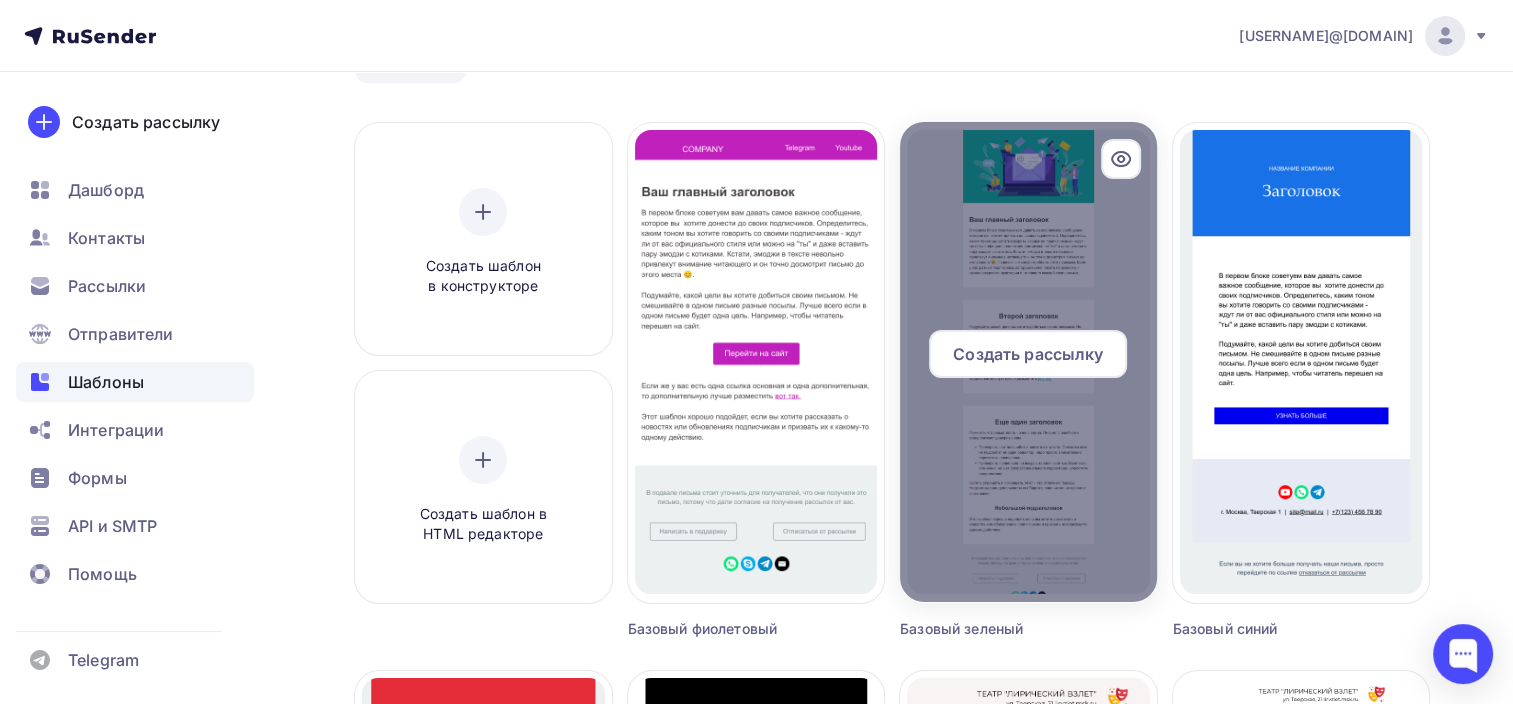 scroll, scrollTop: 112, scrollLeft: 0, axis: vertical 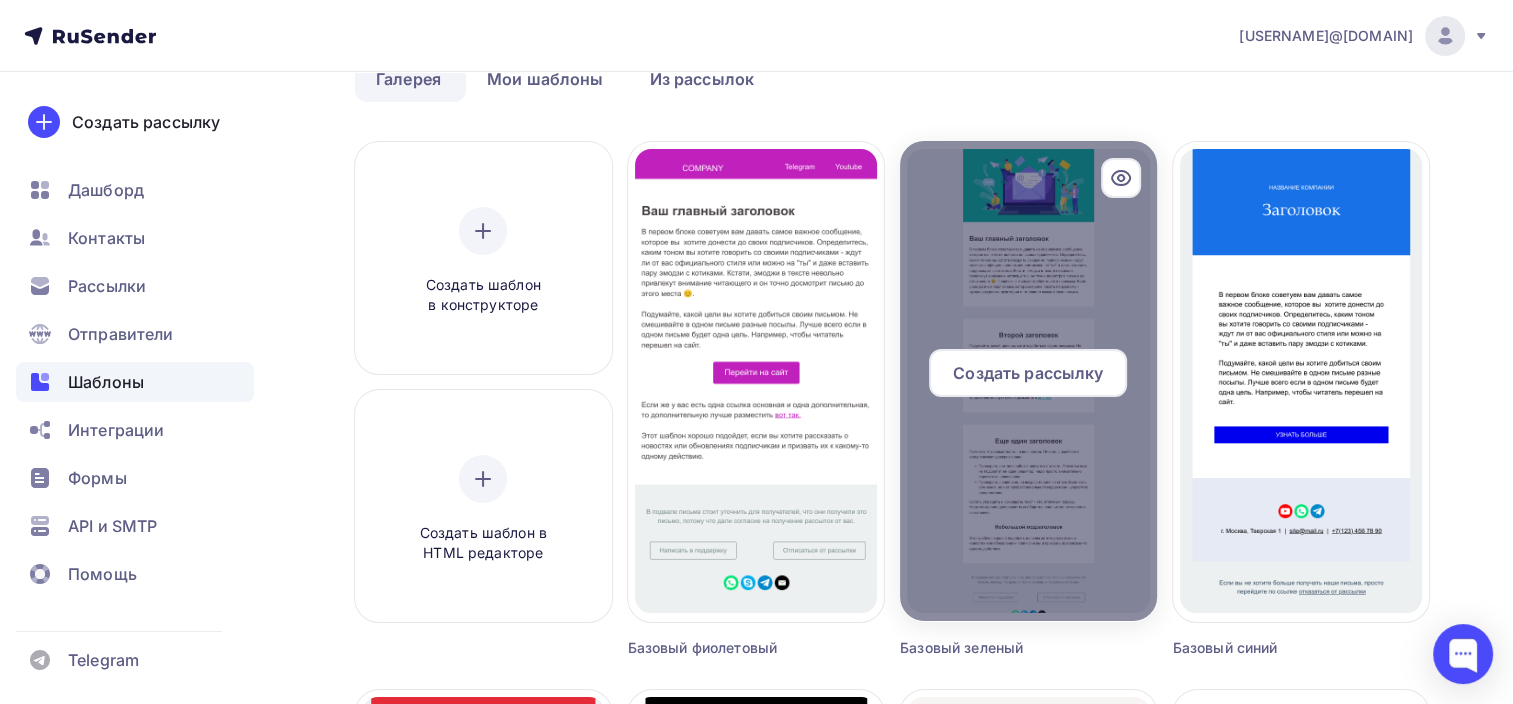 click at bounding box center [1028, 381] 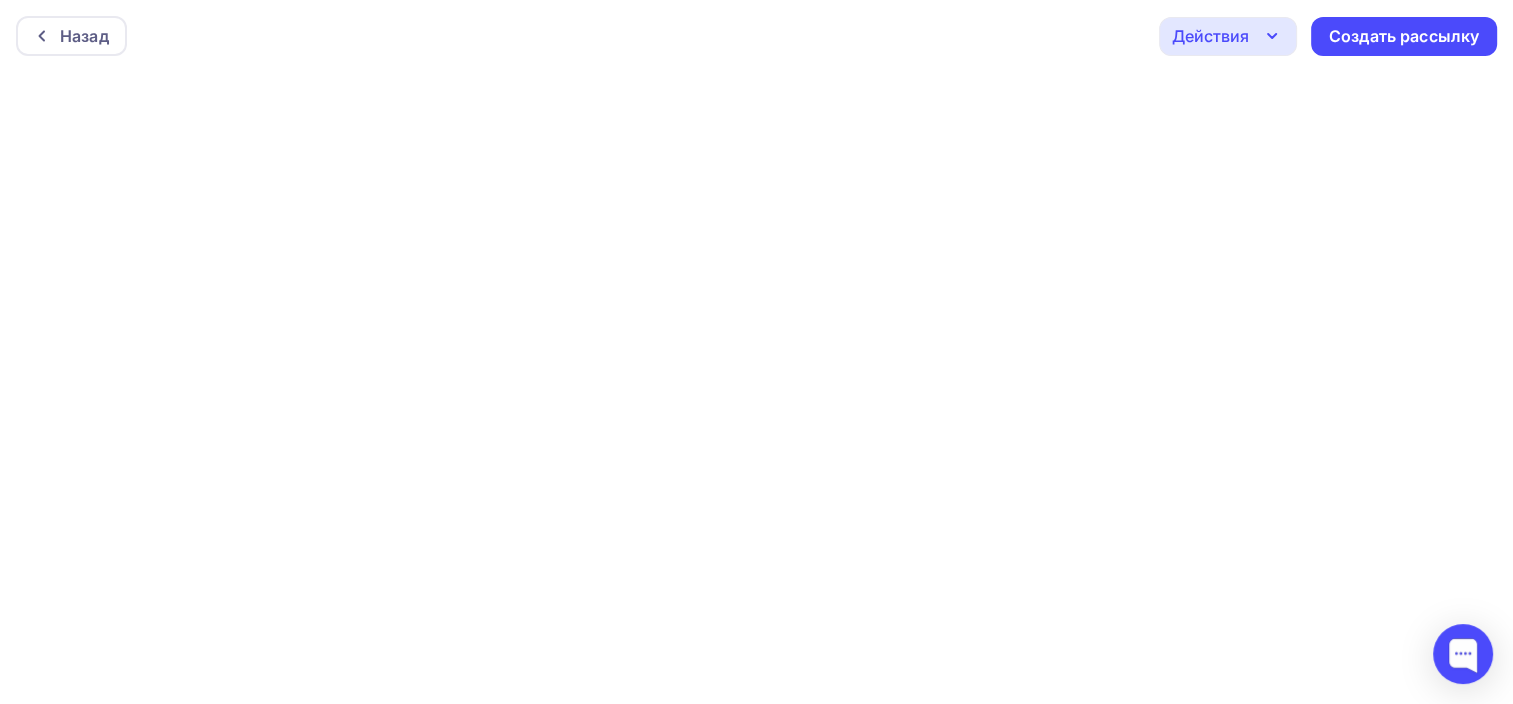 click 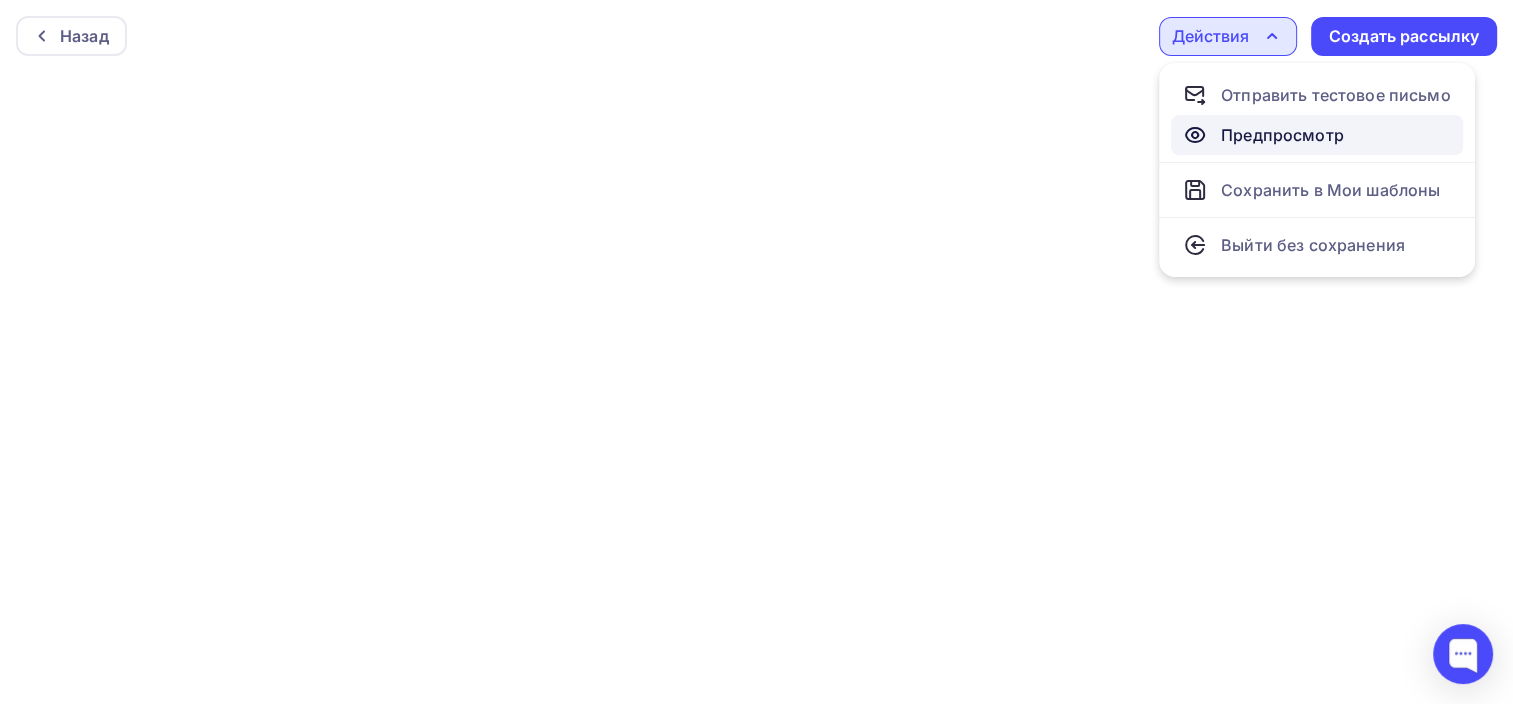 click on "Предпросмотр" at bounding box center (1282, 135) 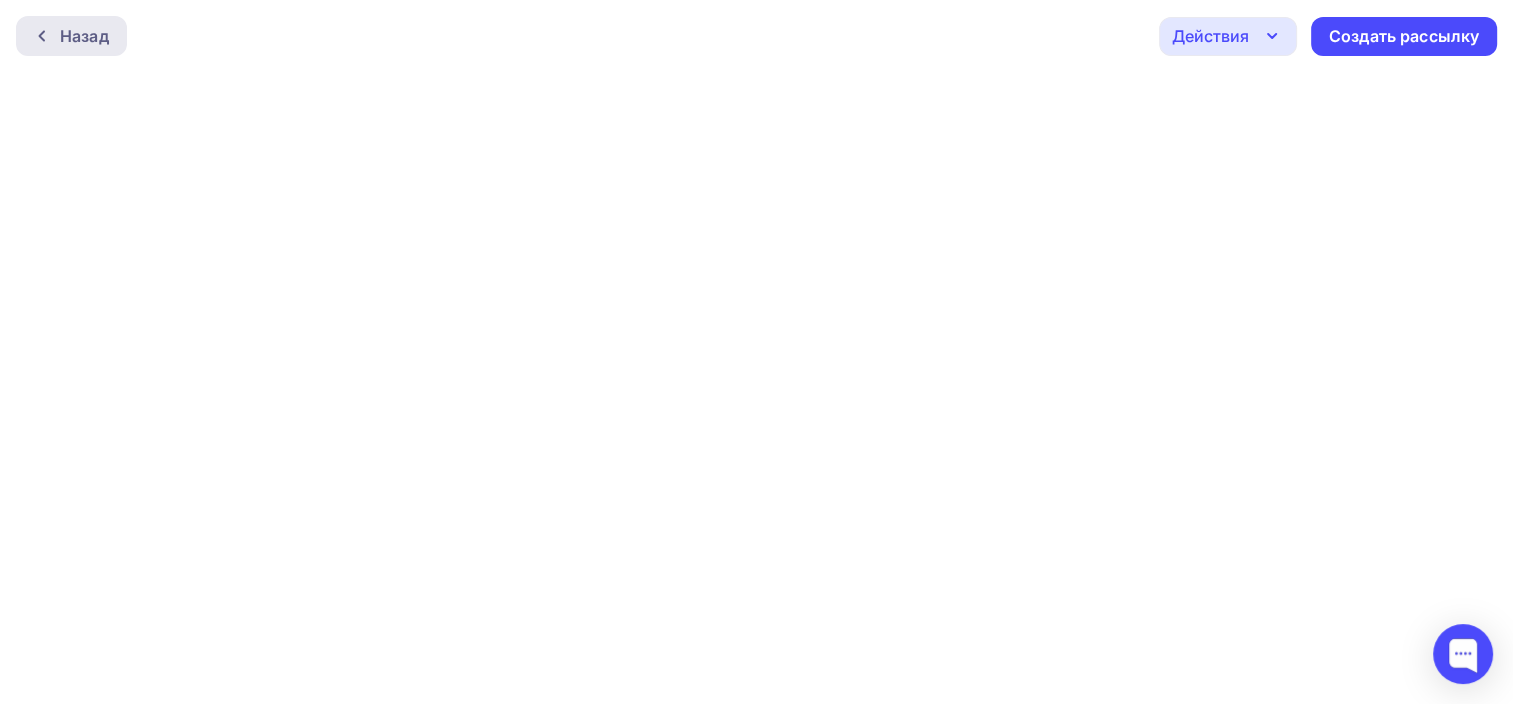 click on "Назад" at bounding box center (84, 36) 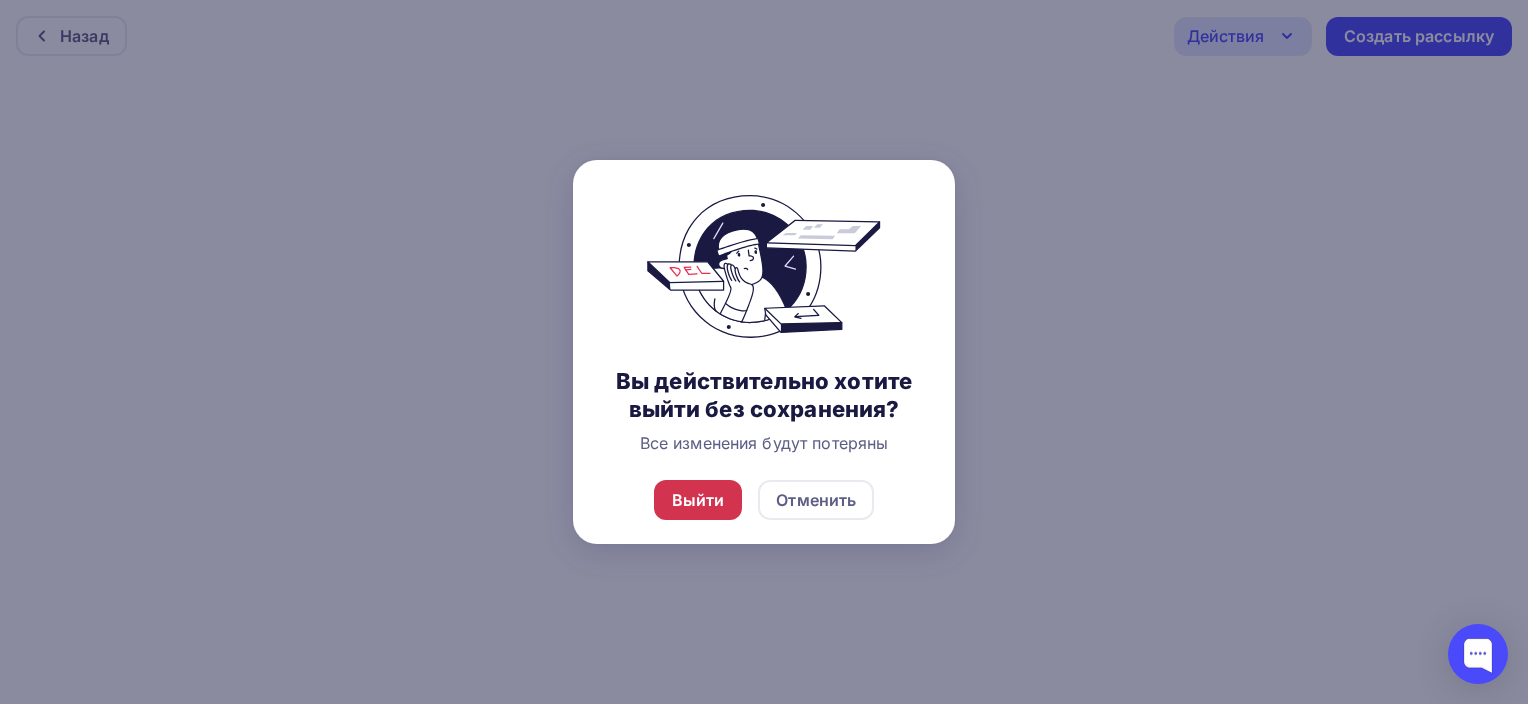 click on "Выйти" at bounding box center (698, 500) 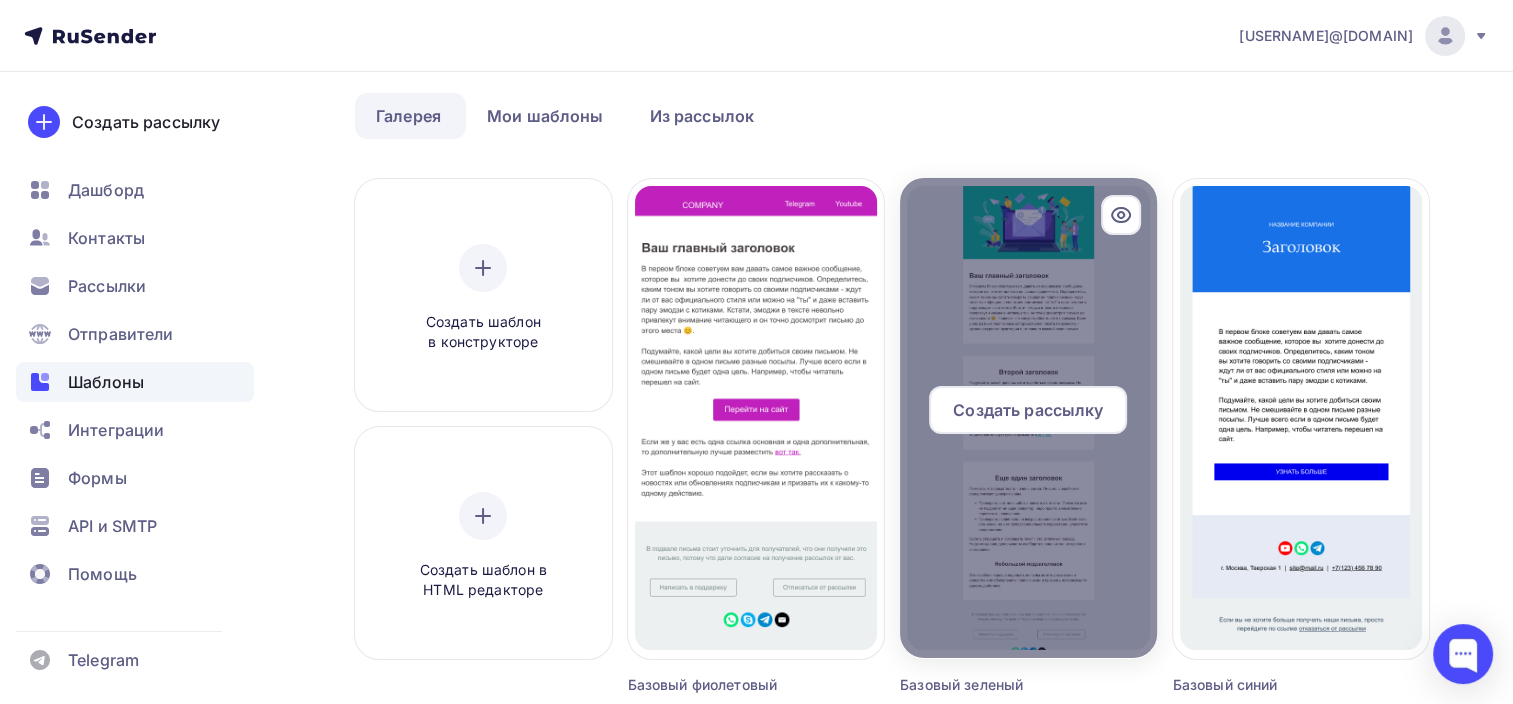 scroll, scrollTop: 0, scrollLeft: 0, axis: both 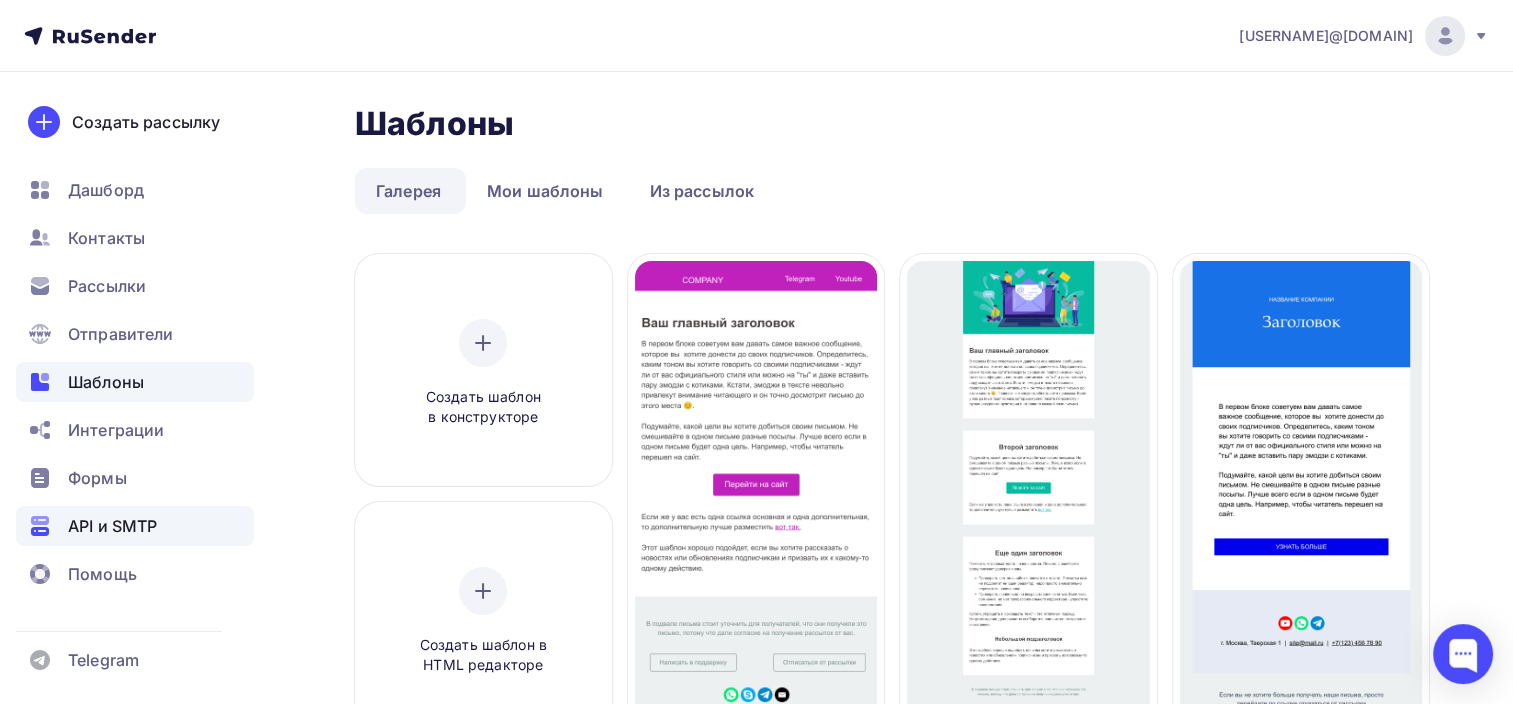 click on "API и SMTP" at bounding box center (135, 526) 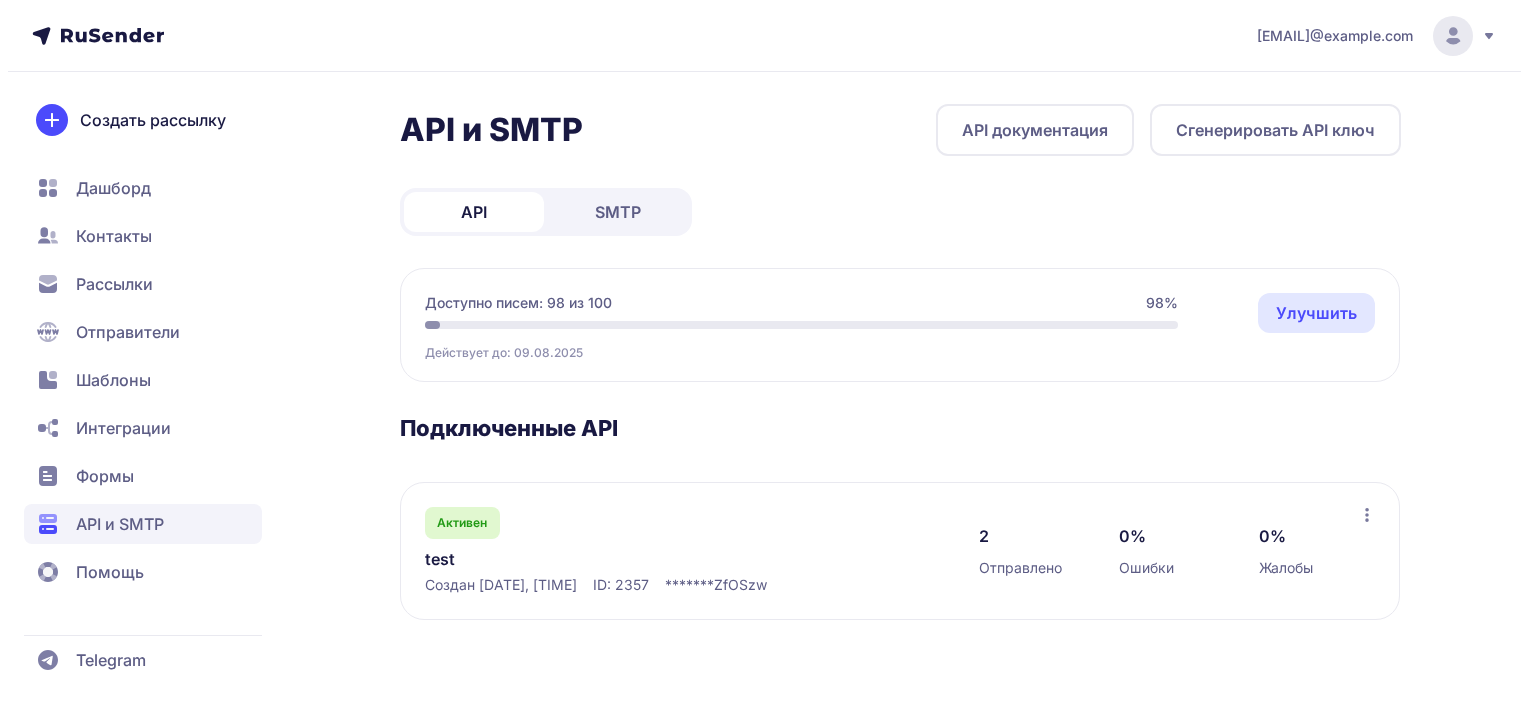 scroll, scrollTop: 0, scrollLeft: 0, axis: both 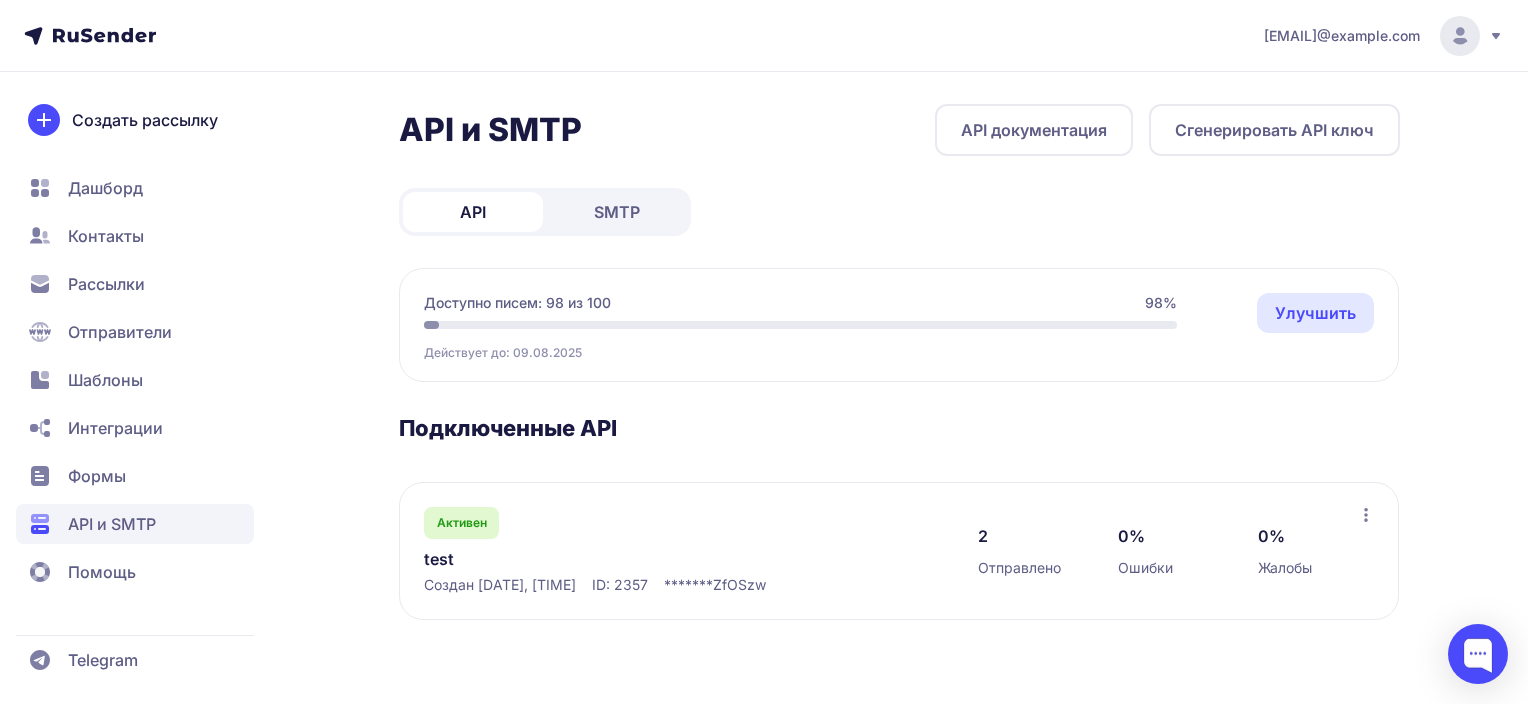 click on "API документация" at bounding box center (1034, 130) 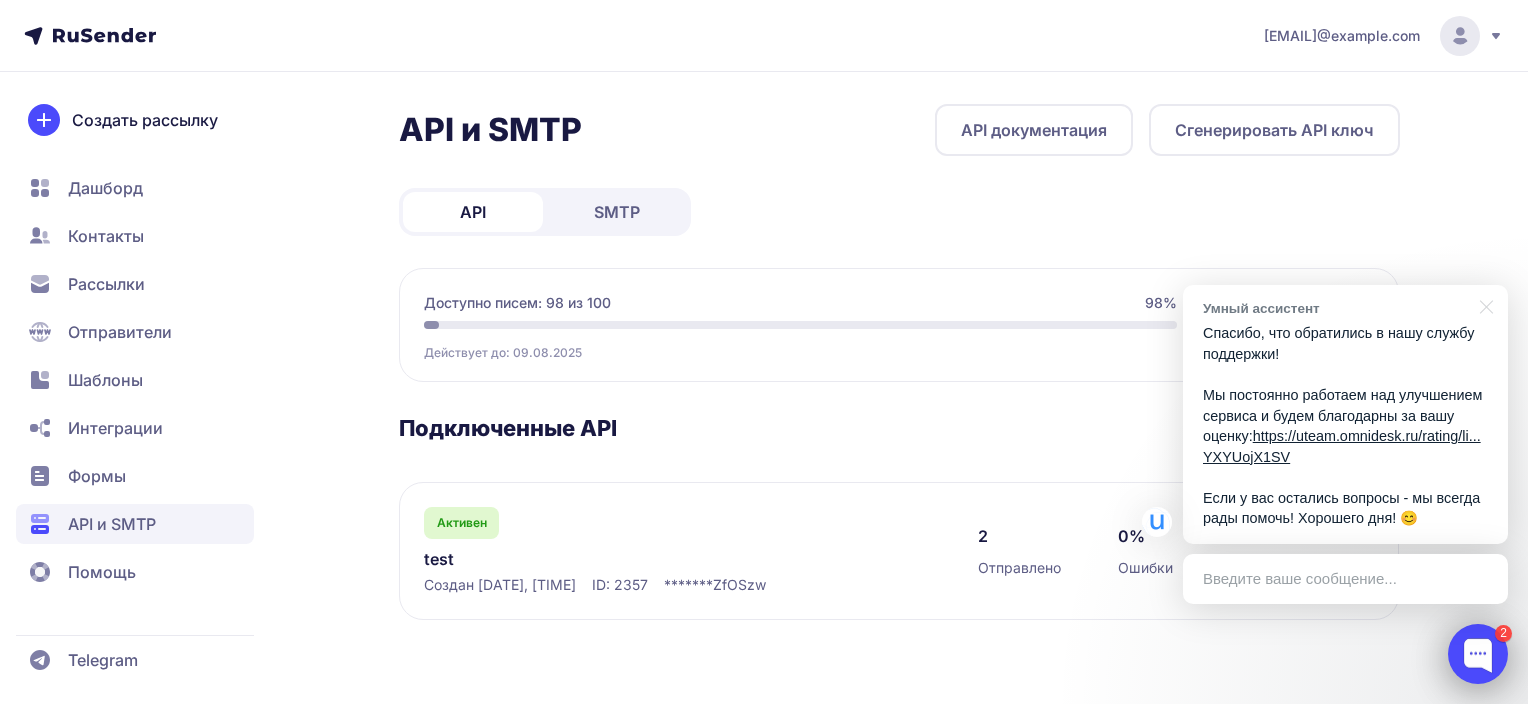 click at bounding box center [1478, 654] 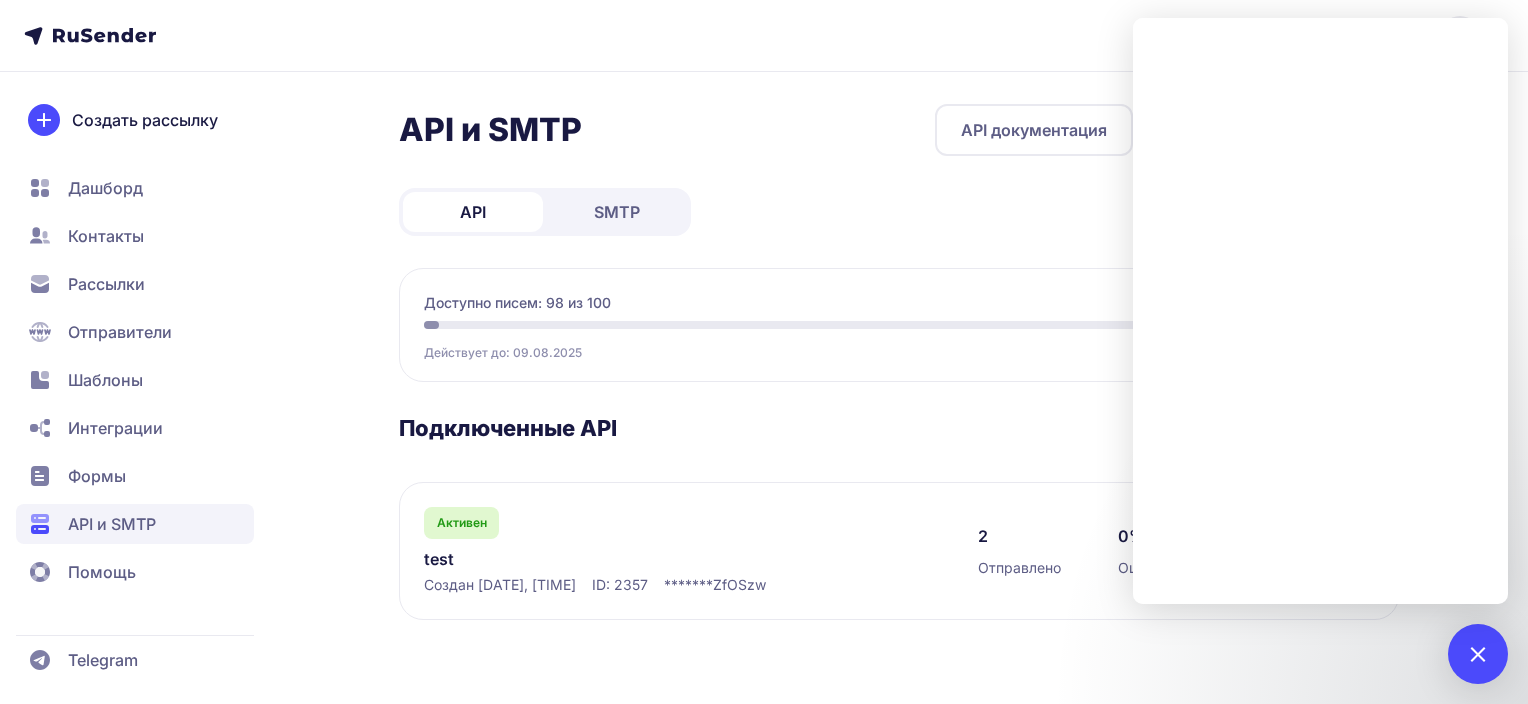 click on "Подключенные API" at bounding box center [899, 428] 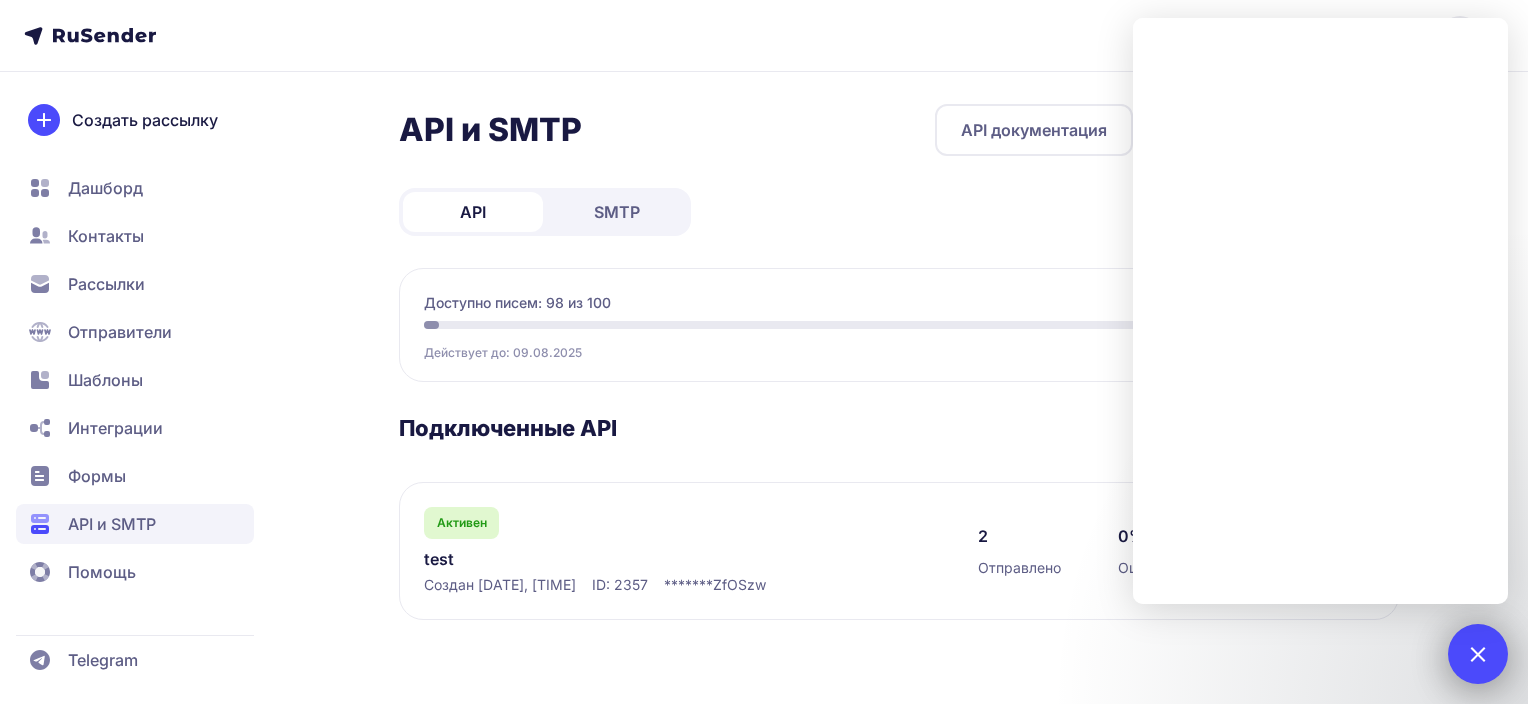 click at bounding box center [1478, 654] 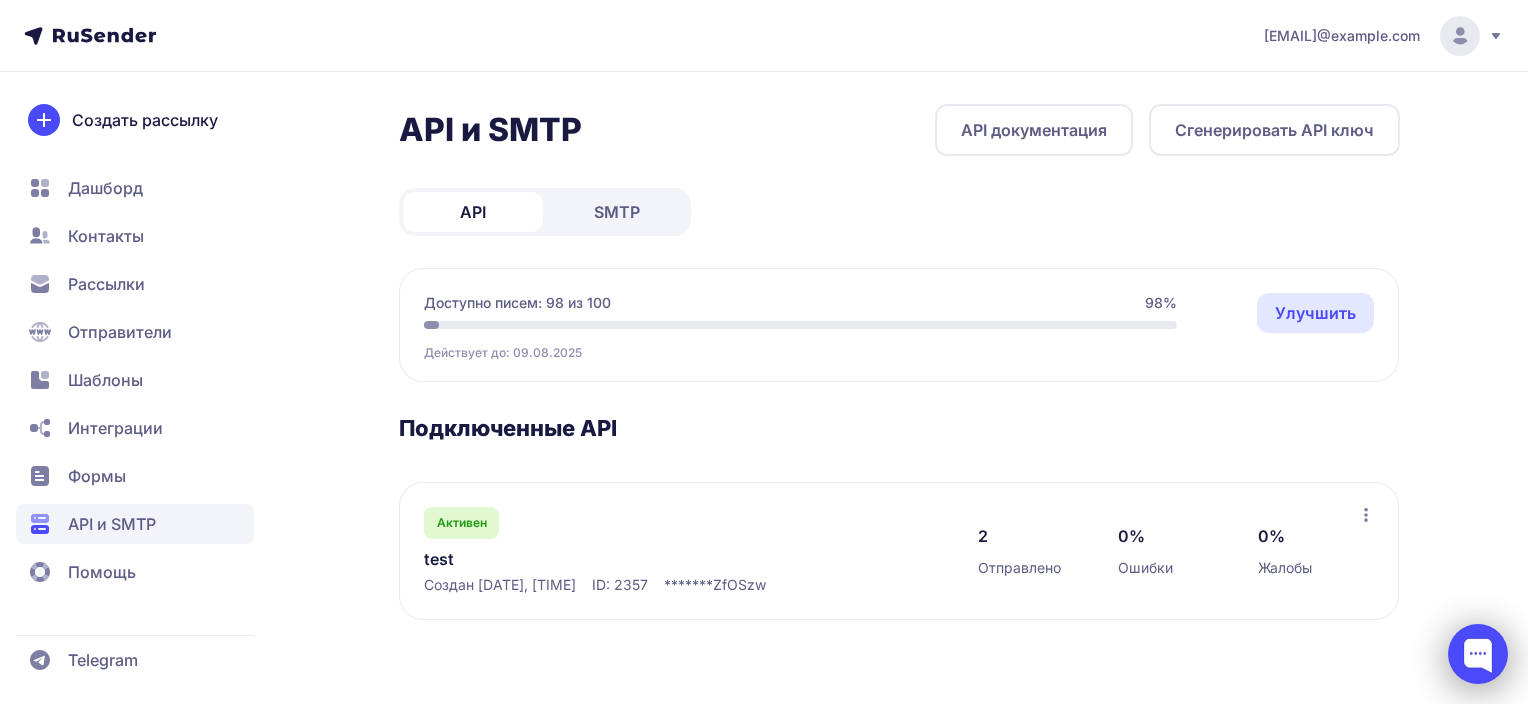 click at bounding box center (1478, 654) 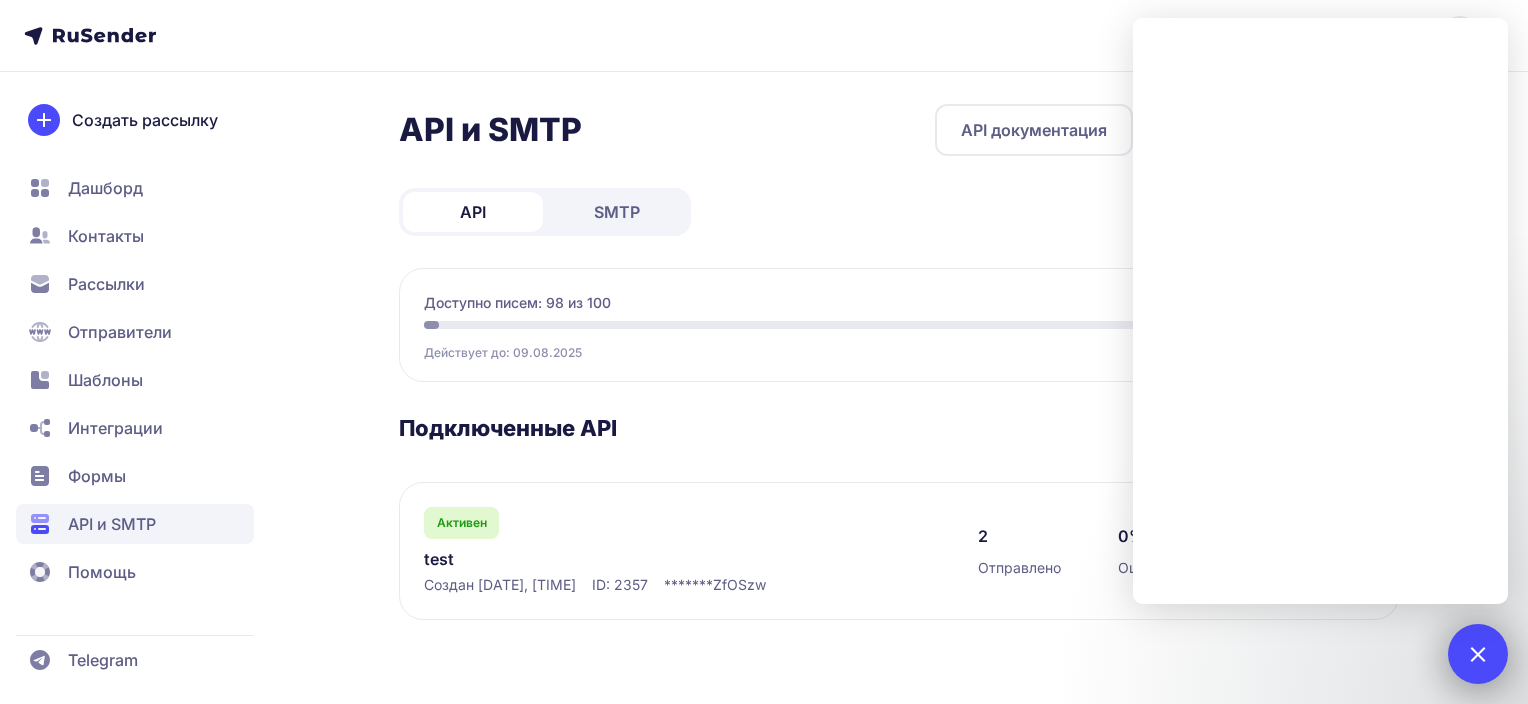 click at bounding box center (1478, 654) 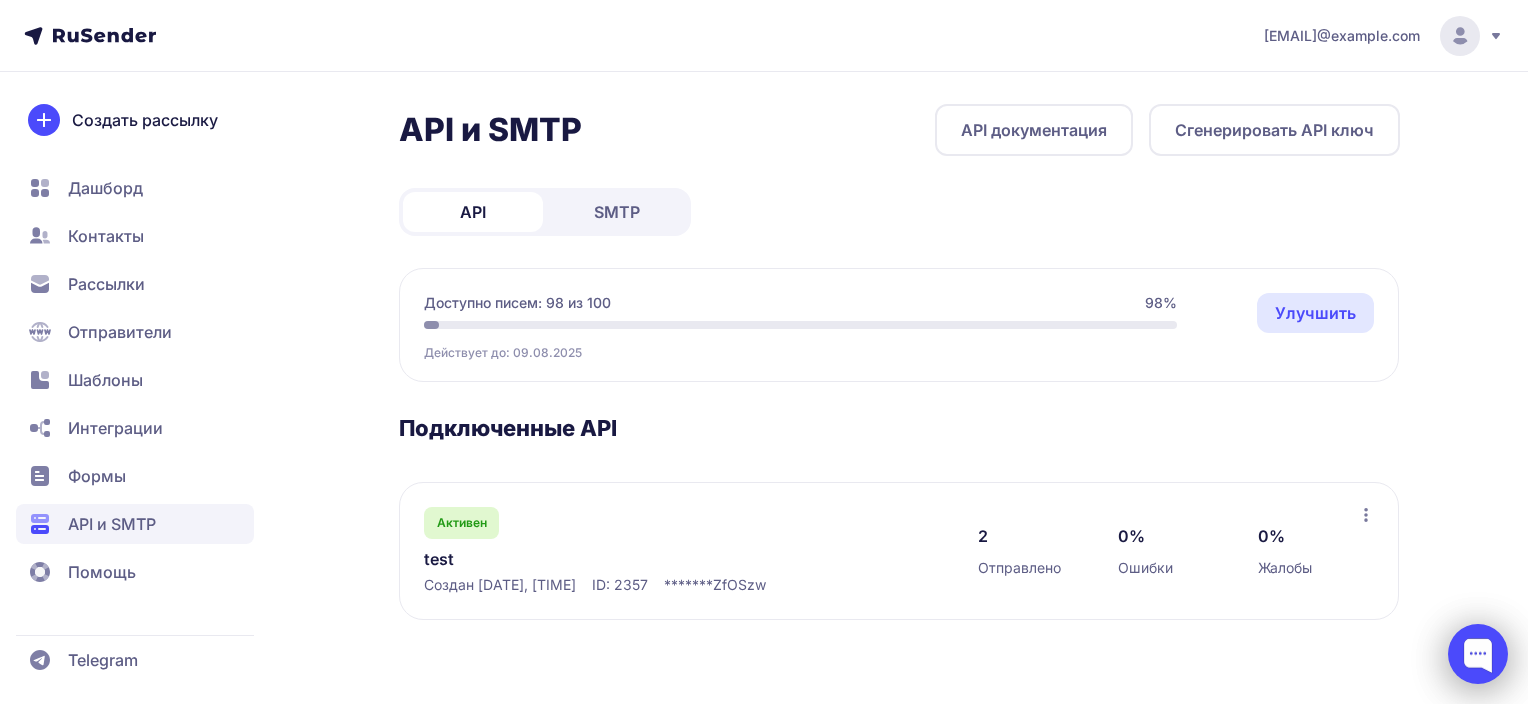 click at bounding box center [1478, 654] 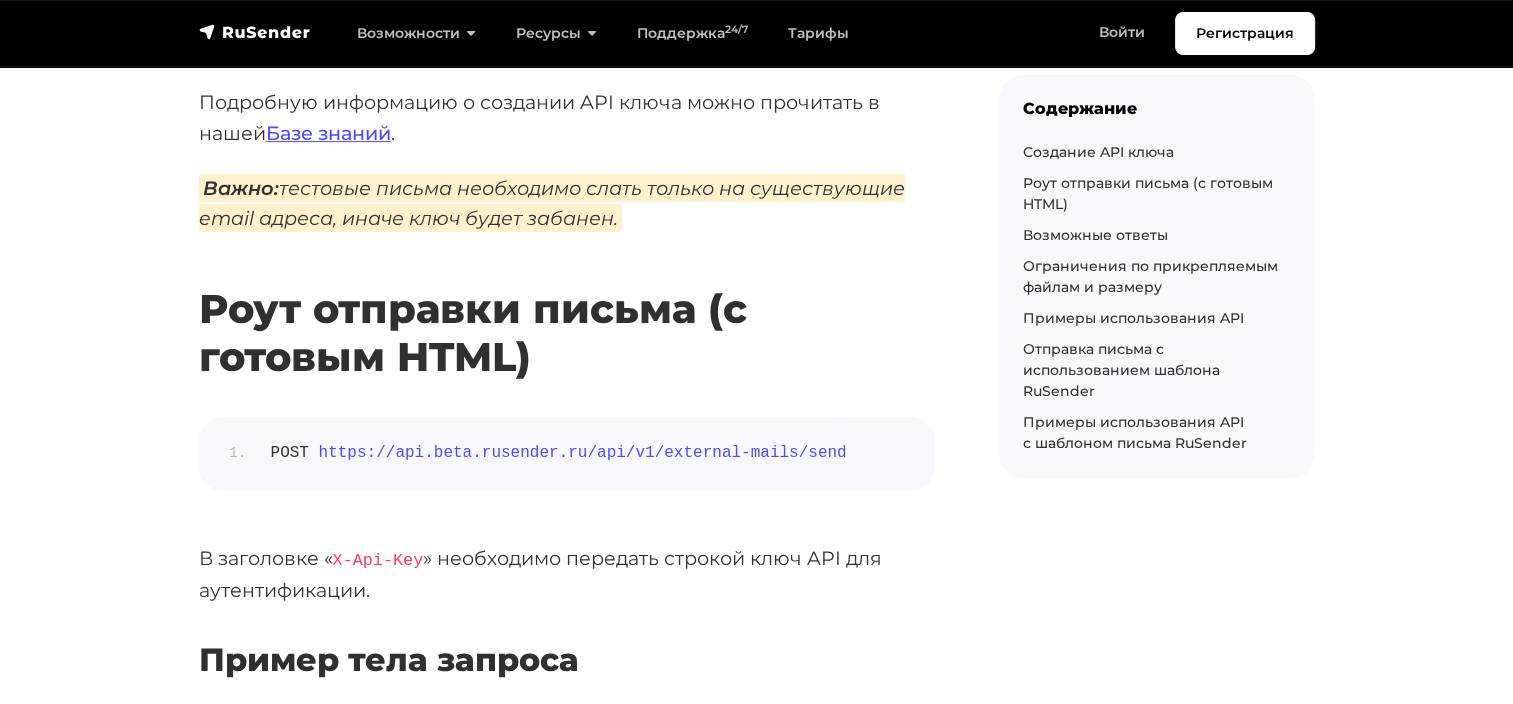 scroll, scrollTop: 442, scrollLeft: 0, axis: vertical 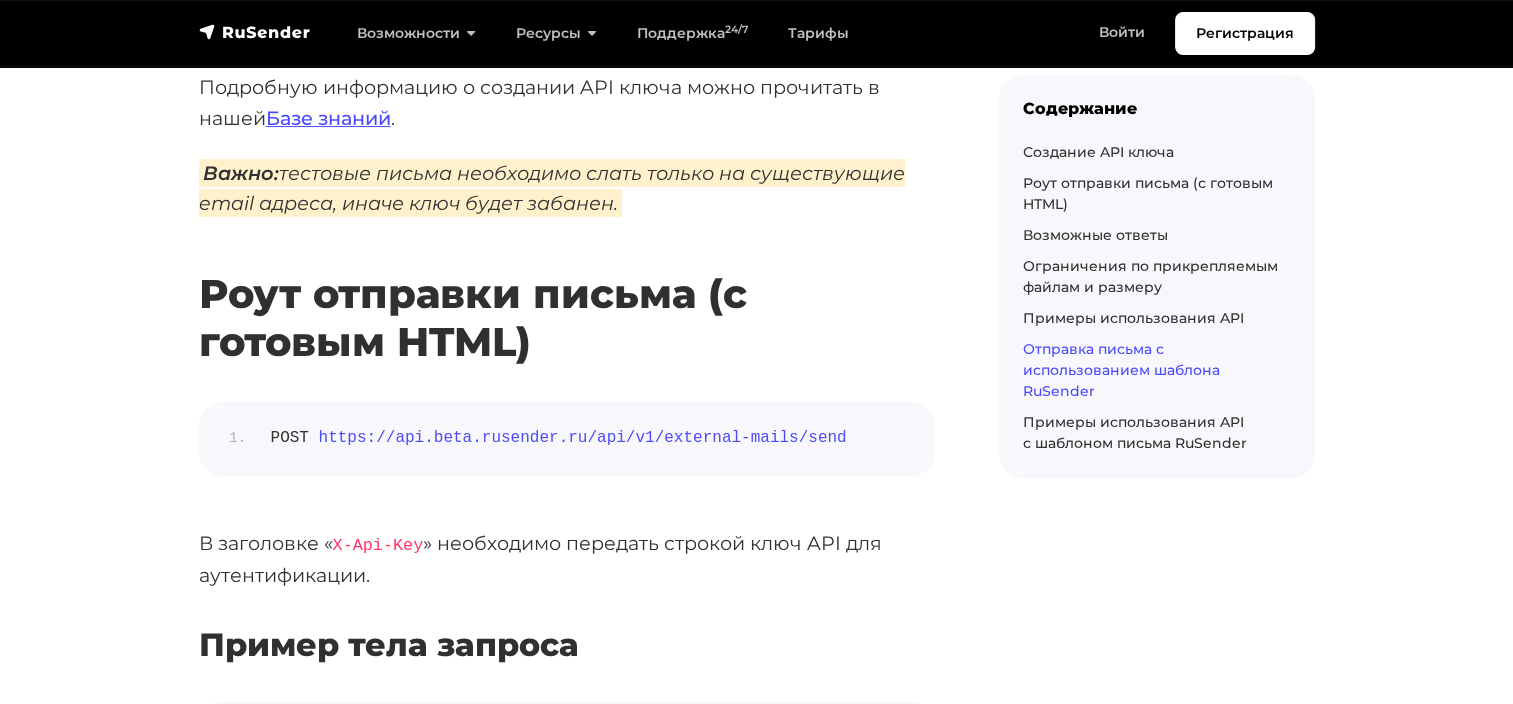 click on "Отправка письма с использованием шаблона RuSender" at bounding box center (1121, 370) 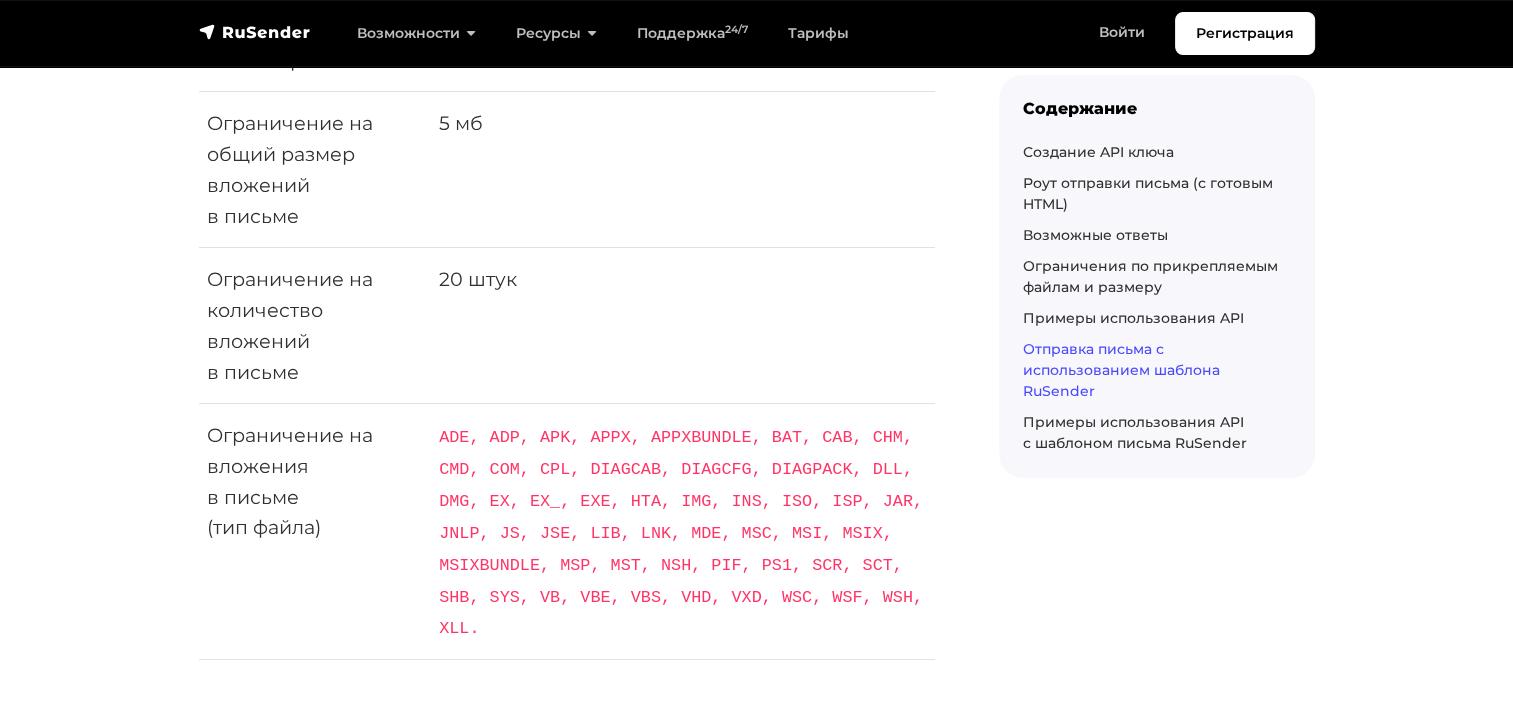 scroll, scrollTop: 9536, scrollLeft: 0, axis: vertical 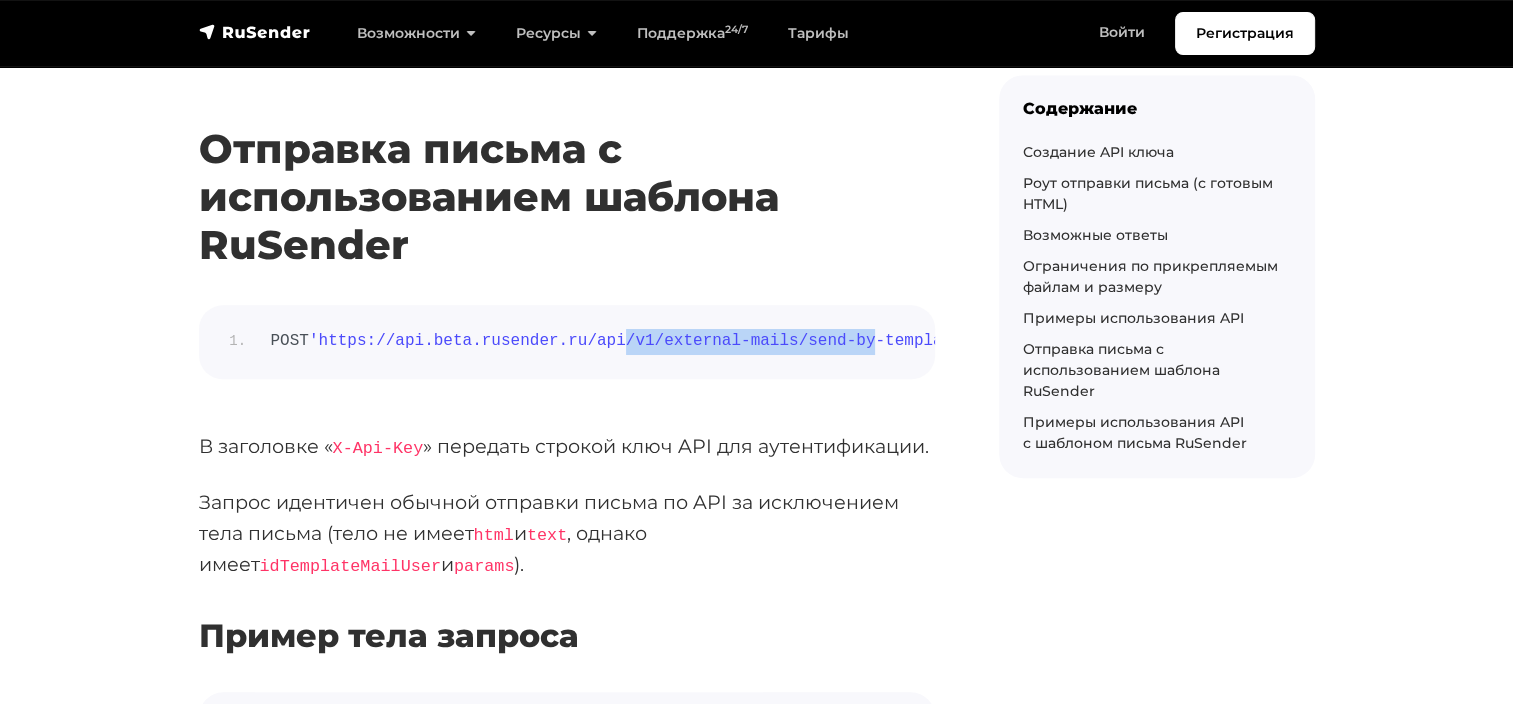 drag, startPoint x: 604, startPoint y: 276, endPoint x: 831, endPoint y: 252, distance: 228.2652 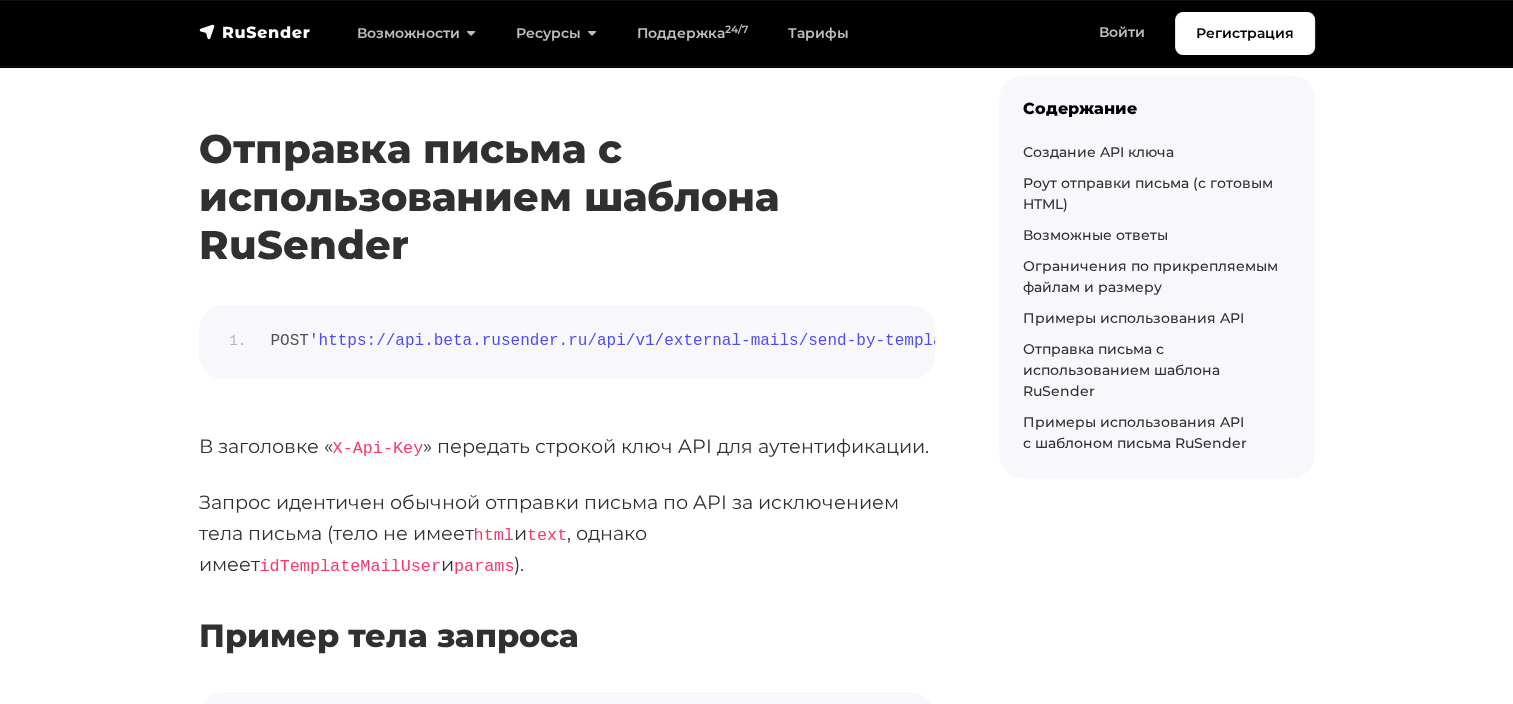 click on "Создание API ключа
Создание API ключа доступно по ссылке:  https://beta.rusender.ru/api .
Подробную информацию о создании API ключа можно прочитать в нашей  Базе знаний .
Важно:
тестовые письма необходимо слать только на существующие email адреса, иначе ключ будет забанен.
Роут отправки письма (с готовым HTML)
POST   https://api.beta.rusender.ru/api/v1/external-mails/send
В заголовке « X-Api-Key » необходимо передать строкой ключ API для аутентификации.
Пример тела запроса
{     "idempotencyKey" :  "unique-key-string" ,     "mail" : {          "to" : {              "email" : "[EMAIL]"}}}" at bounding box center [567, -1609] 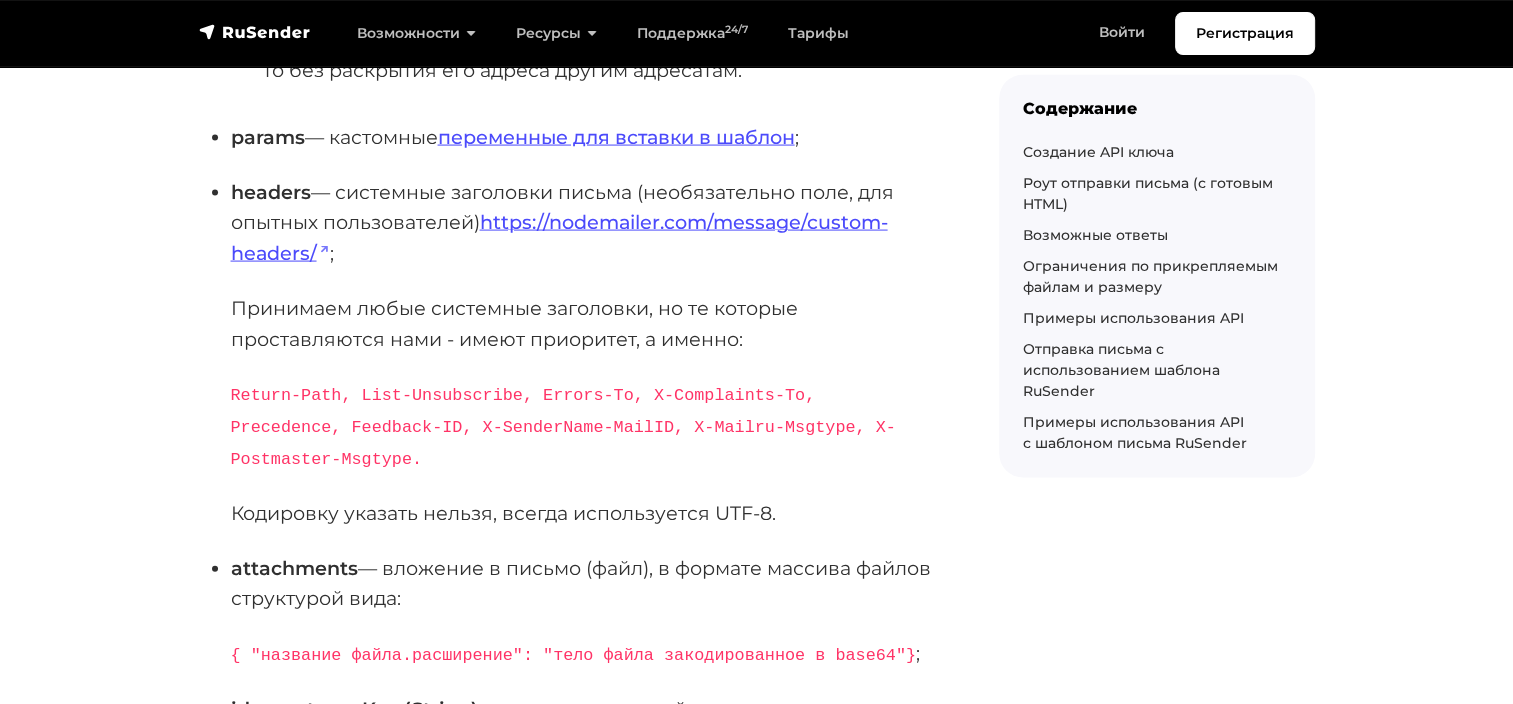 scroll, scrollTop: 11726, scrollLeft: 0, axis: vertical 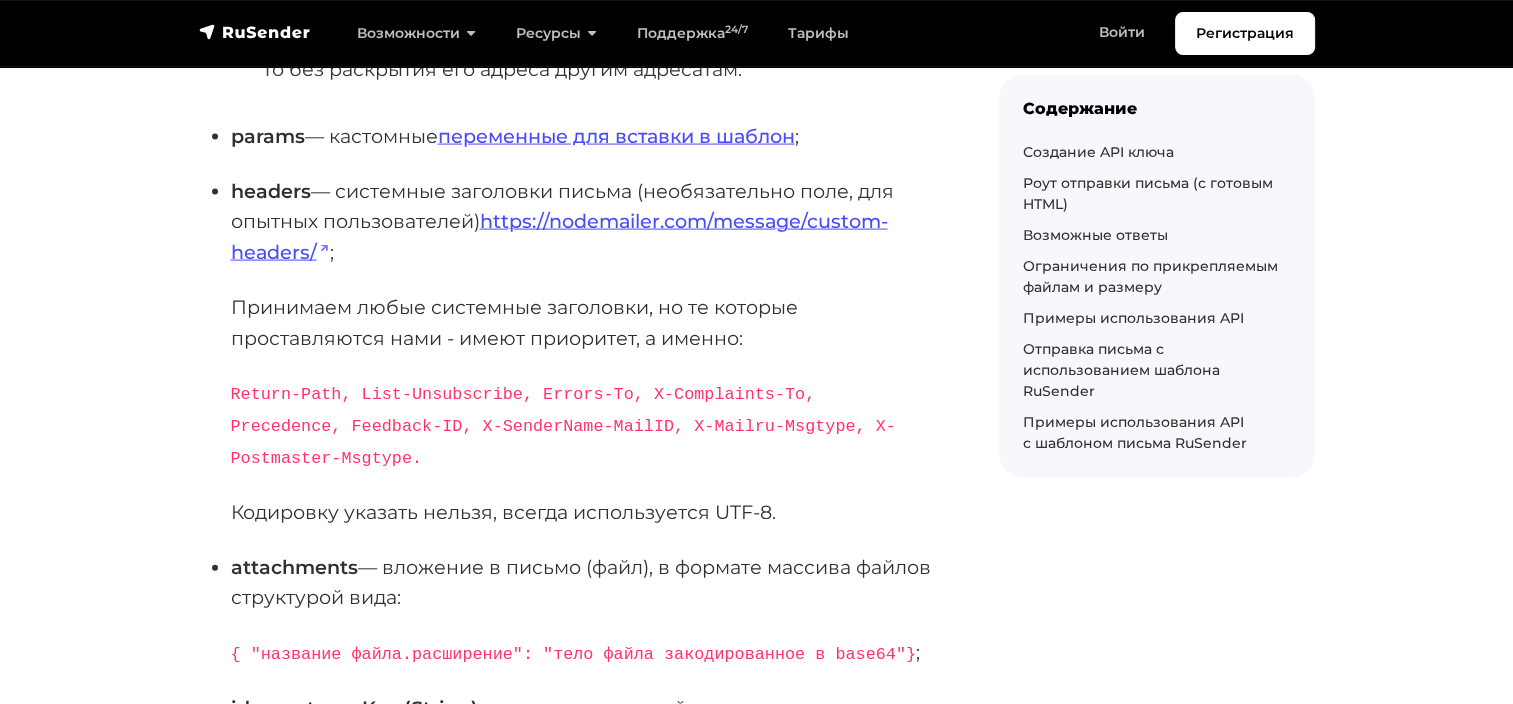 click on "Return-Path, List-Unsubscribe, Errors-To, X-Complaints-To, Precedence, Feedback-ID, X-SenderName-MailID, X-Mailru-Msgtype, X-Postmaster-Msgtype." at bounding box center (563, 426) 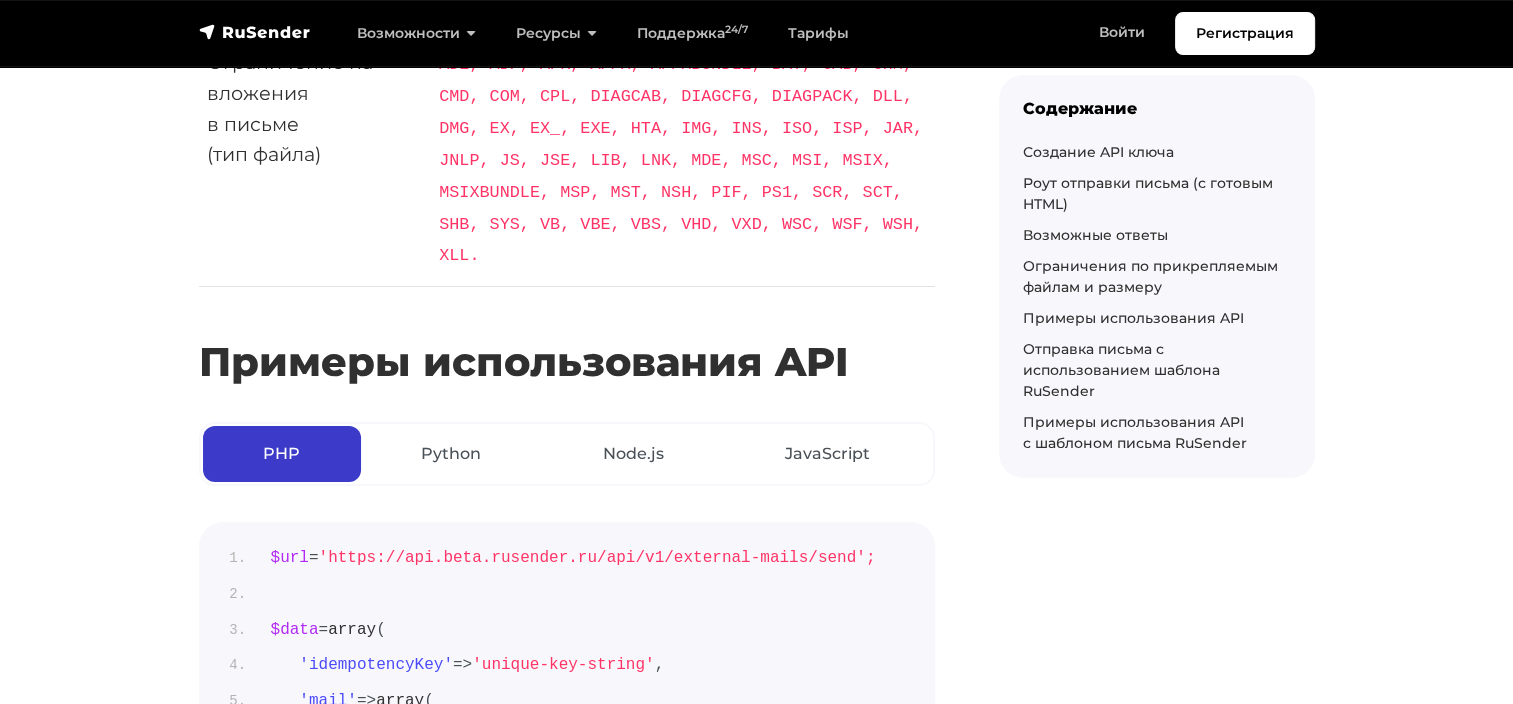 scroll, scrollTop: 7814, scrollLeft: 0, axis: vertical 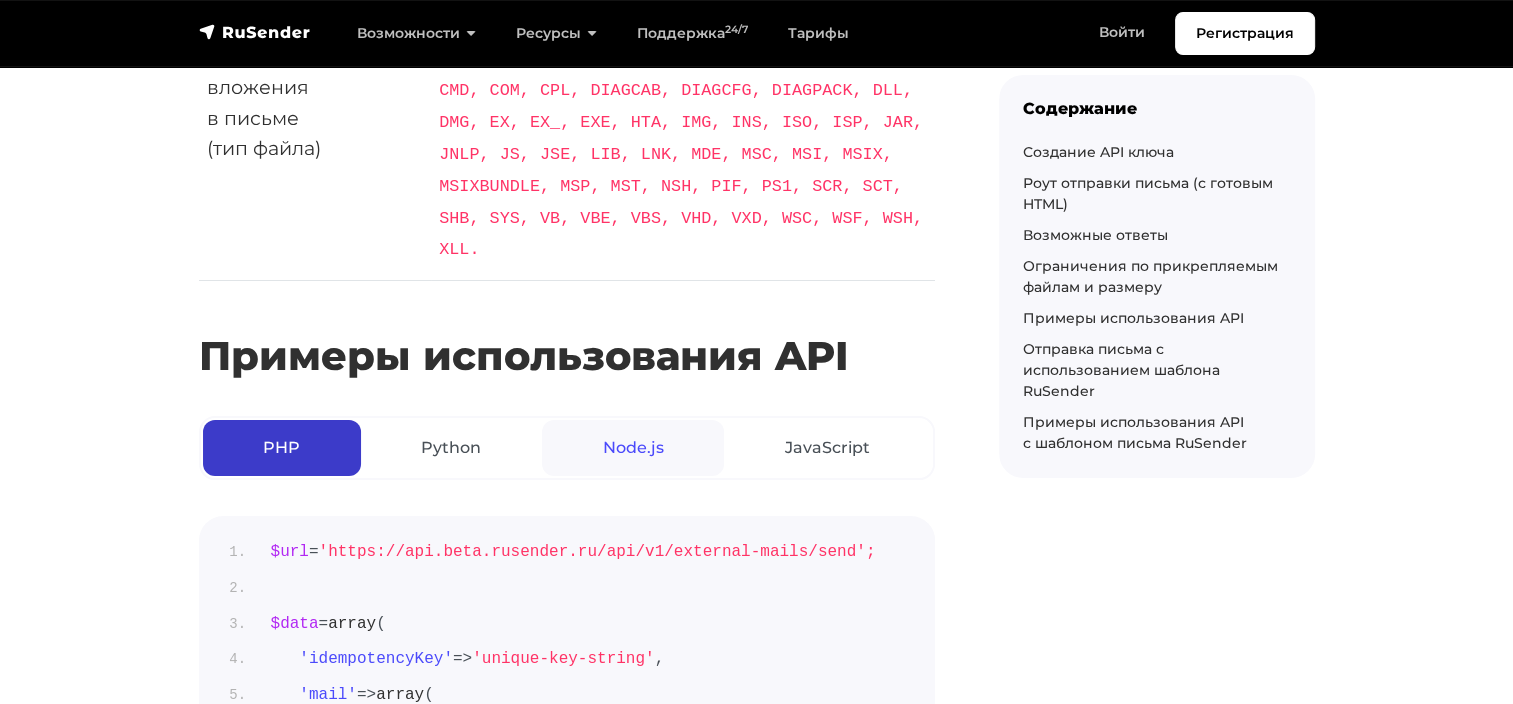 click on "Node.js" at bounding box center [633, 448] 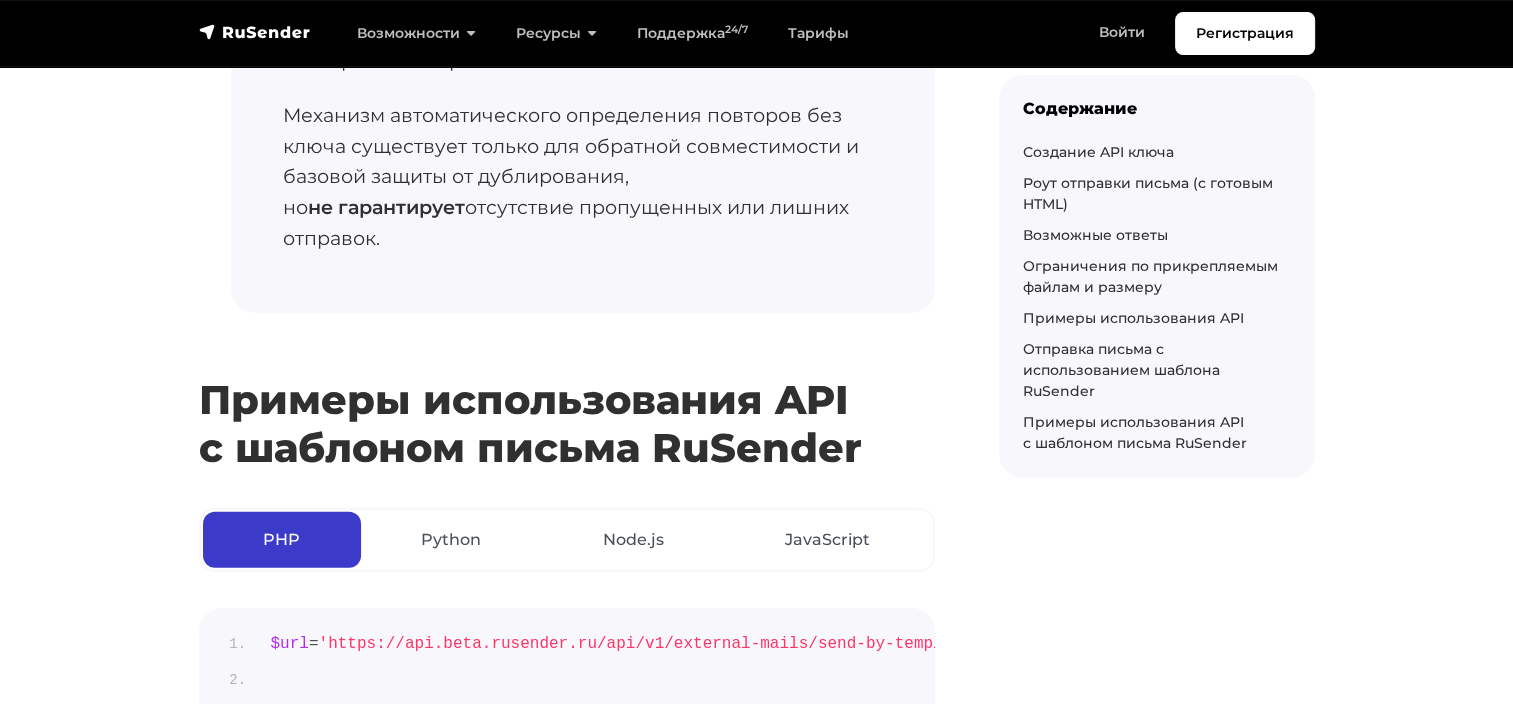 scroll, scrollTop: 13341, scrollLeft: 0, axis: vertical 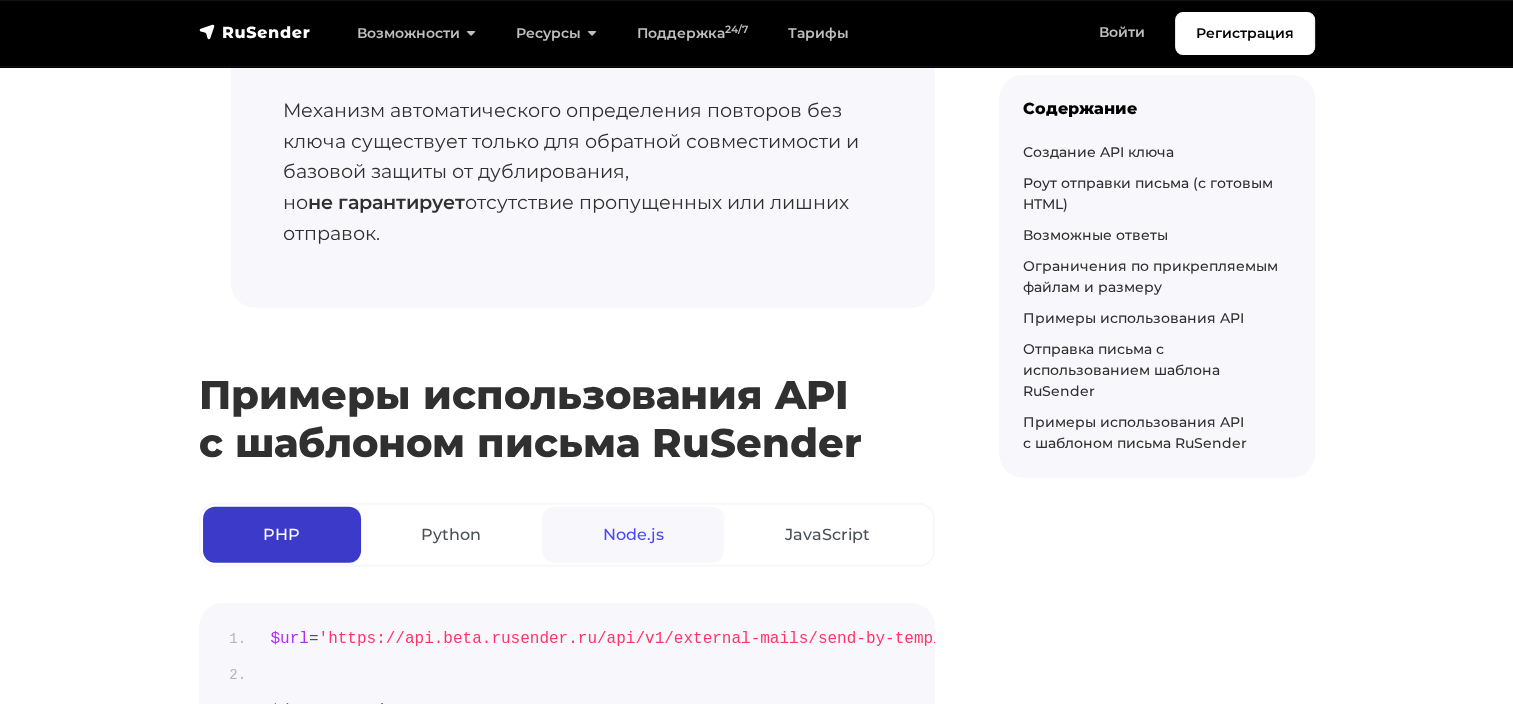 click on "Node.js" at bounding box center [633, 535] 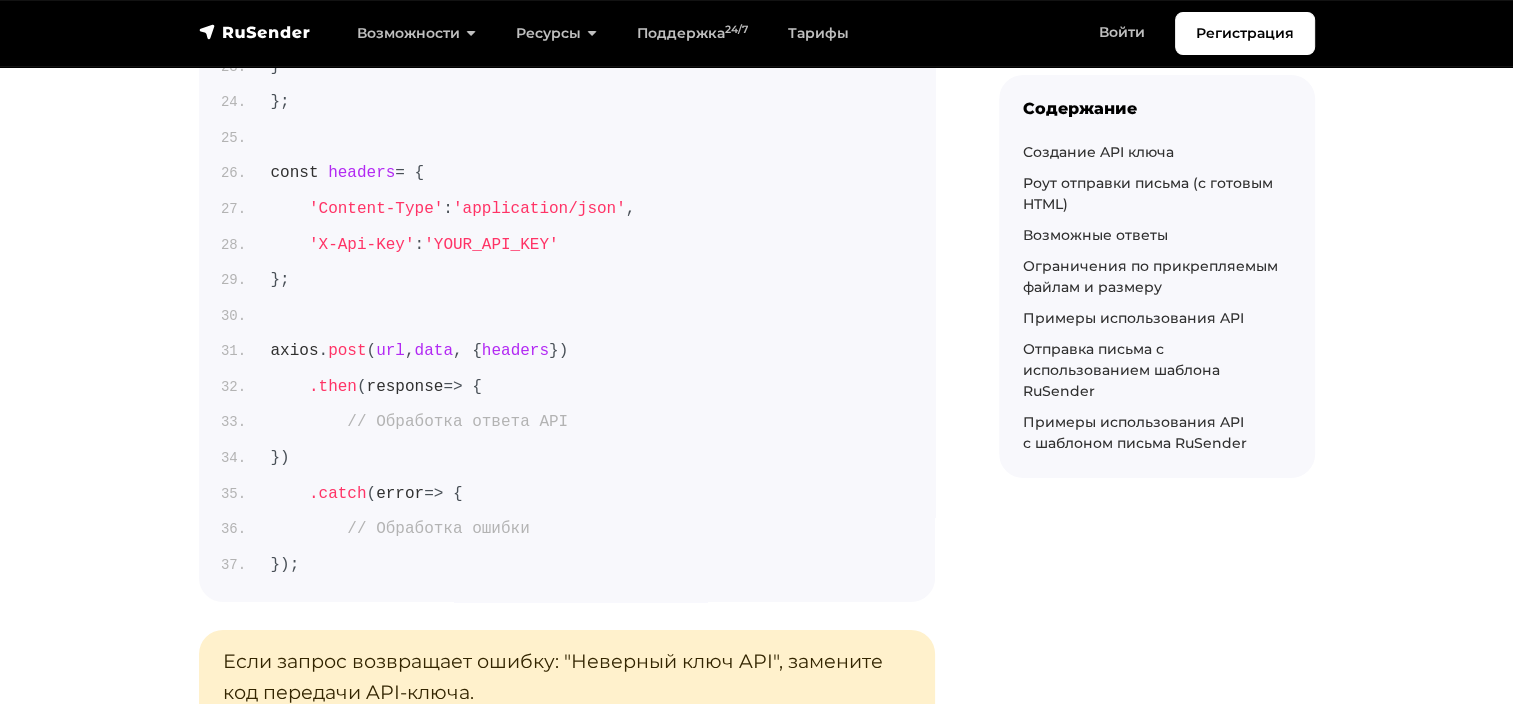 scroll, scrollTop: 14666, scrollLeft: 0, axis: vertical 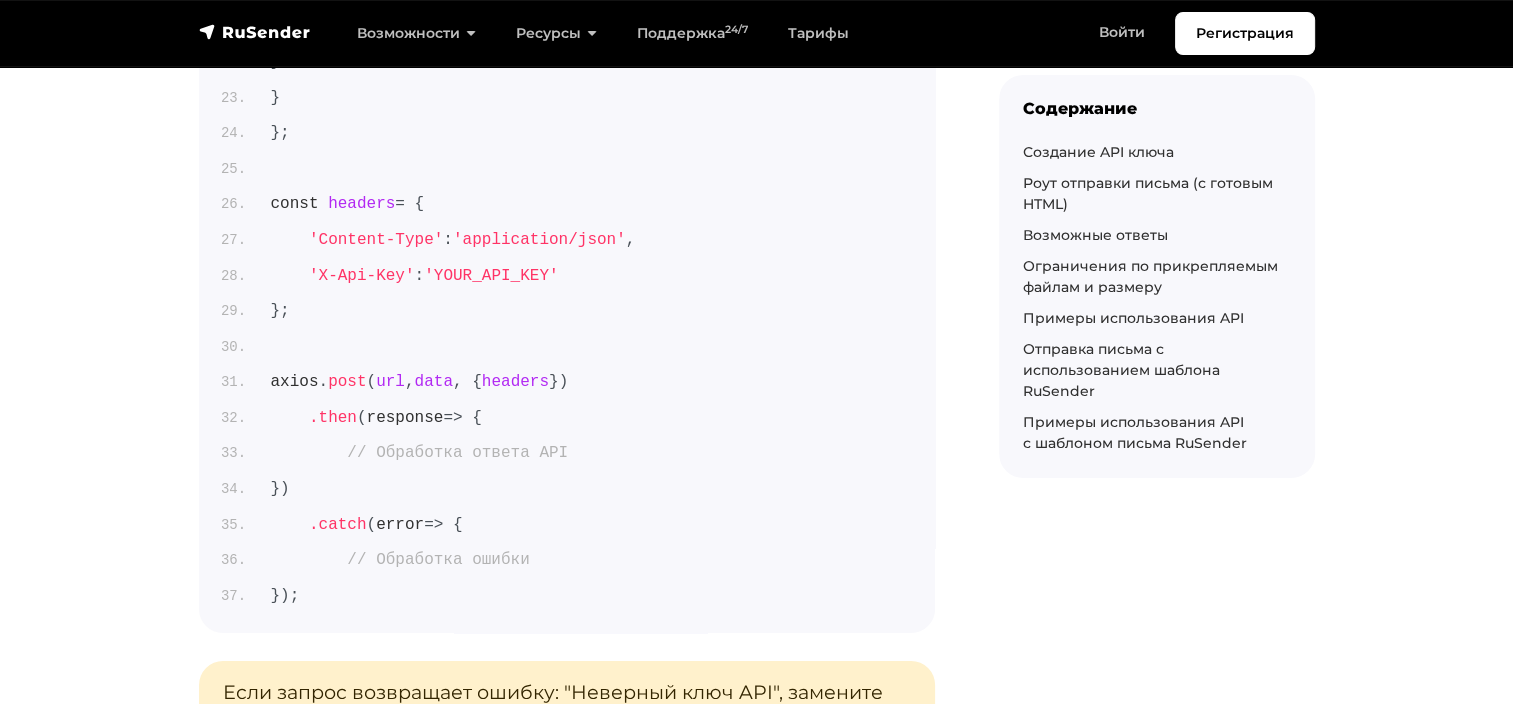 click on "Показать решение ошибки ↑" at bounding box center (368, 764) 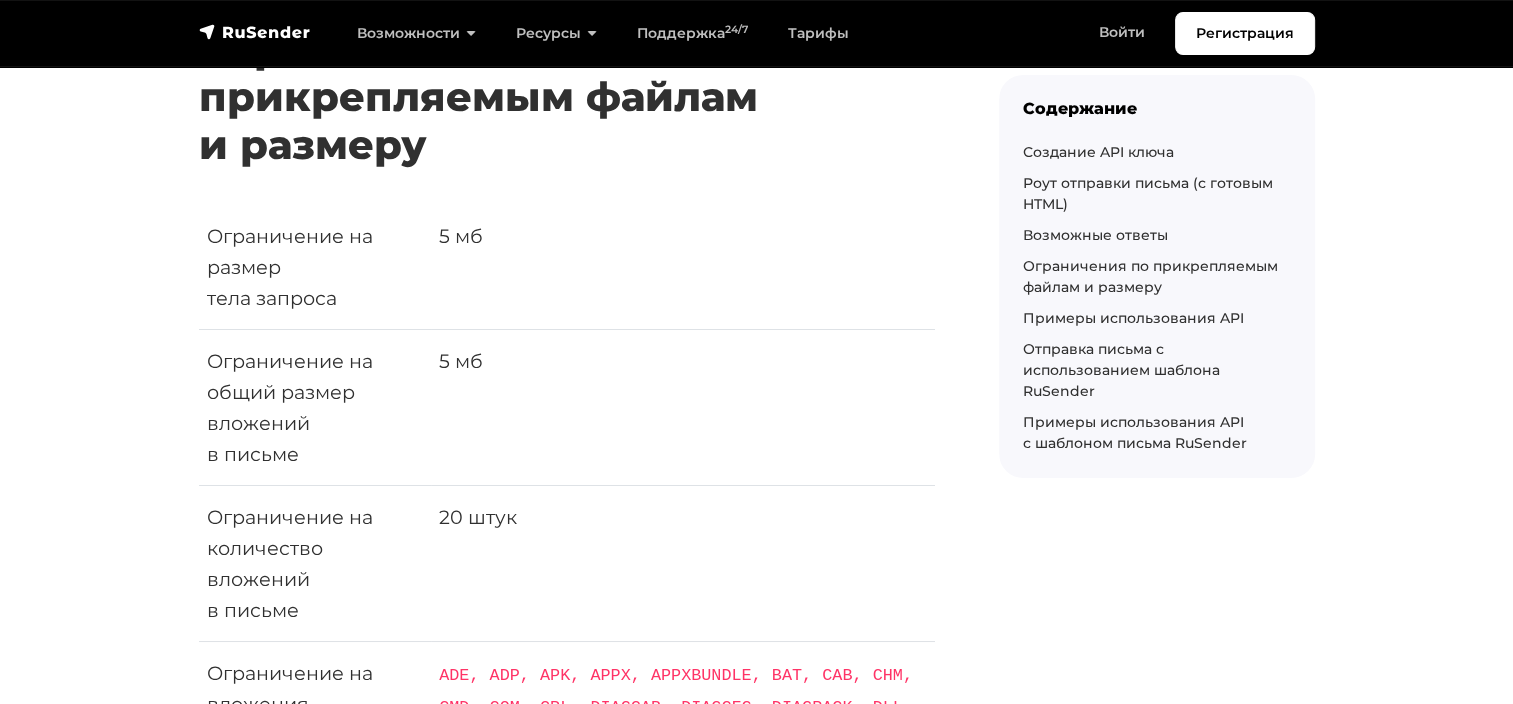 scroll, scrollTop: 7205, scrollLeft: 0, axis: vertical 